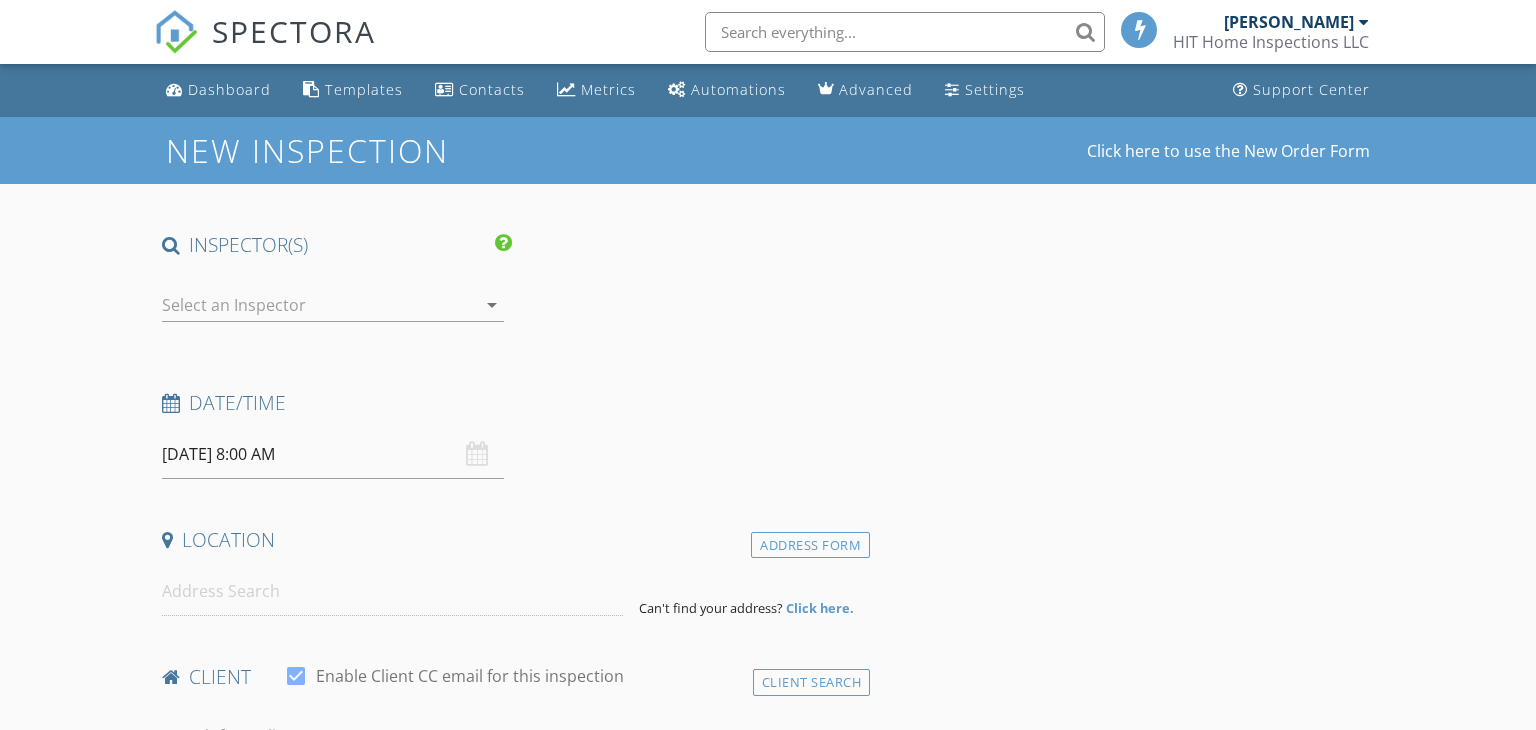 scroll, scrollTop: 0, scrollLeft: 0, axis: both 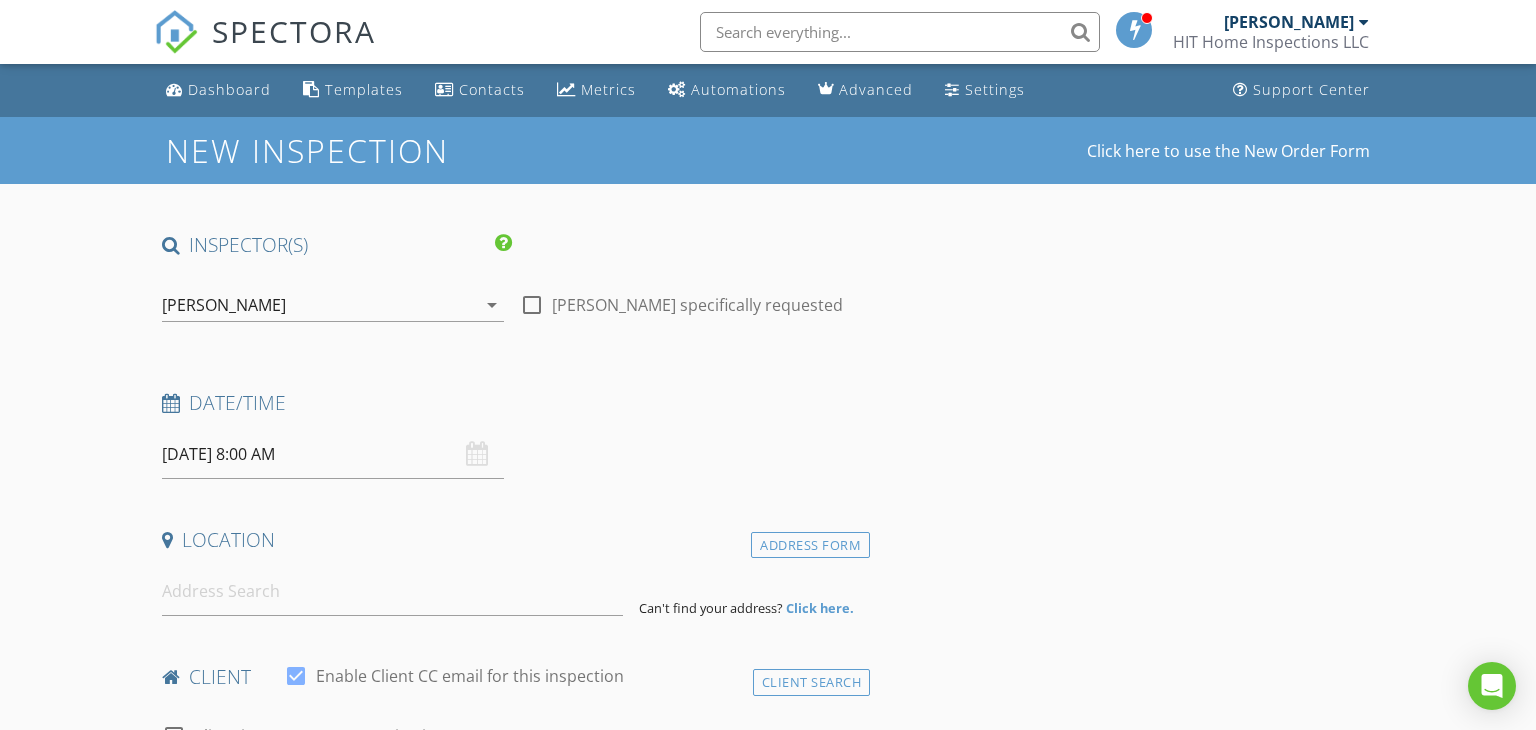 click at bounding box center (532, 305) 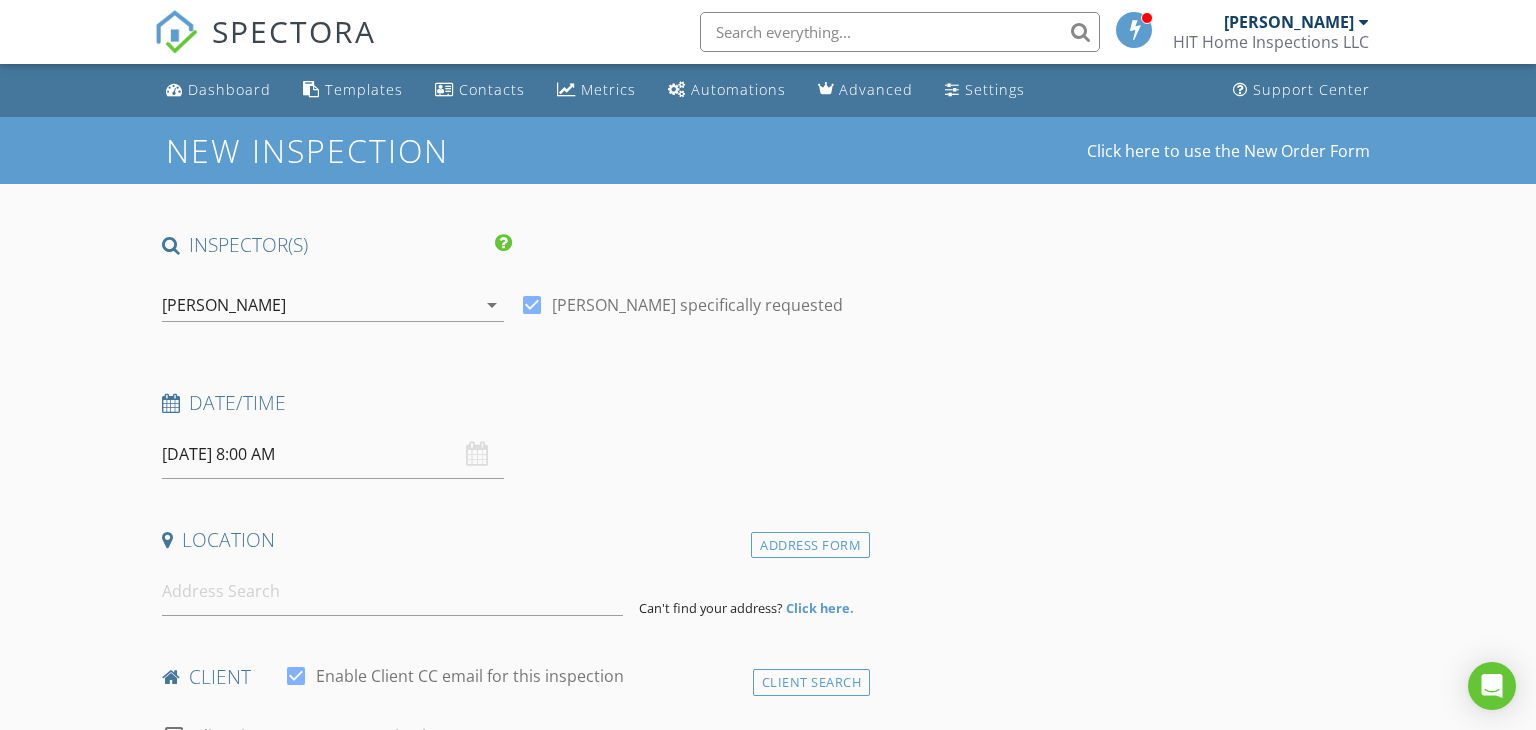 click on "[DATE] 8:00 AM" at bounding box center (333, 454) 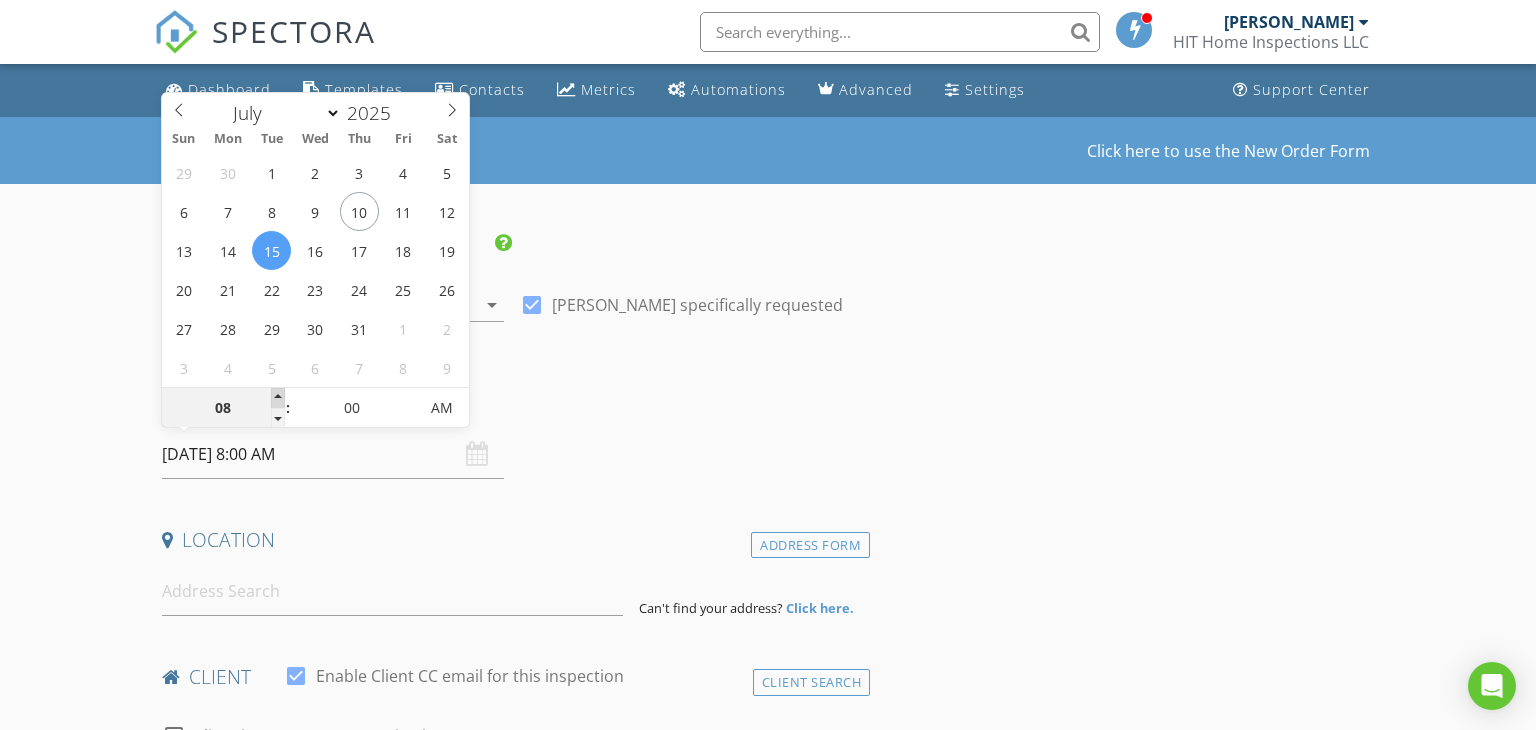 type on "[DATE] 9:00 AM" 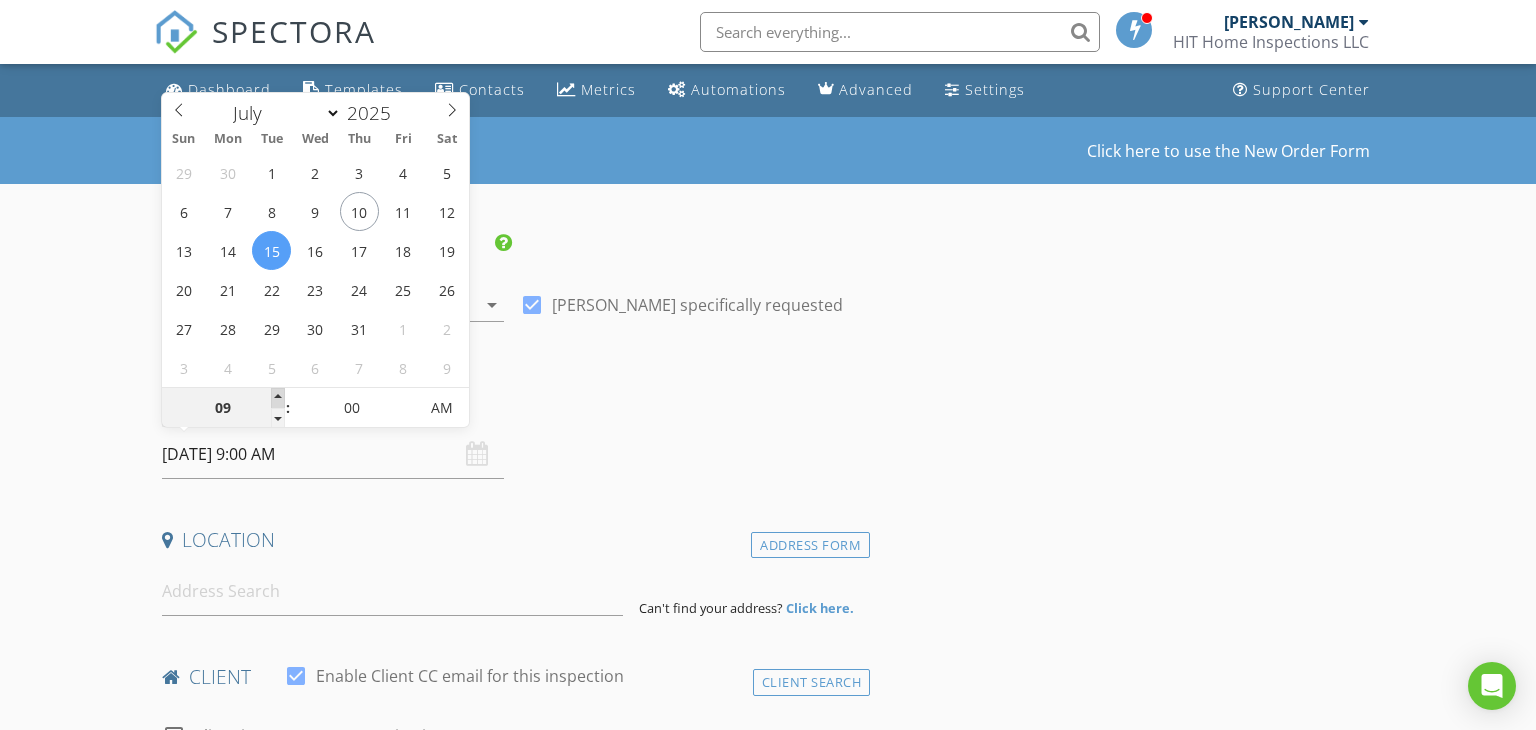click at bounding box center [278, 398] 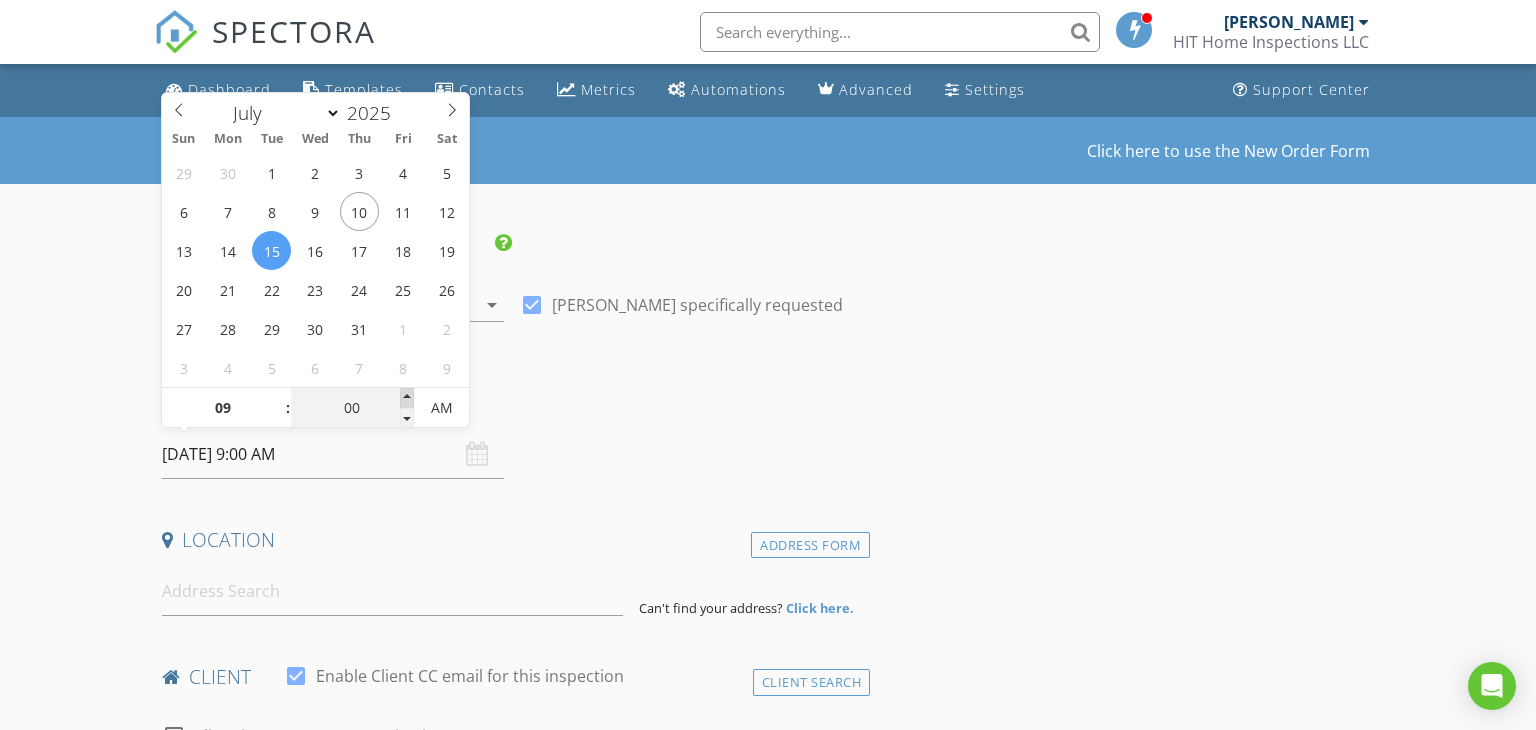 type on "[DATE] 9:05 AM" 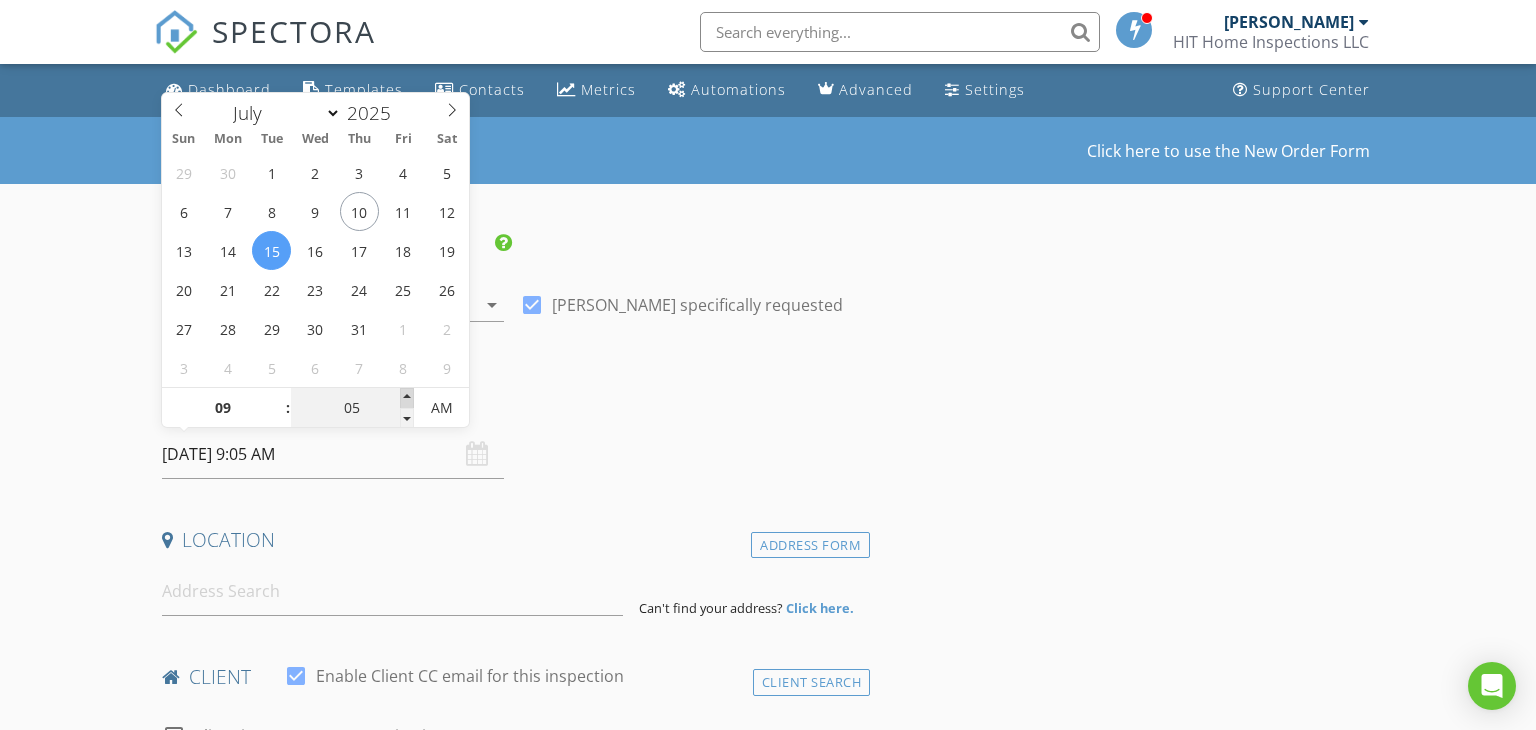 click at bounding box center [407, 398] 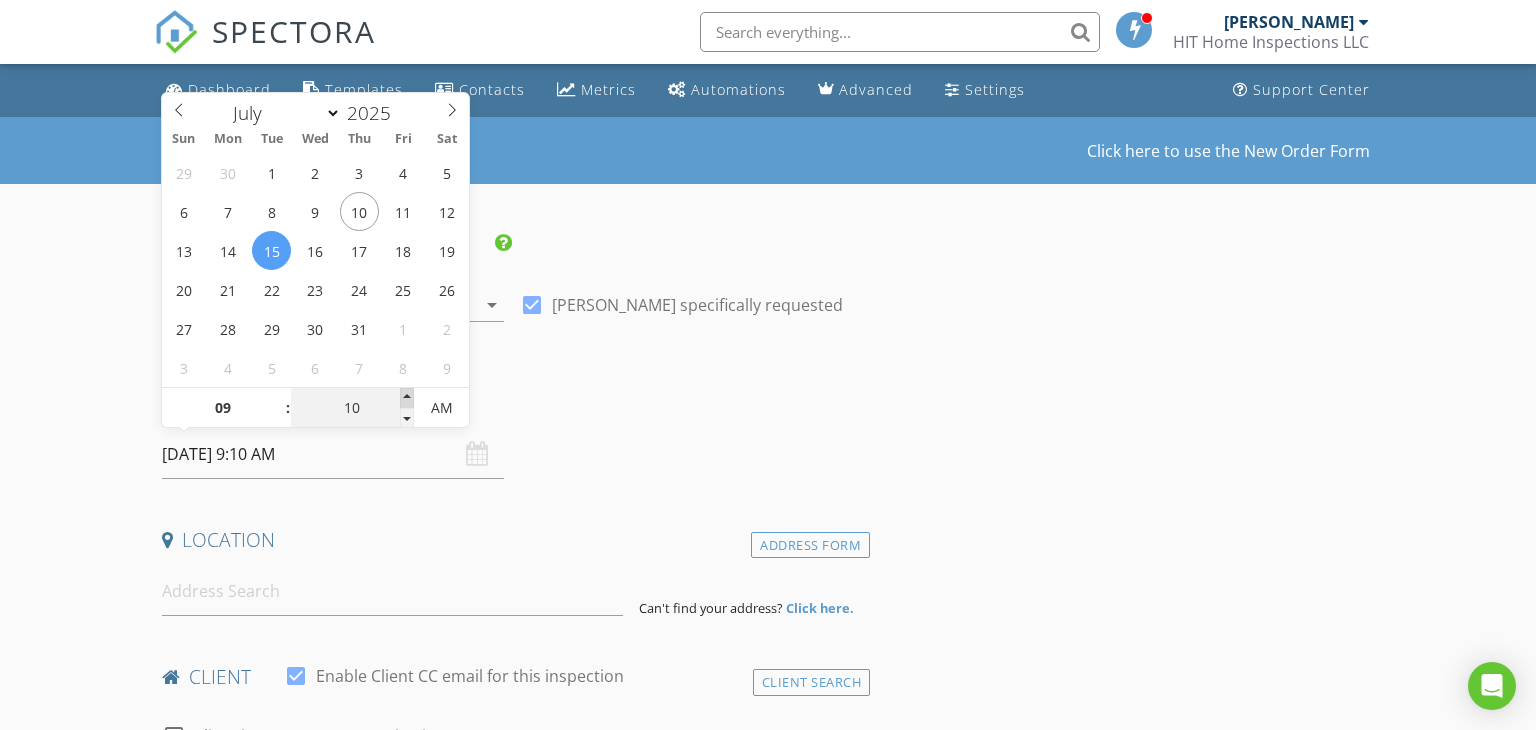 click at bounding box center (407, 398) 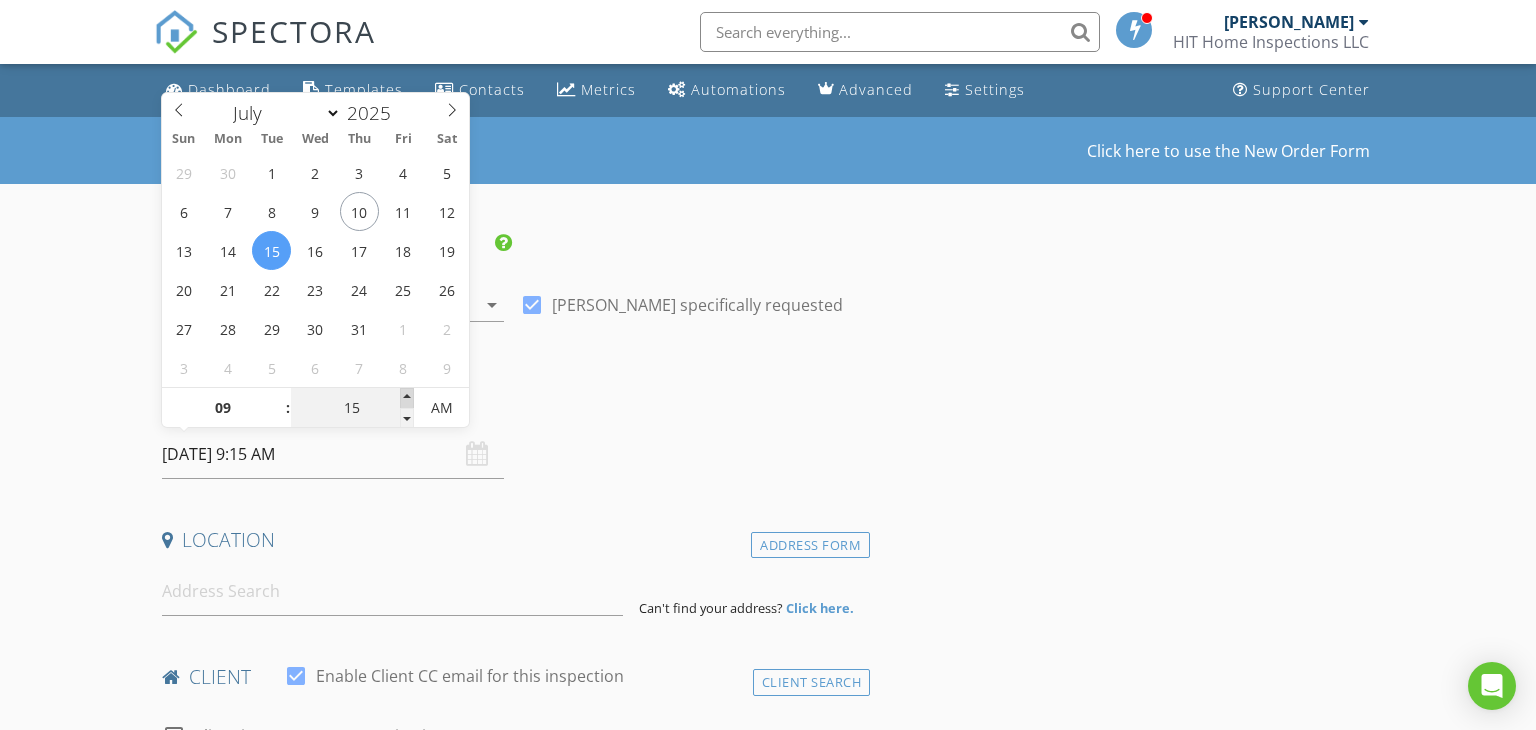 click at bounding box center [407, 398] 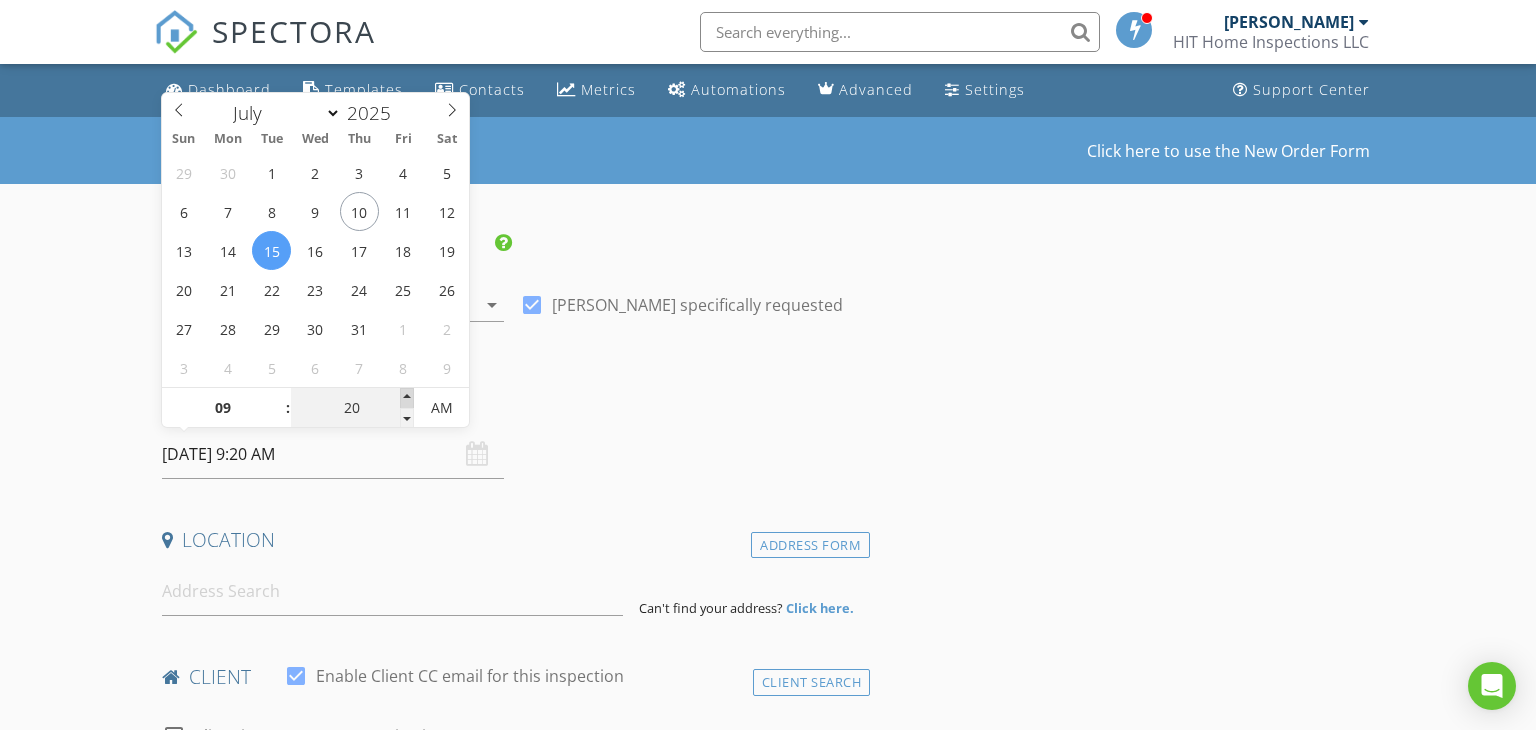 click at bounding box center [407, 398] 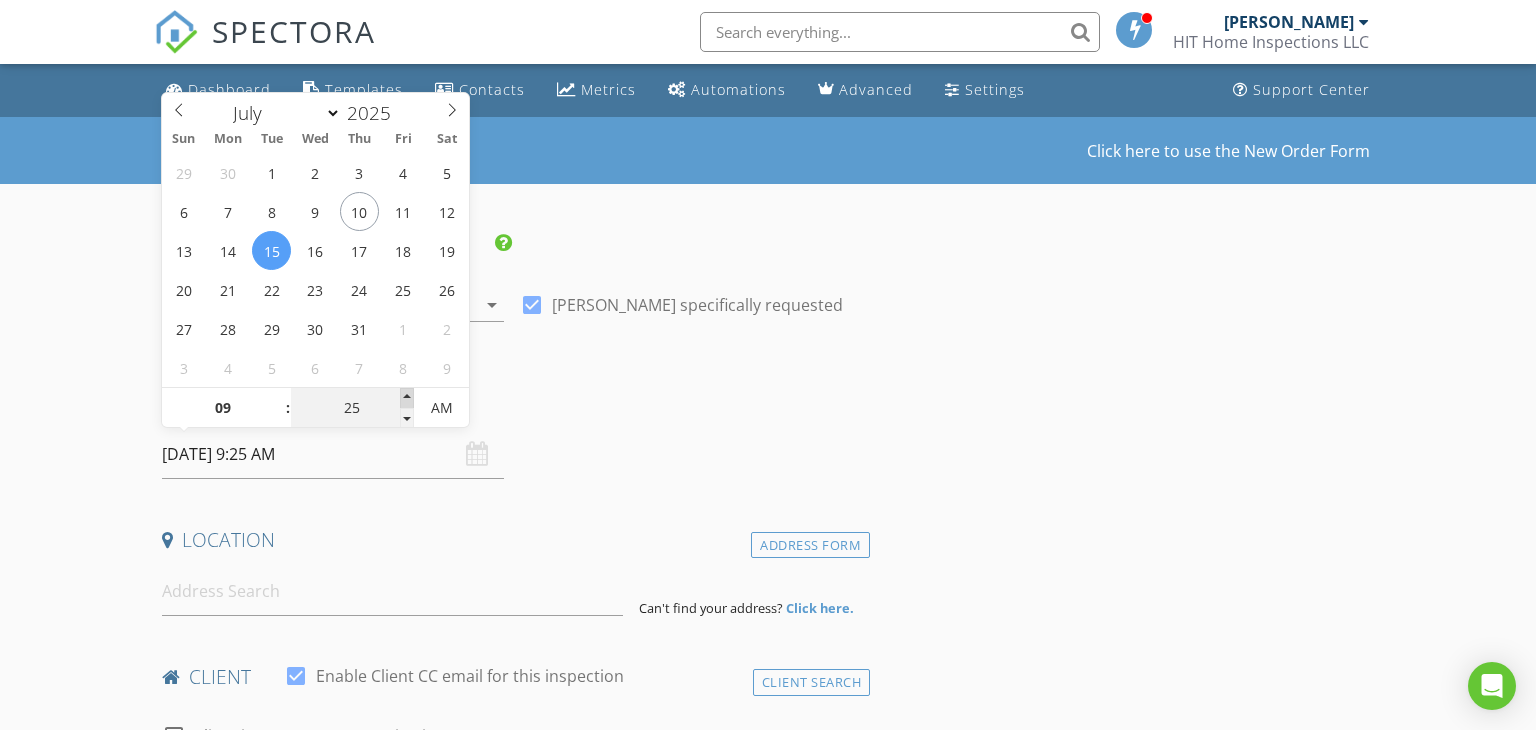 click at bounding box center (407, 398) 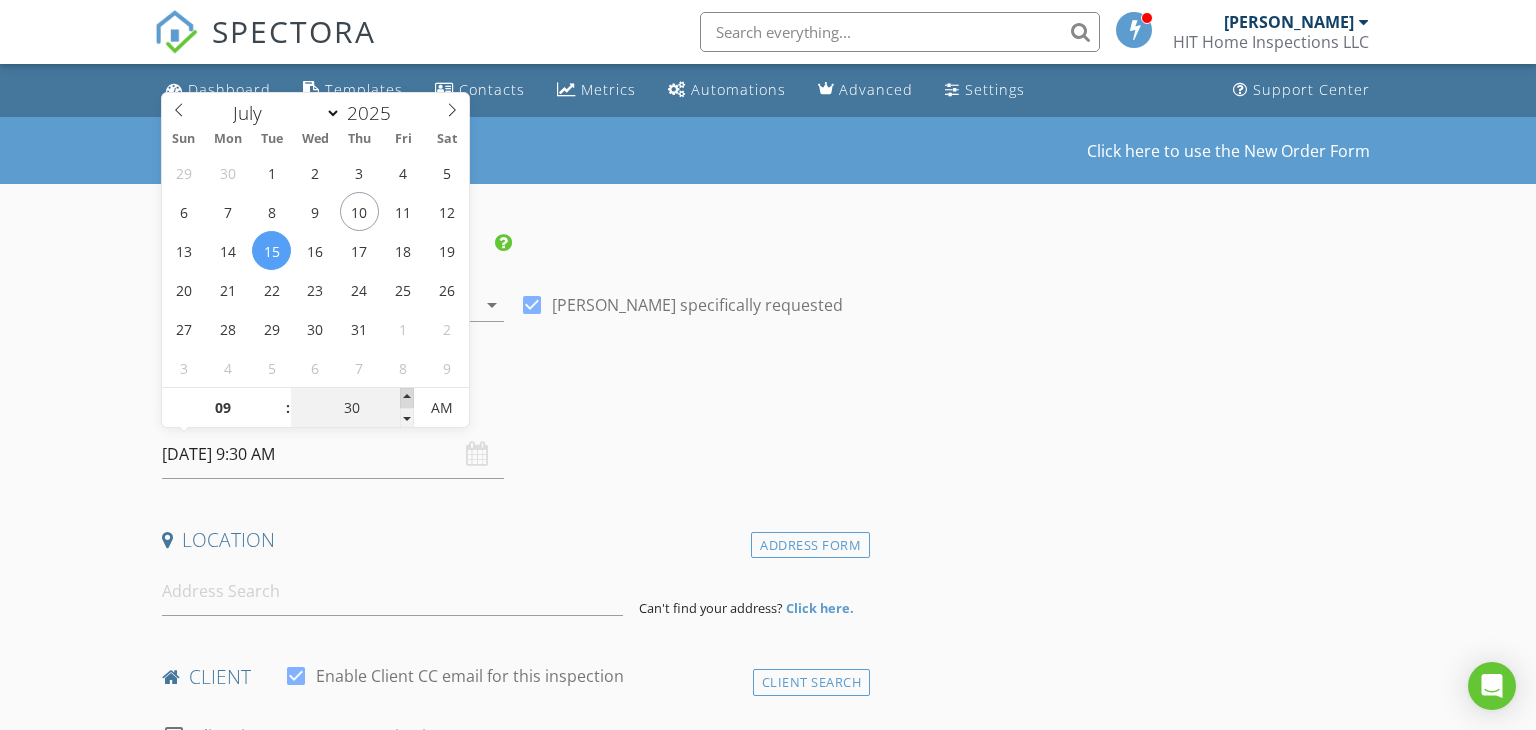 click at bounding box center (407, 398) 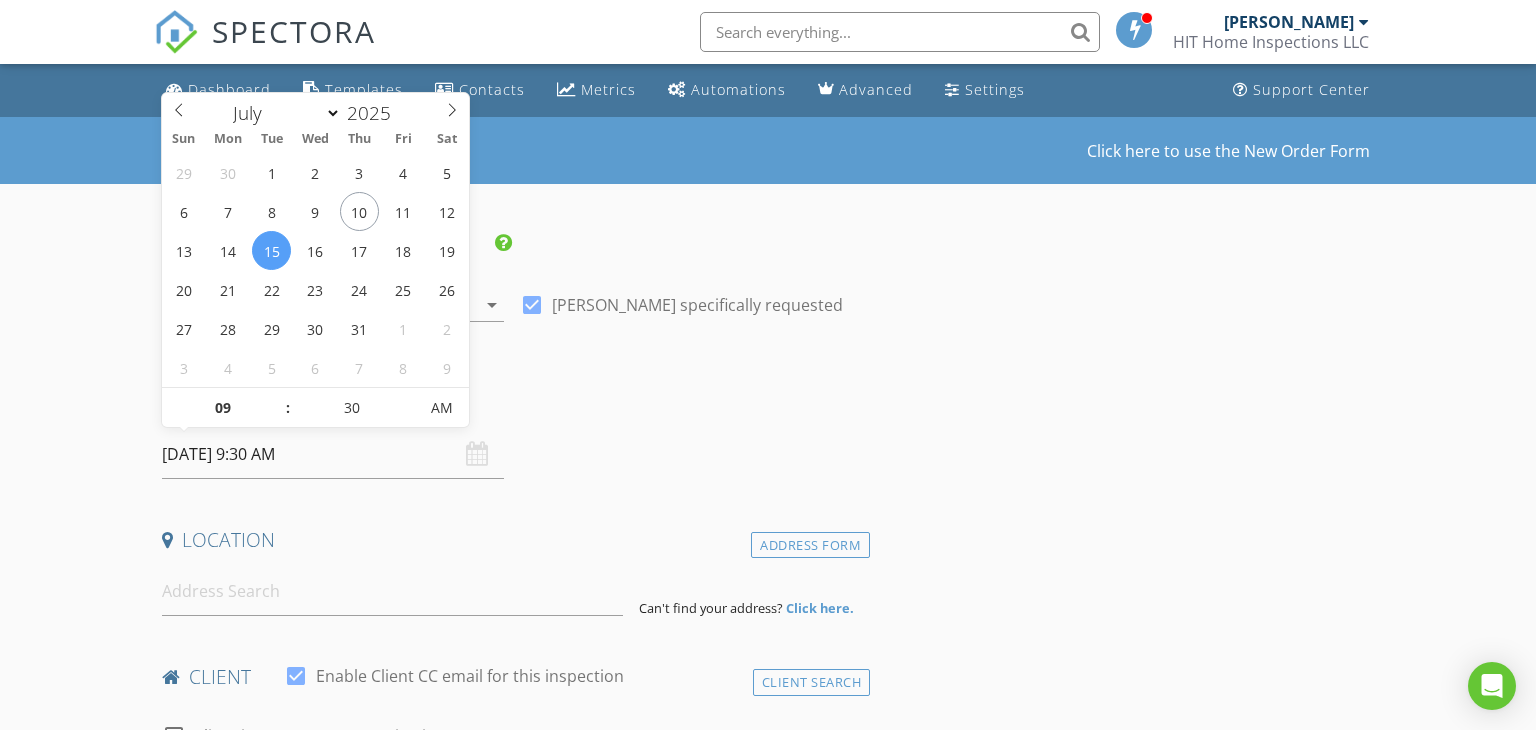 click on "INSPECTOR(S)
check_box   Brandon Hawkins   PRIMARY   Brandon Hawkins arrow_drop_down   check_box Brandon Hawkins specifically requested
Date/Time
07/15/2025 9:30 AM
Location
Address Form       Can't find your address?   Click here.
client
check_box Enable Client CC email for this inspection   Client Search     check_box_outline_blank Client is a Company/Organization     First Name   Last Name   Email   CC Email   Phone           Notes   Private Notes
ADD ADDITIONAL client
SERVICES
check_box_outline_blank   Reinspection   check_box_outline_blank   Mileage > 50 Miles   Mileage > 50 Miles check_box_outline_blank   Pre-Drywall   Pre-Drywall Inspection check_box_outline_blank   11 Month Inspection   11 Month Inspection check_box_outline_blank   Residential Inspection   arrow_drop_down" at bounding box center (512, 1608) 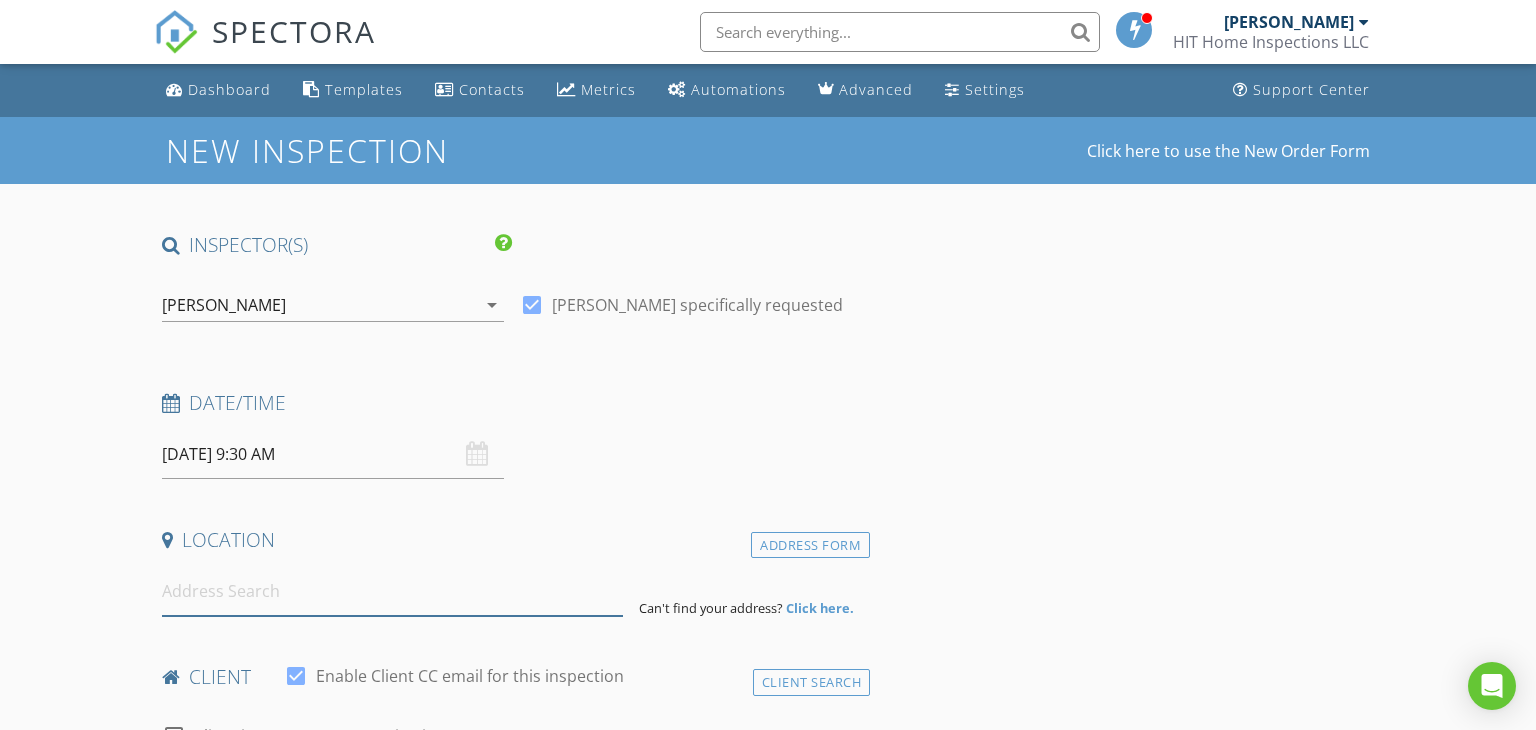 click at bounding box center [393, 591] 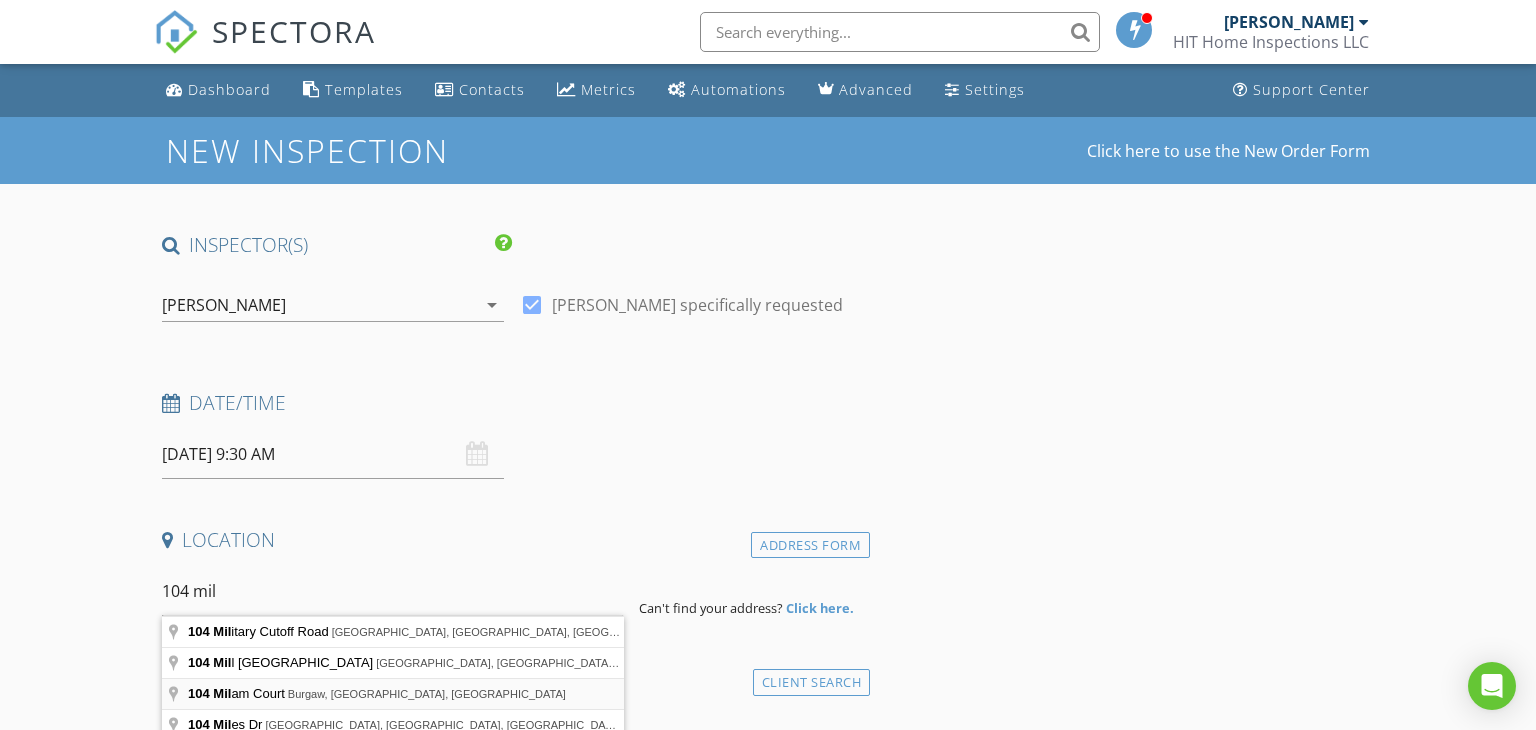 type on "104 Milam Court, Burgaw, NC, USA" 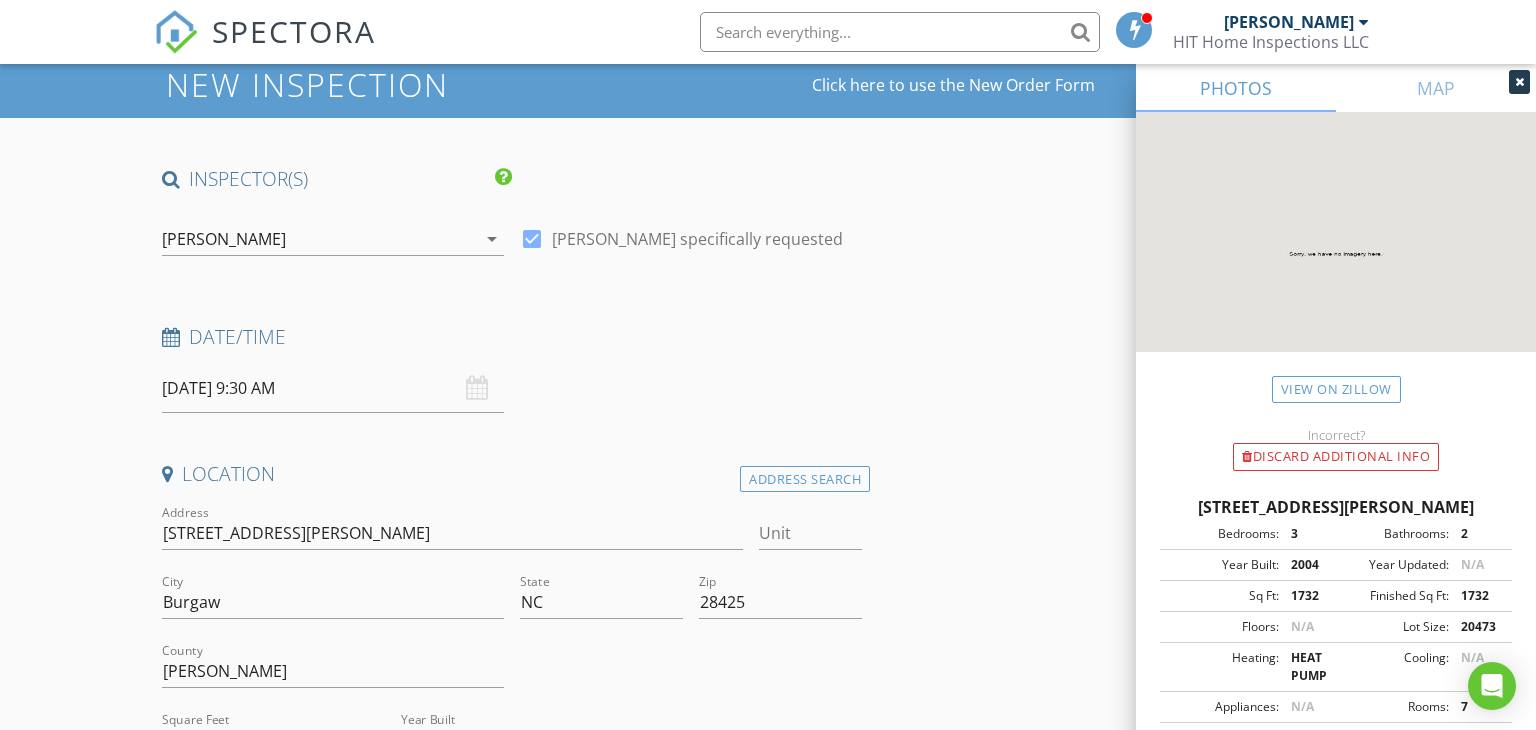 scroll, scrollTop: 155, scrollLeft: 0, axis: vertical 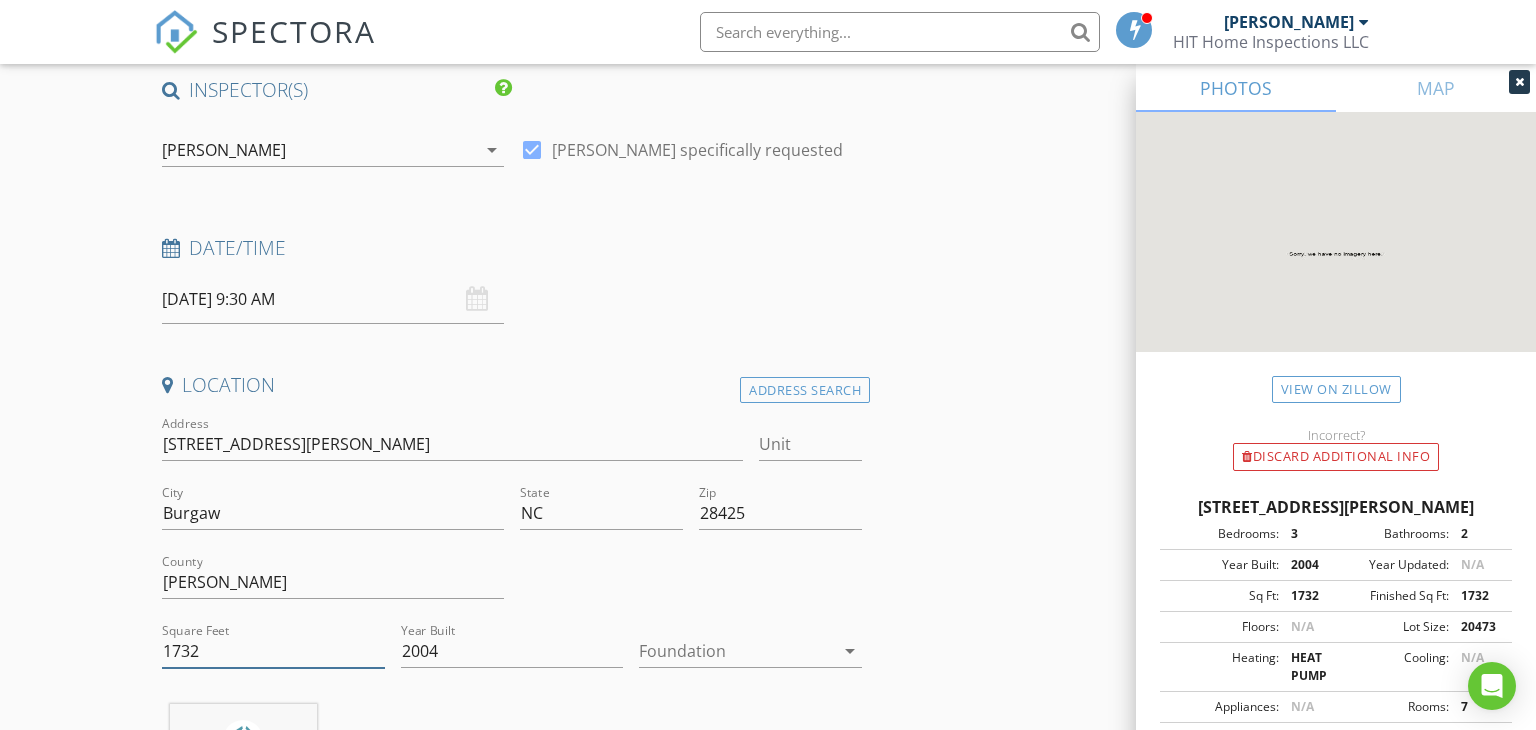 click on "1732" at bounding box center [273, 651] 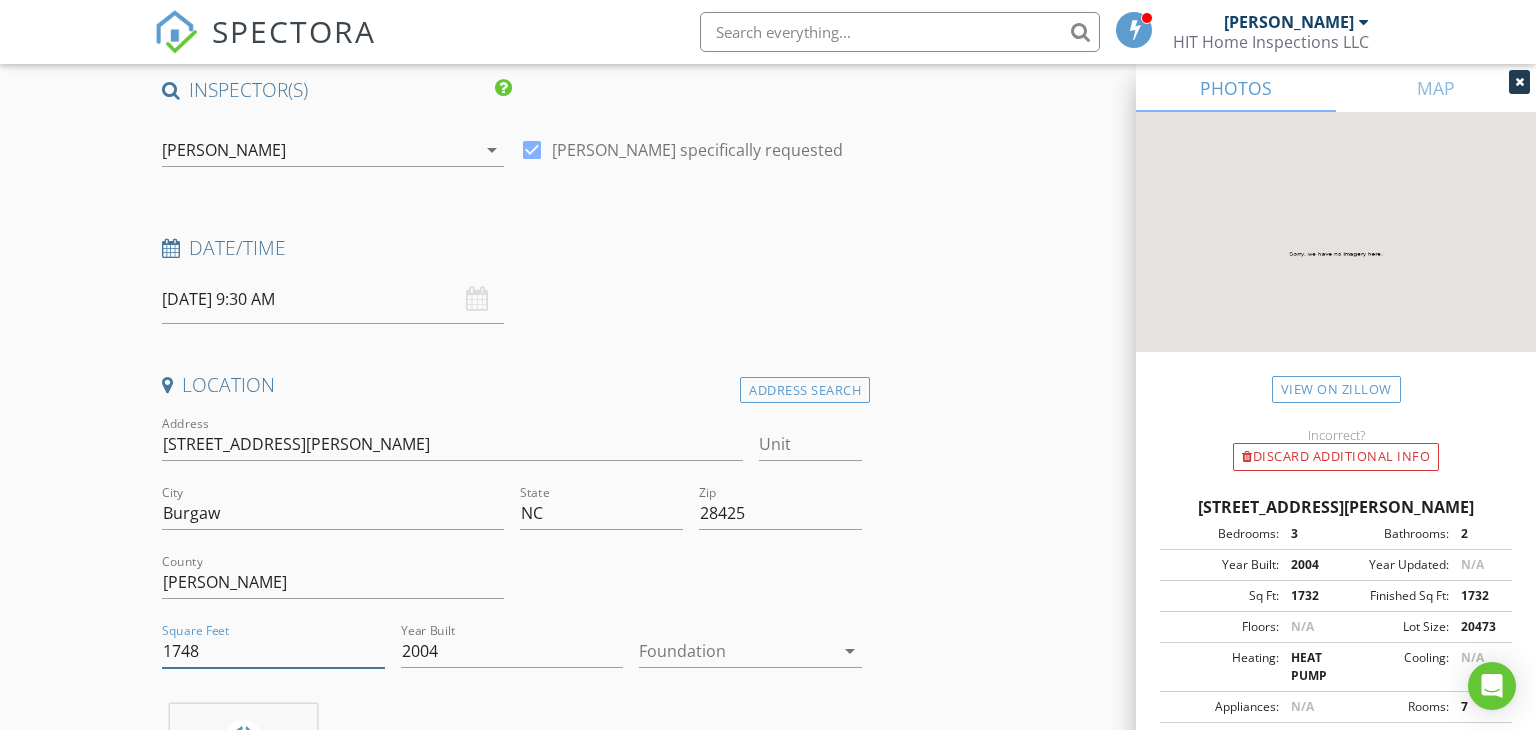 type on "1748" 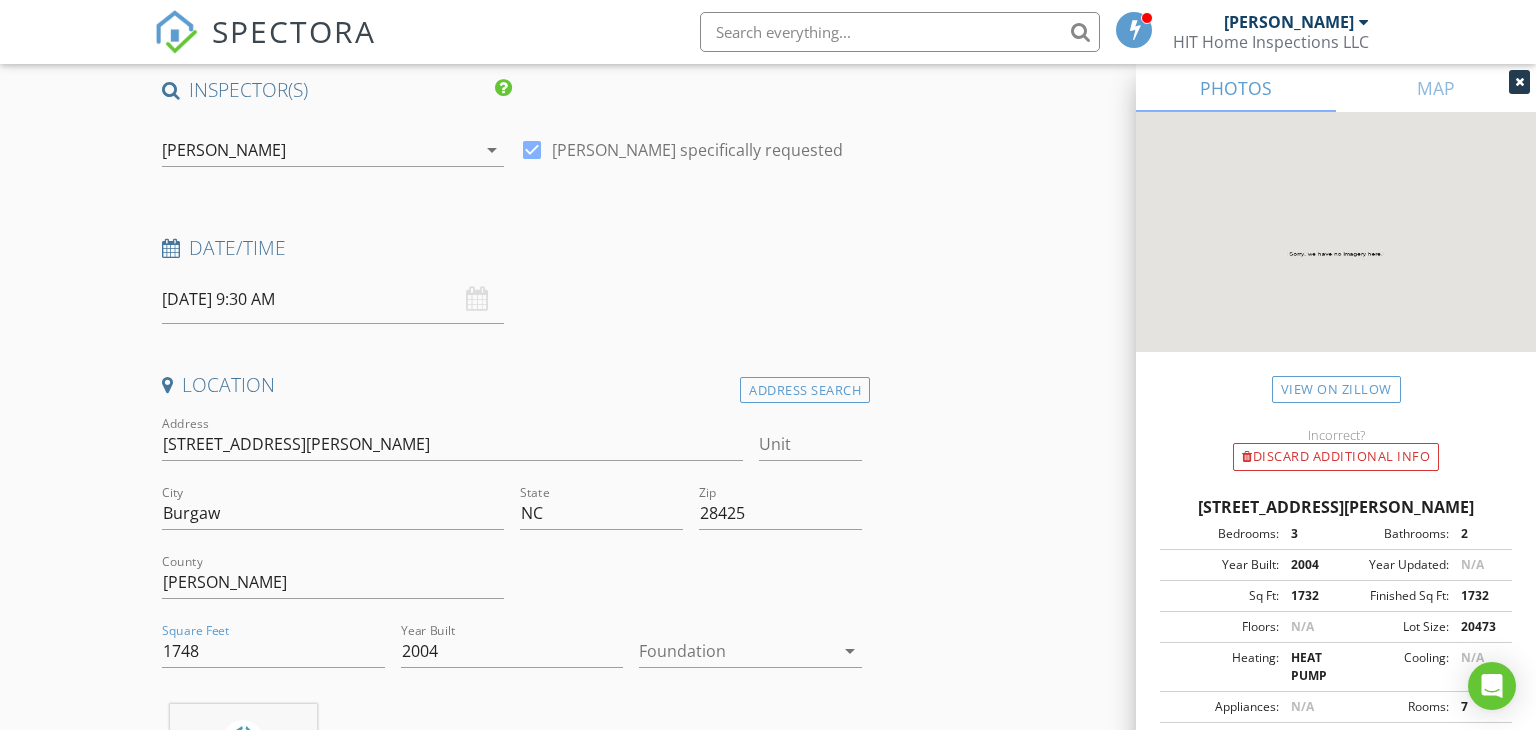 click at bounding box center [736, 651] 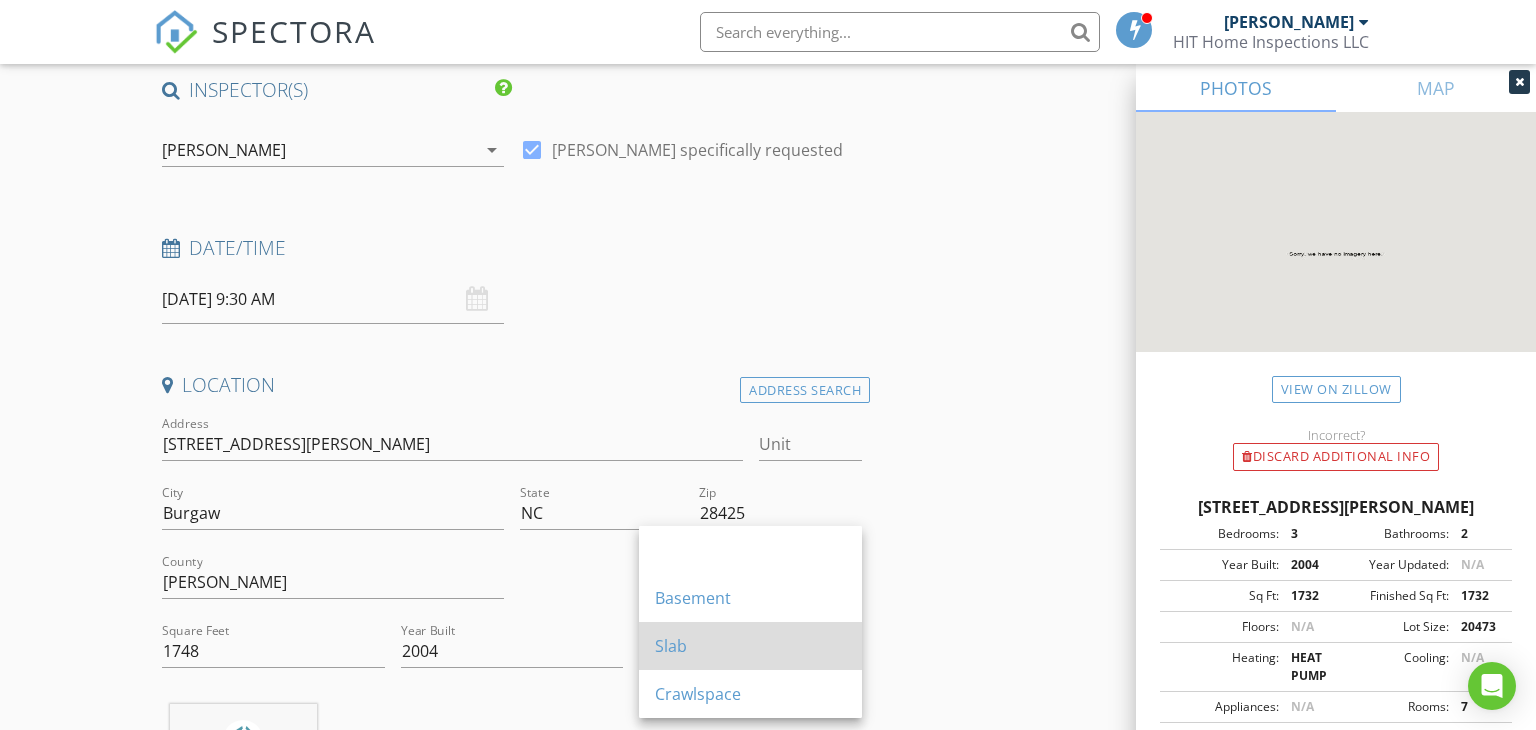 click on "Slab" at bounding box center [750, 646] 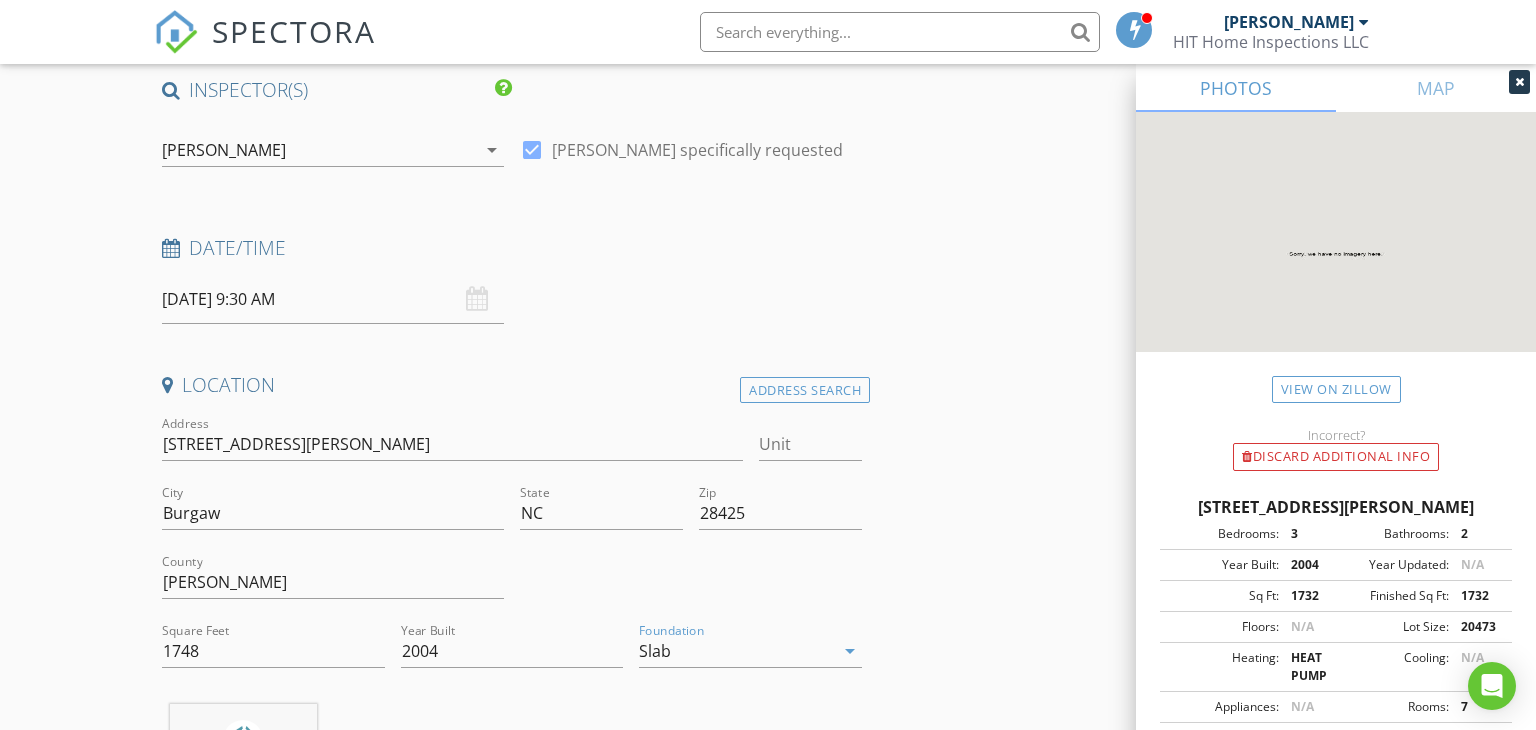 scroll, scrollTop: 716, scrollLeft: 0, axis: vertical 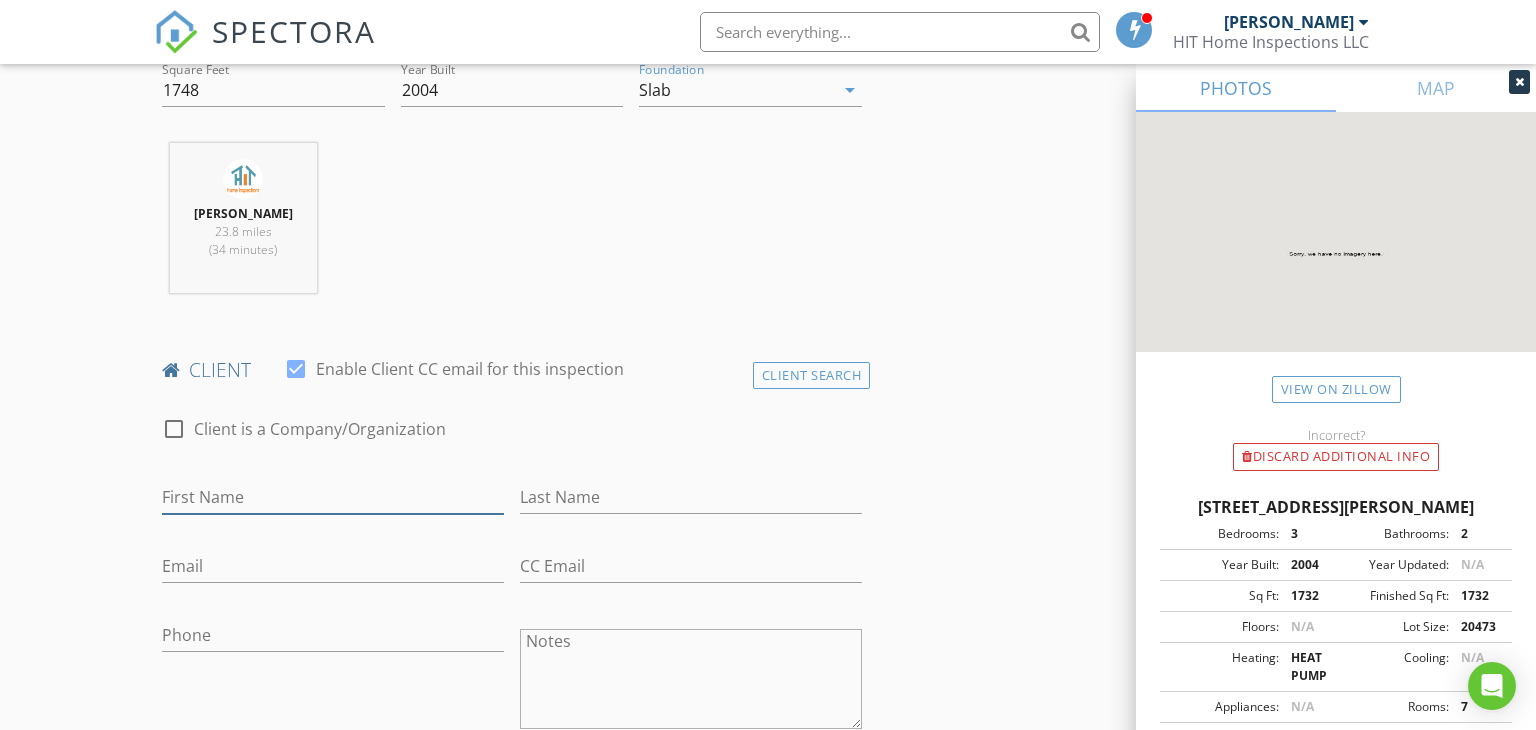 click on "First Name" at bounding box center [333, 497] 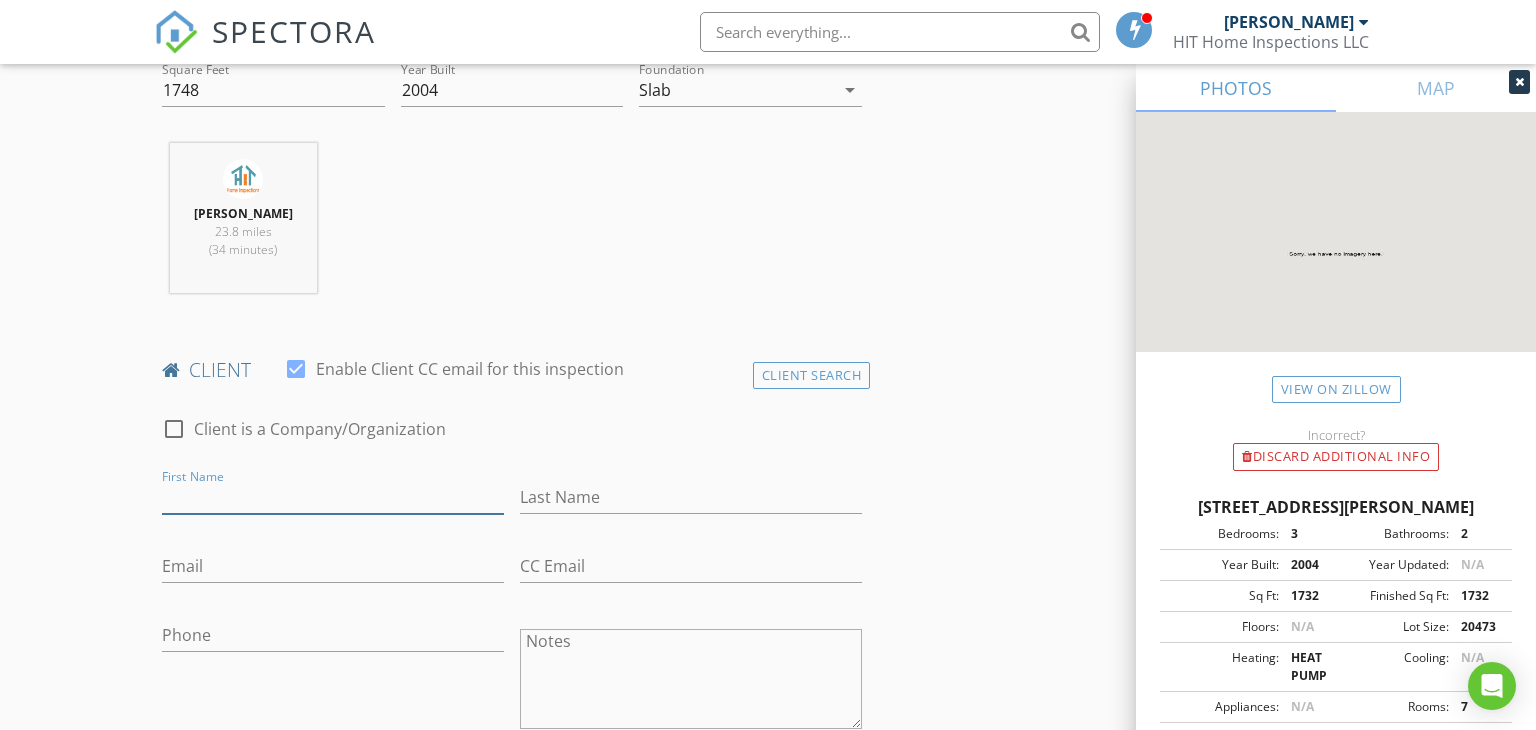 paste on "Angela Rella" 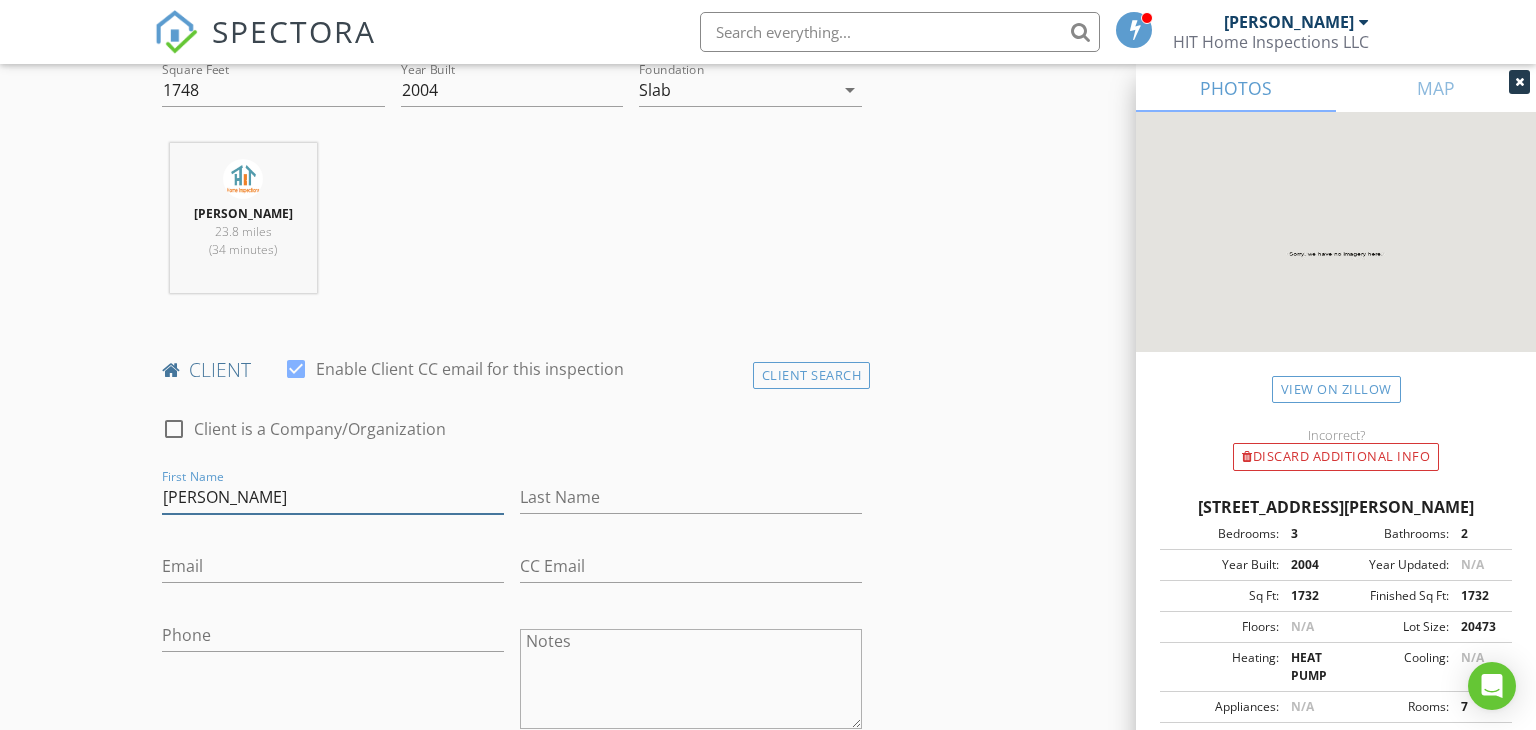 click on "Angela Rella" at bounding box center (333, 497) 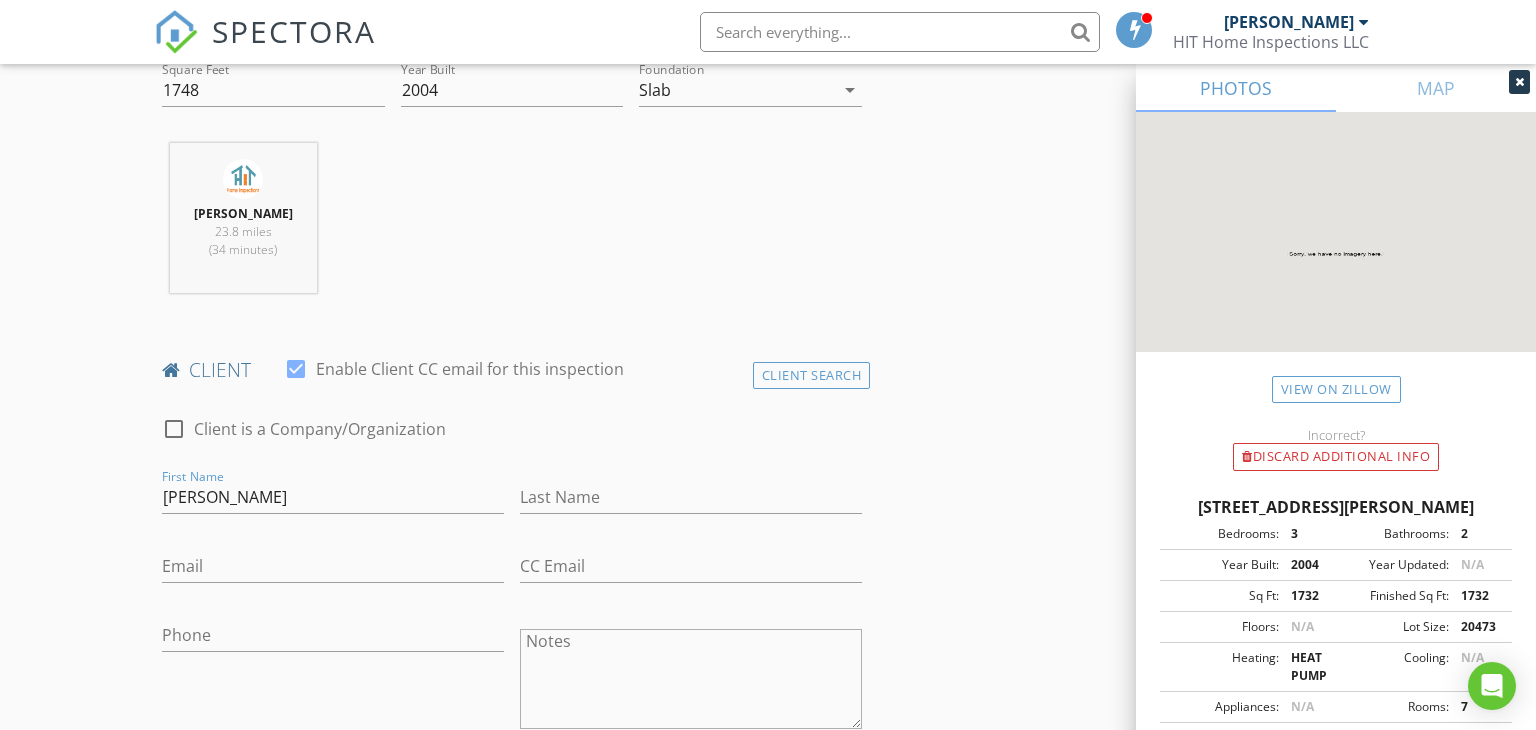 click on "Last Name" at bounding box center (691, 507) 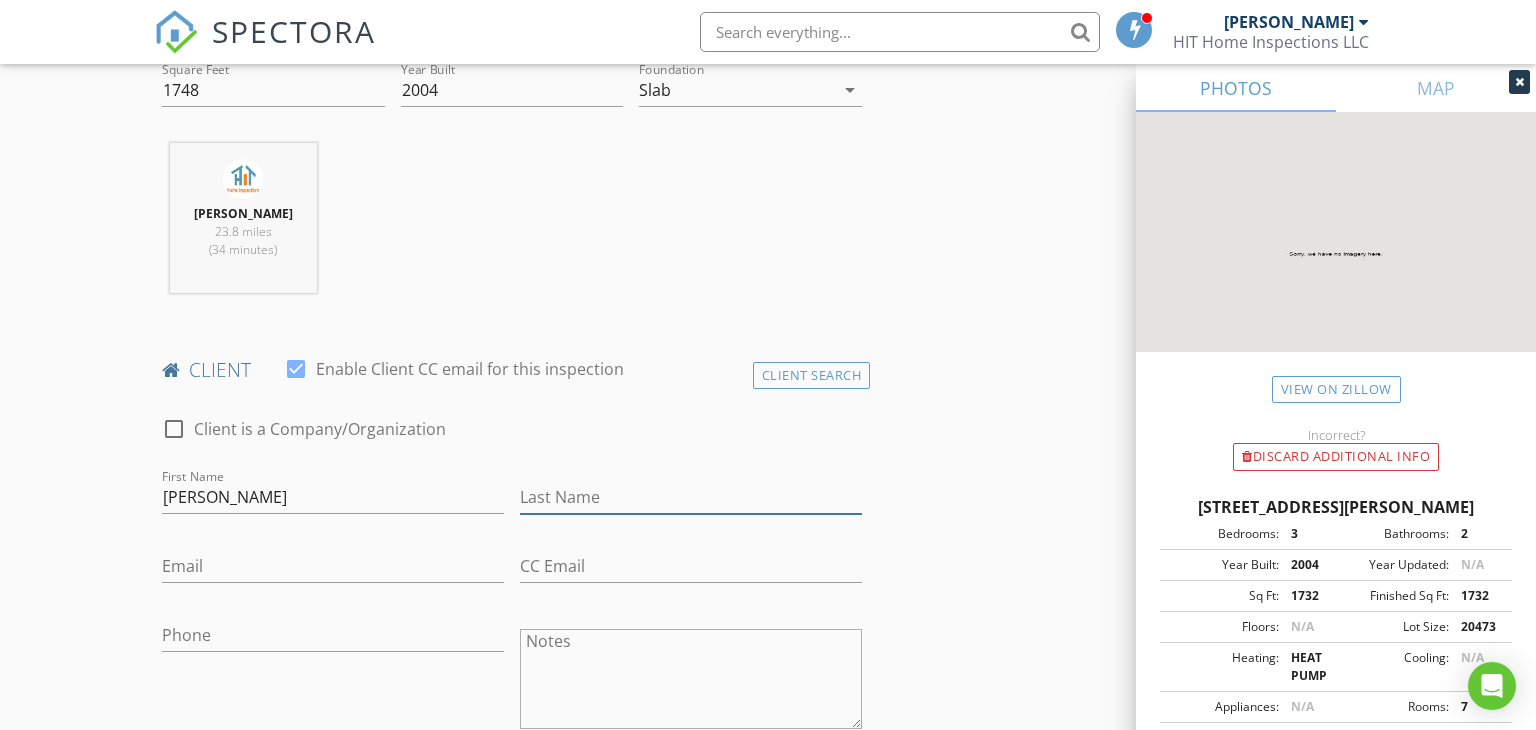 click on "Last Name" at bounding box center (691, 497) 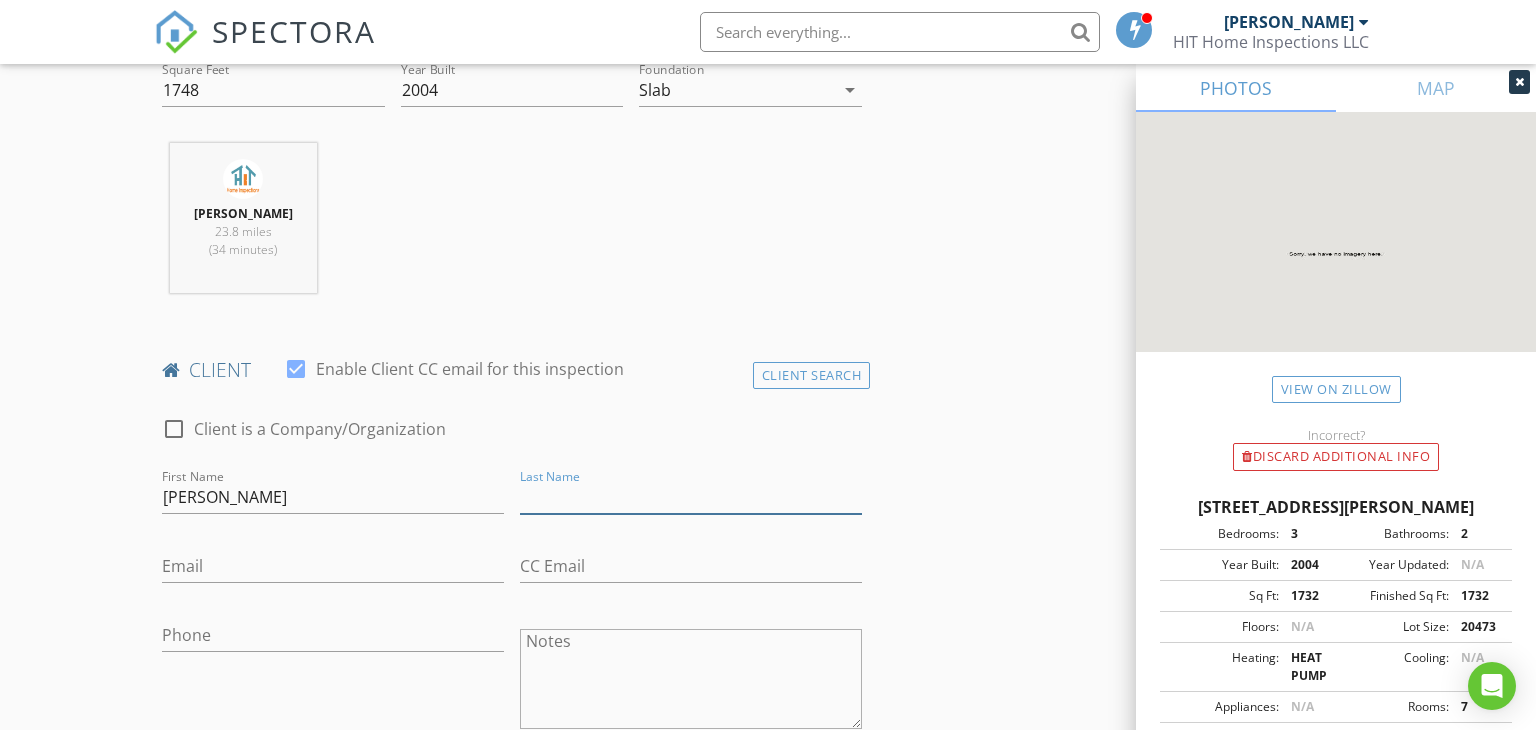 paste on "Rella" 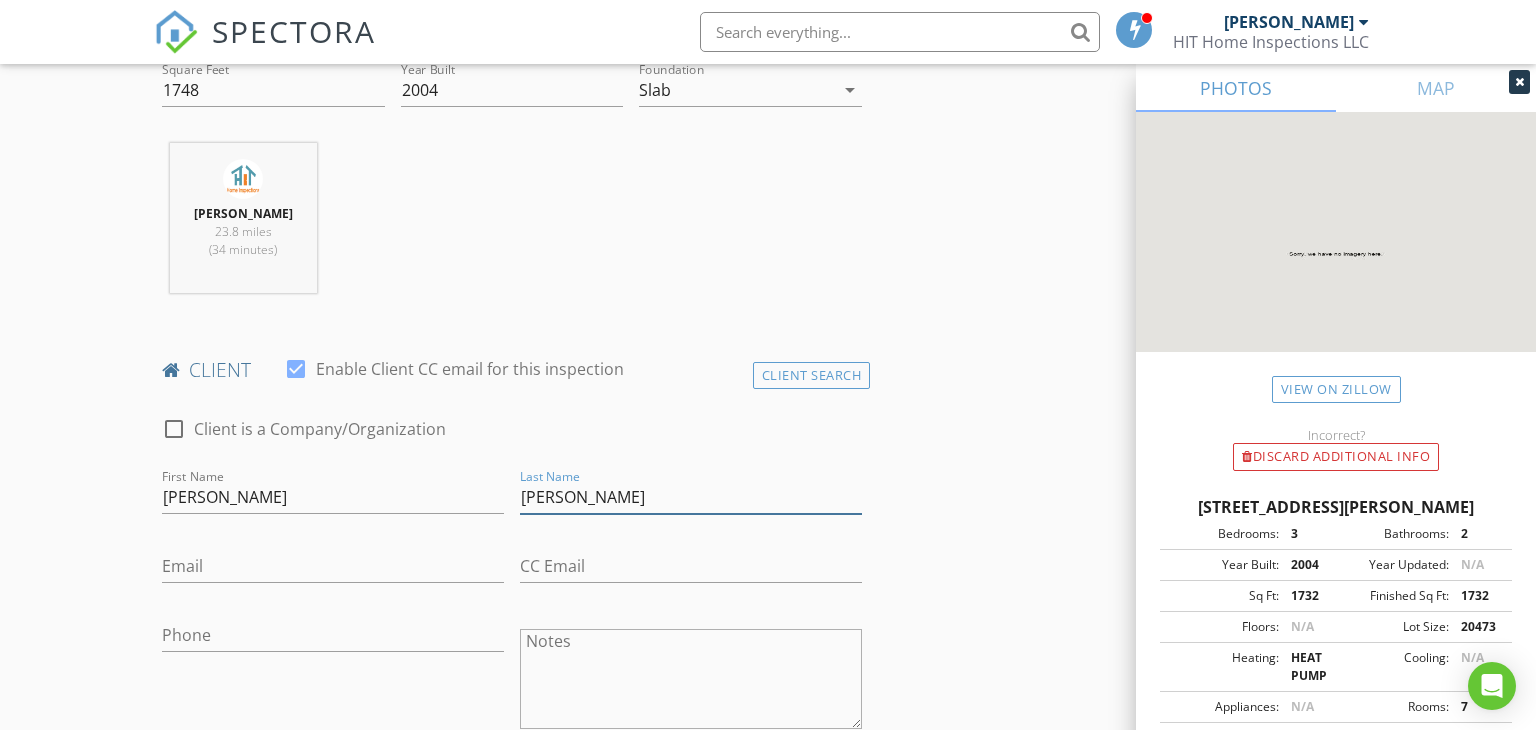 type on "Rella" 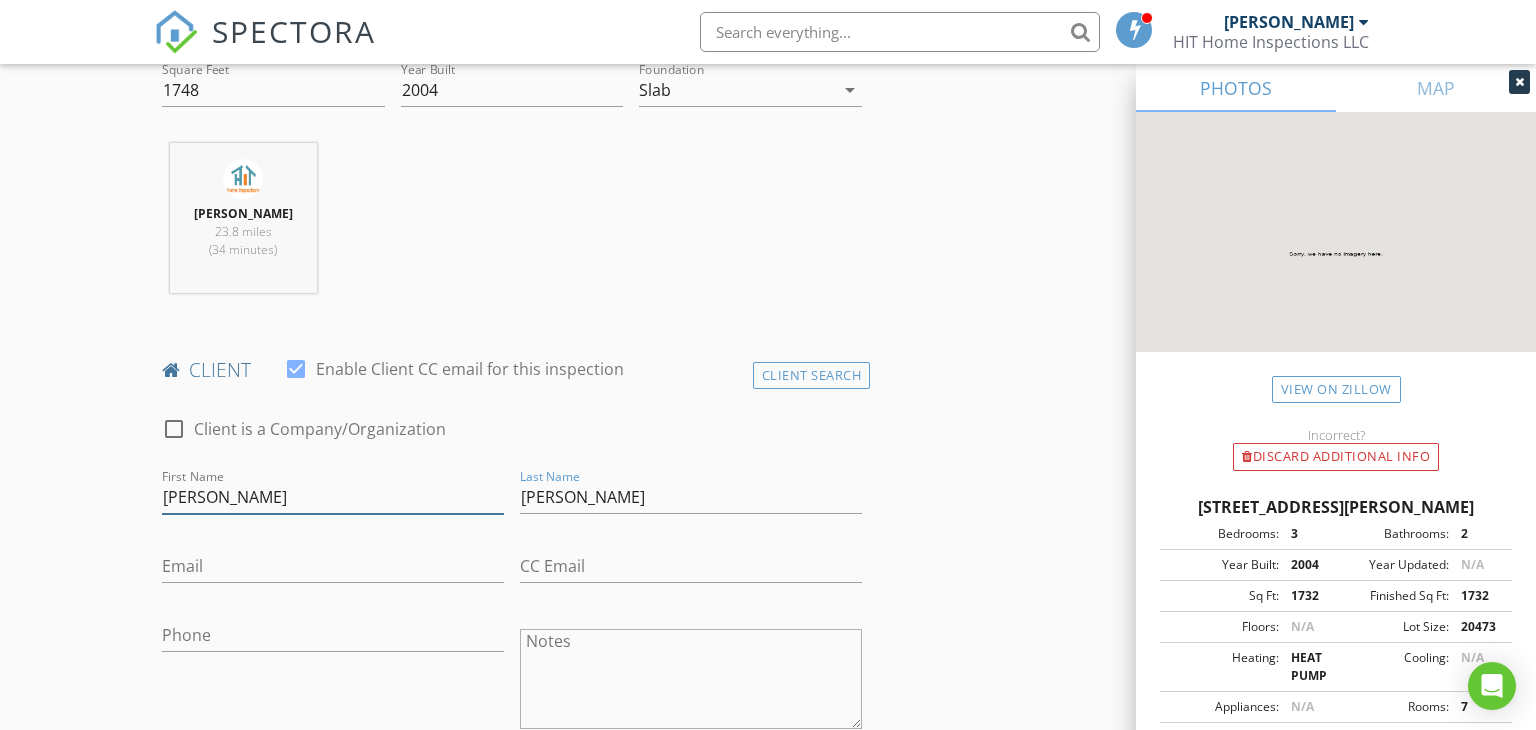 click on "Angela Rella" at bounding box center [333, 497] 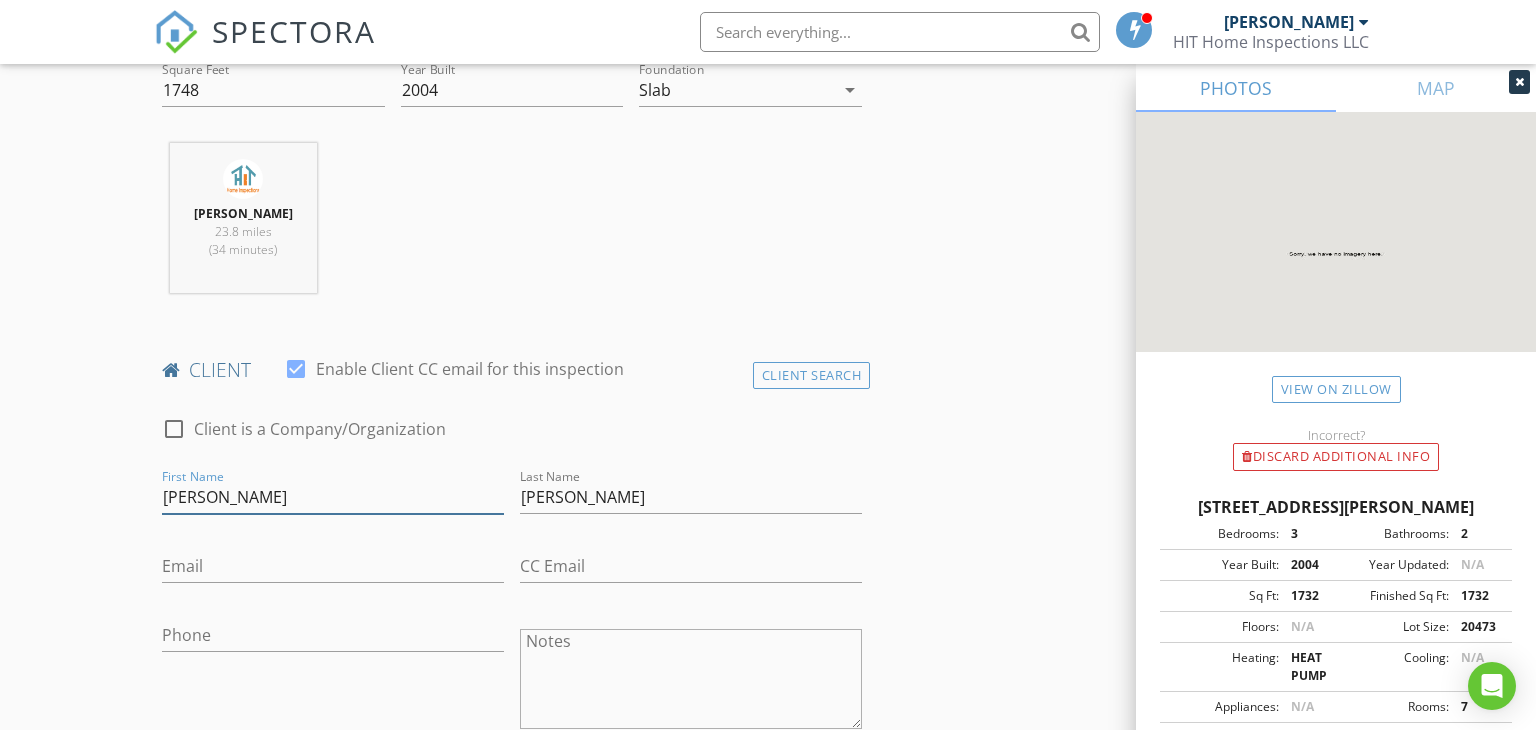 click on "Angela Rella" at bounding box center [333, 497] 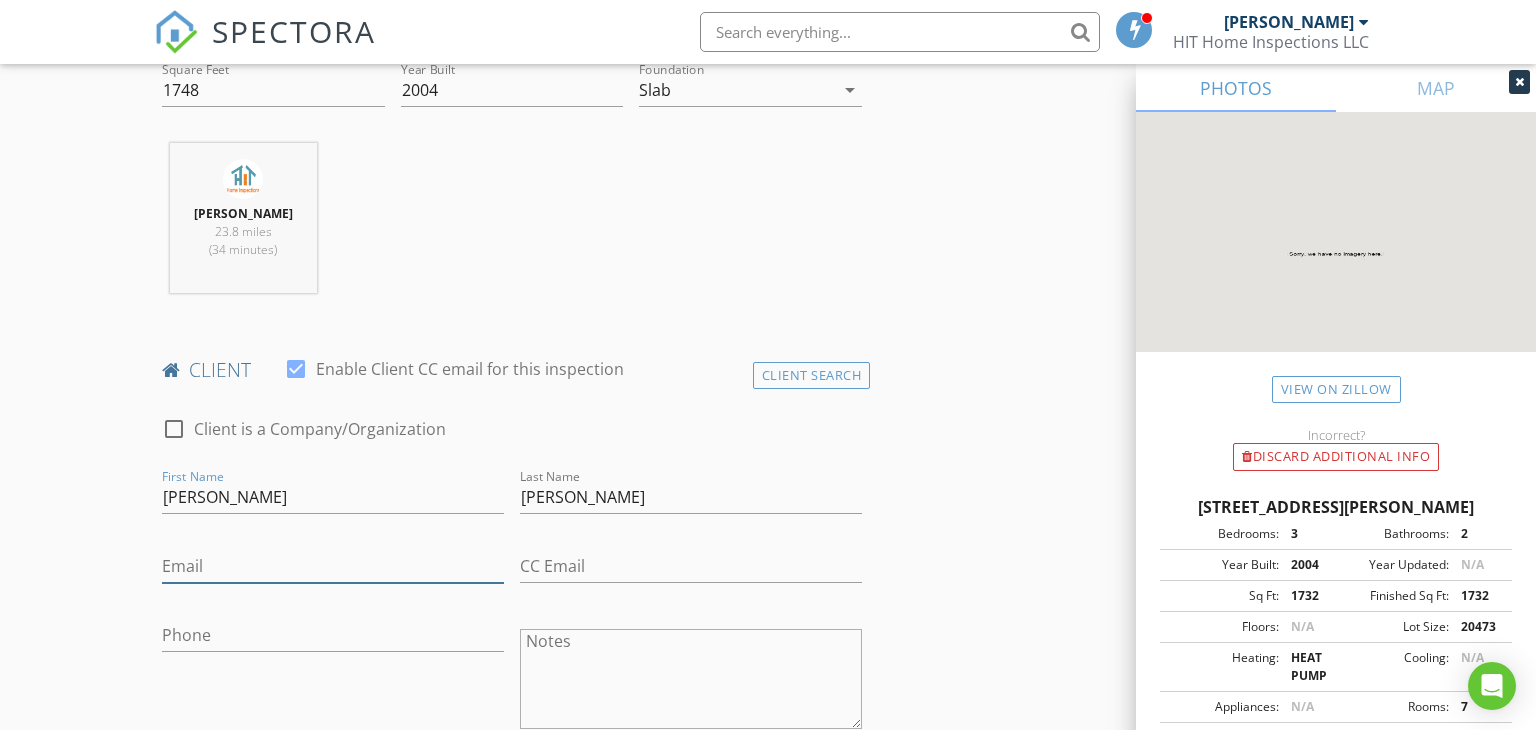 click on "Email" at bounding box center (333, 566) 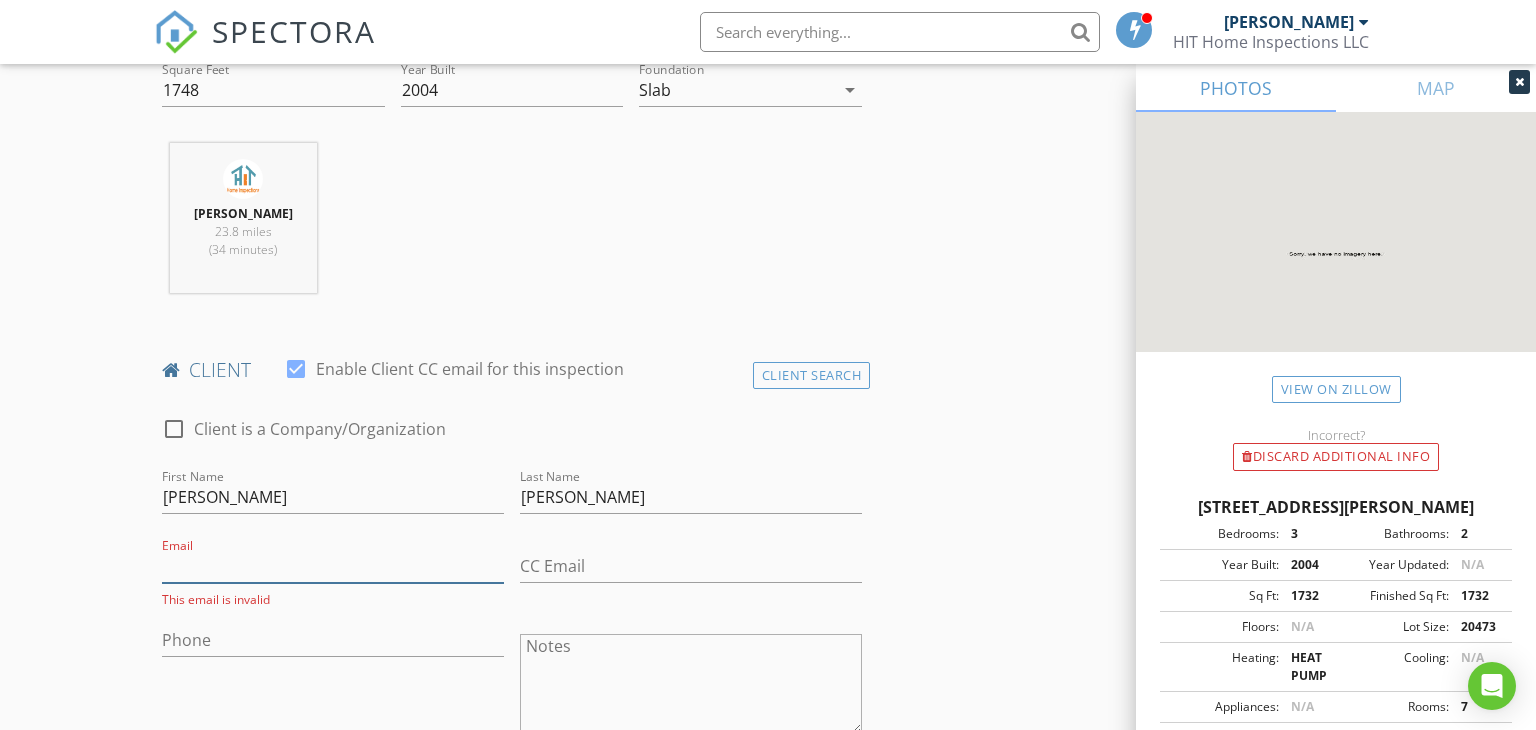 click on "Email" at bounding box center (333, 566) 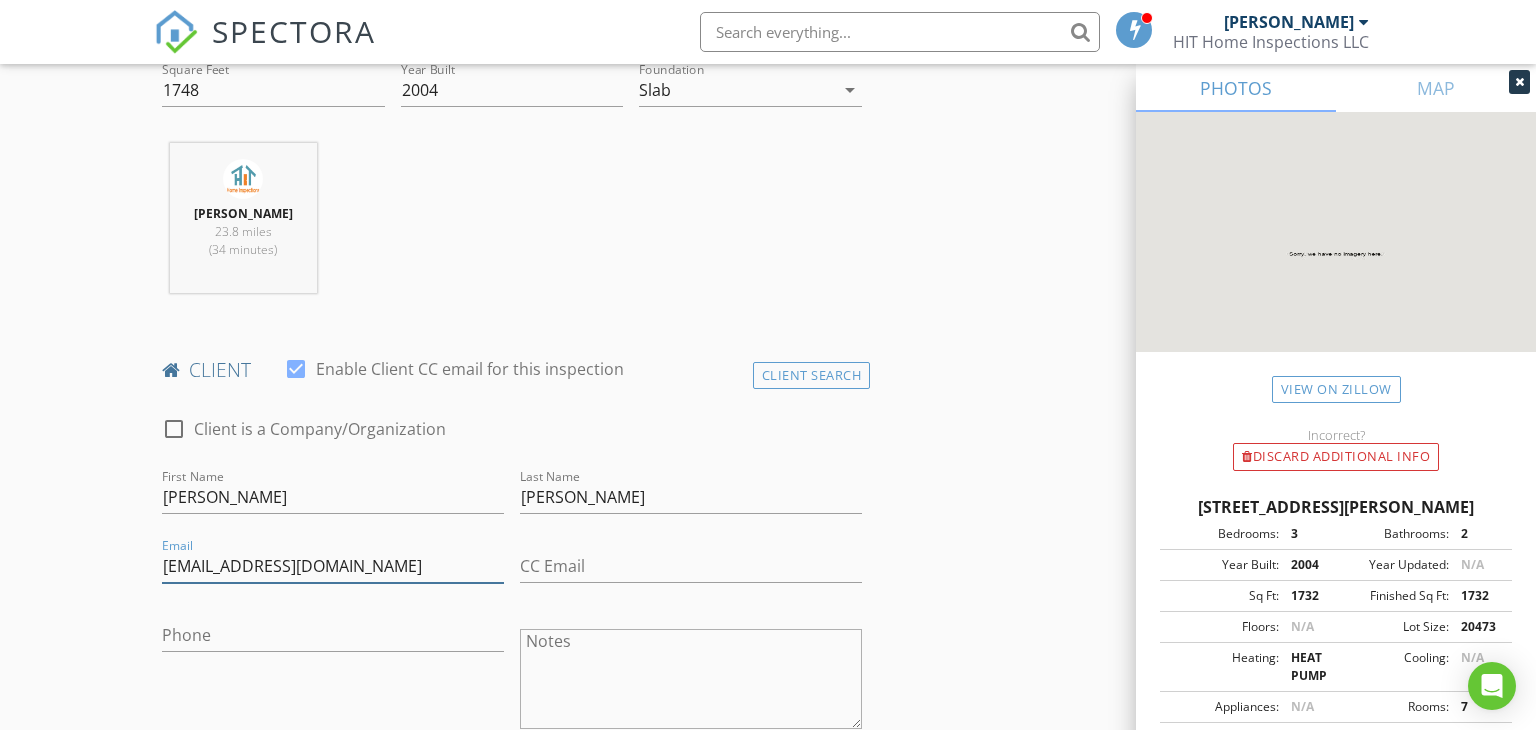 type on "smallbutpowerful@yahoo.com" 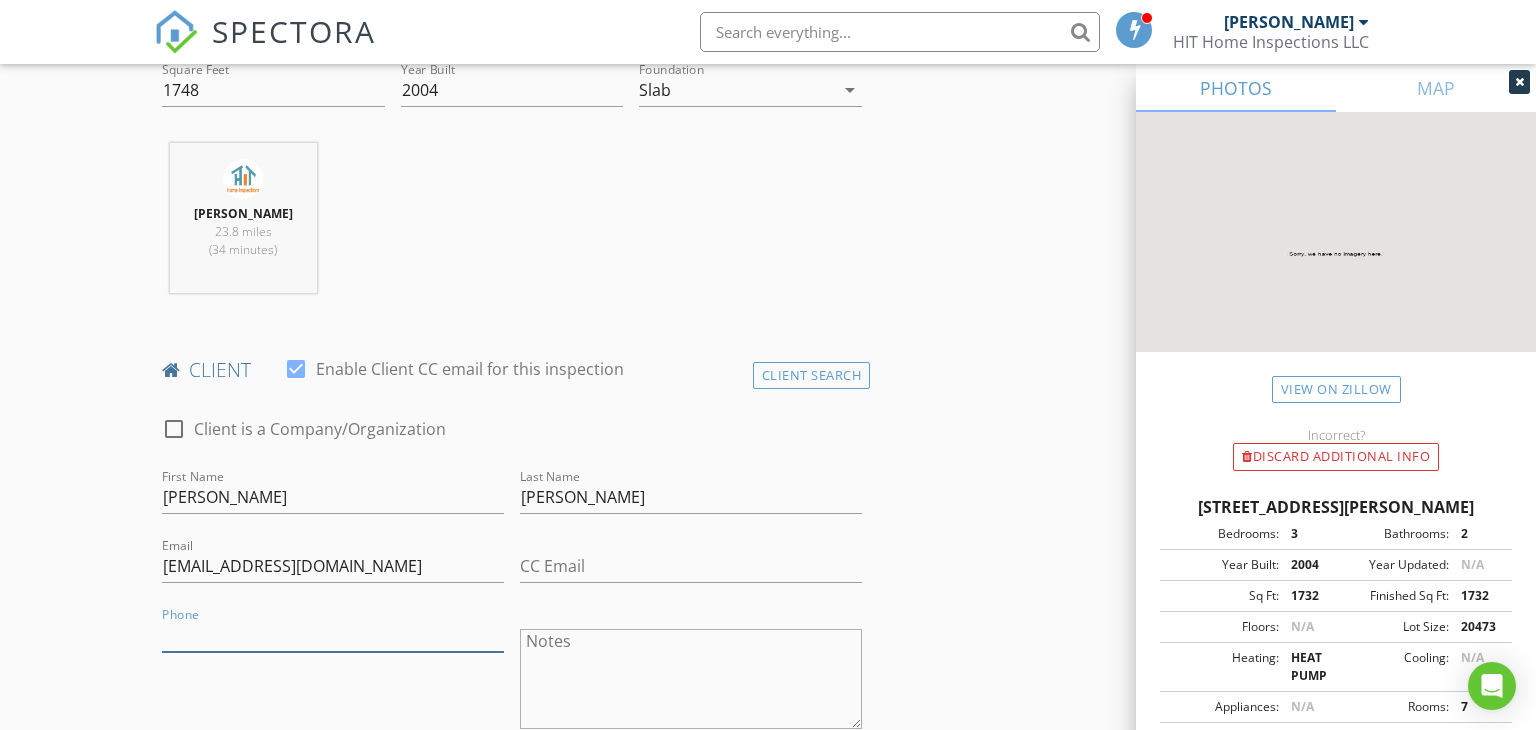 click on "Phone" at bounding box center (333, 635) 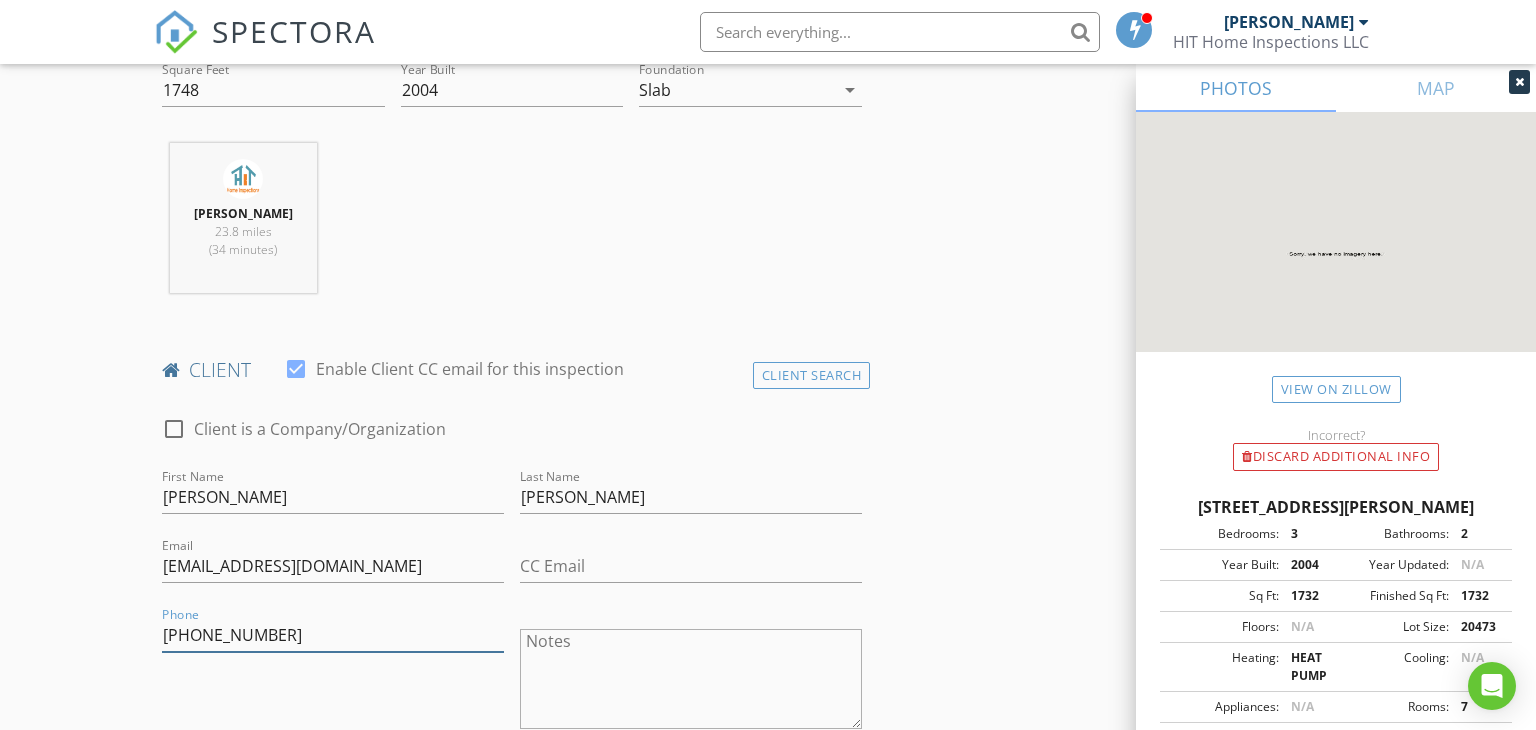 type on "210-792-9528" 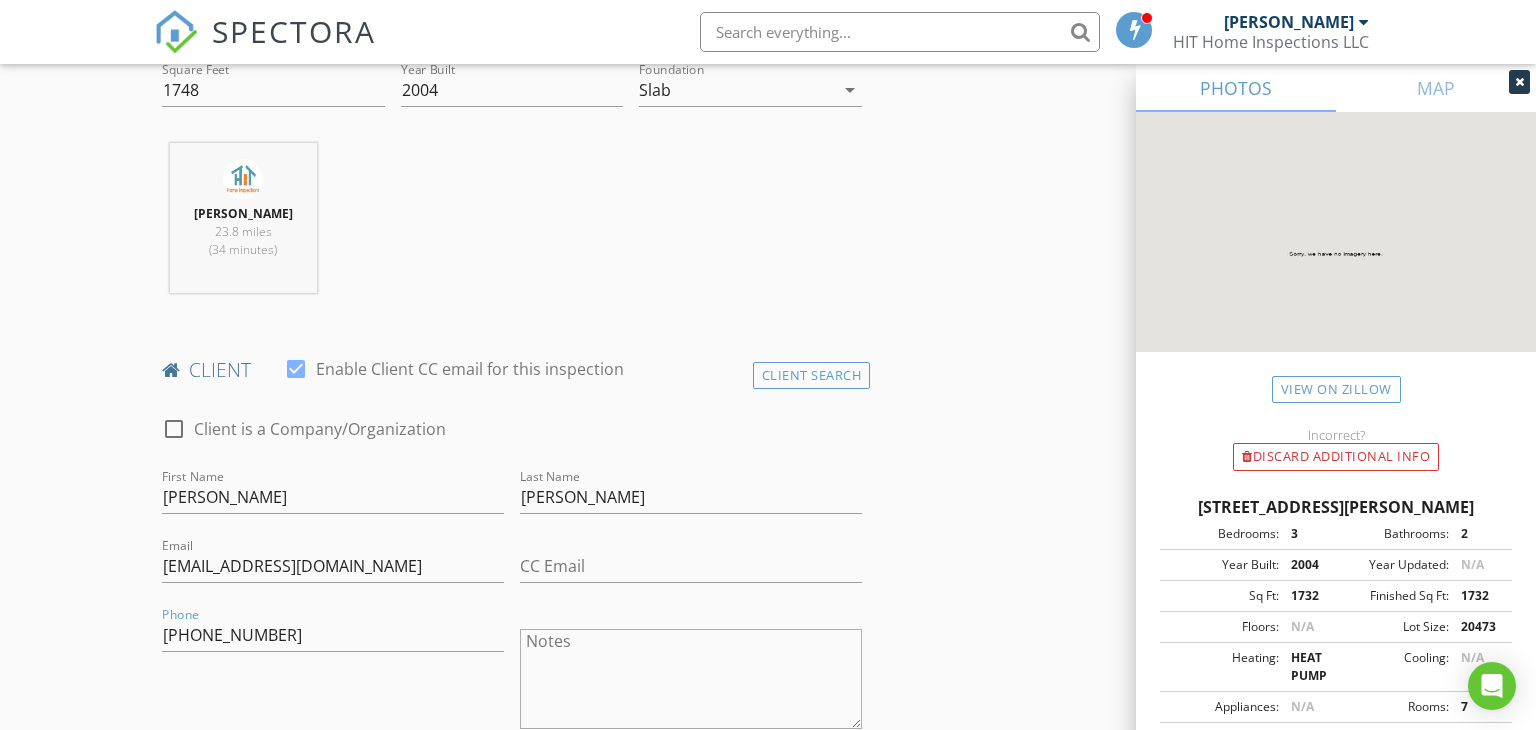 click on "INSPECTOR(S)
check_box   Brandon Hawkins   PRIMARY   Brandon Hawkins arrow_drop_down   check_box Brandon Hawkins specifically requested
Date/Time
07/15/2025 9:30 AM
Location
Address Search       Address 104 Milam Ct   Unit   City Burgaw   State NC   Zip 28425   County Pender     Square Feet 1748   Year Built 2004   Foundation Slab arrow_drop_down     Brandon Hawkins     23.8 miles     (34 minutes)
client
check_box Enable Client CC email for this inspection   Client Search     check_box_outline_blank Client is a Company/Organization     First Name Angela   Last Name Rella   Email smallbutpowerful@yahoo.com   CC Email   Phone 210-792-9528           Notes   Private Notes
ADD ADDITIONAL client
SERVICES
check_box_outline_blank   Reinspection   check_box_outline_blank" at bounding box center (768, 1155) 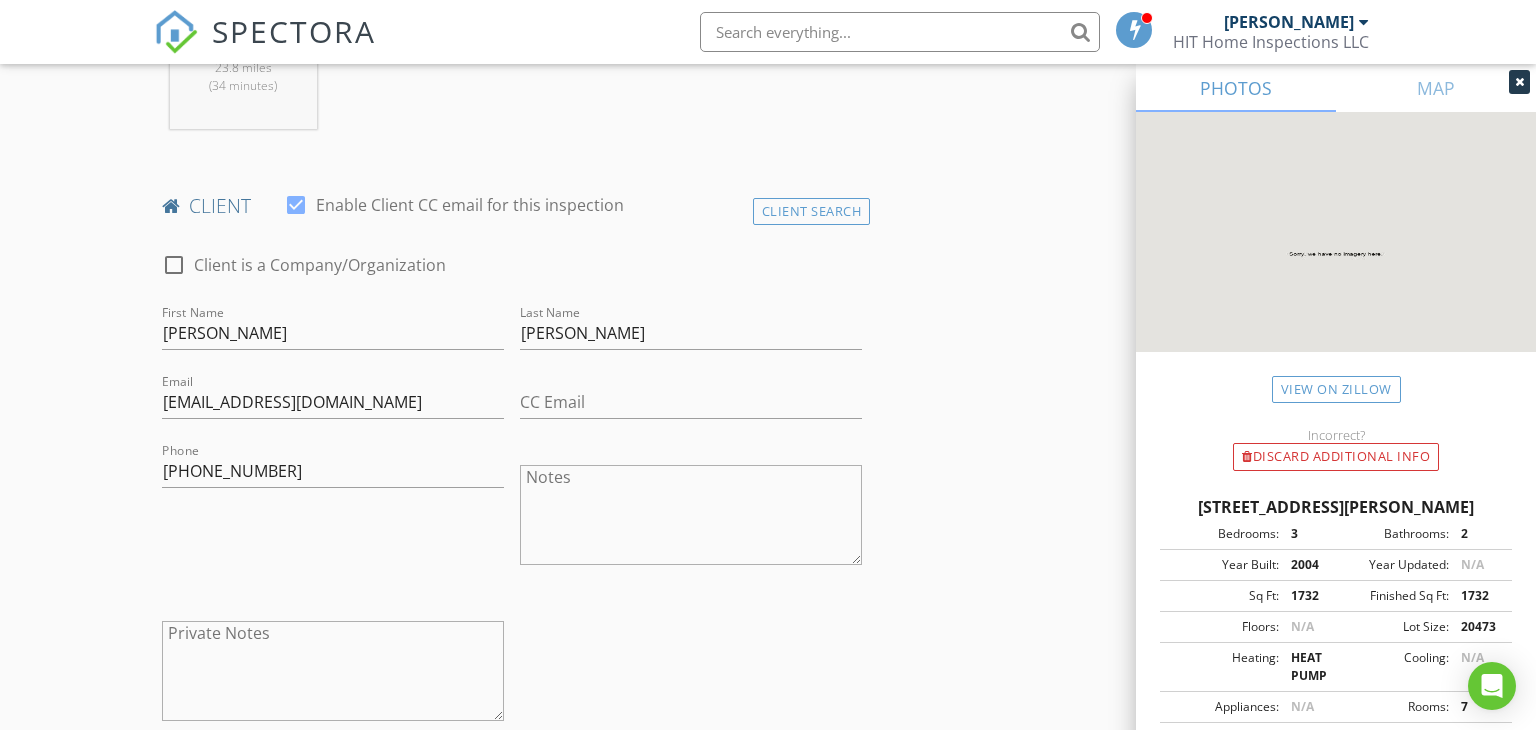 scroll, scrollTop: 1242, scrollLeft: 0, axis: vertical 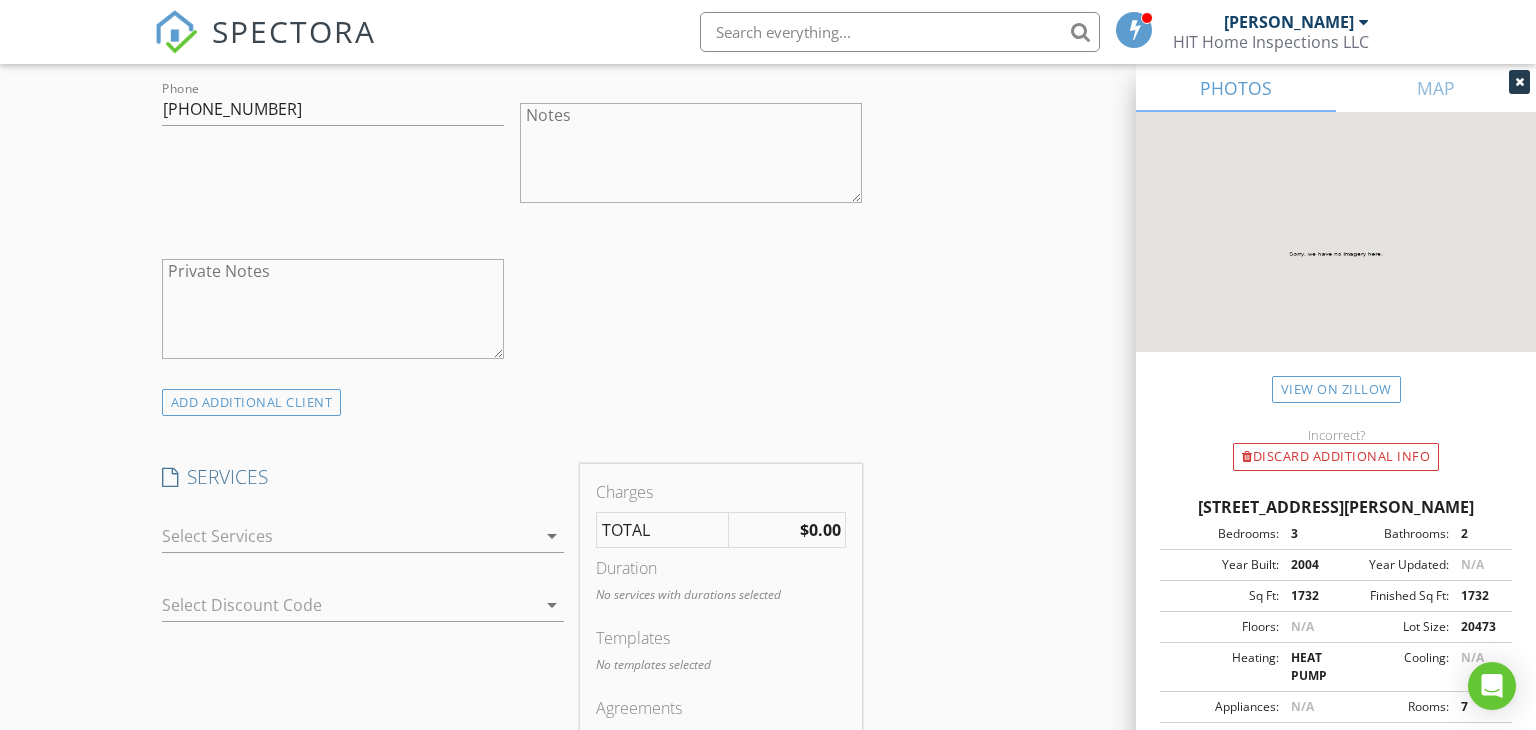 click at bounding box center [349, 536] 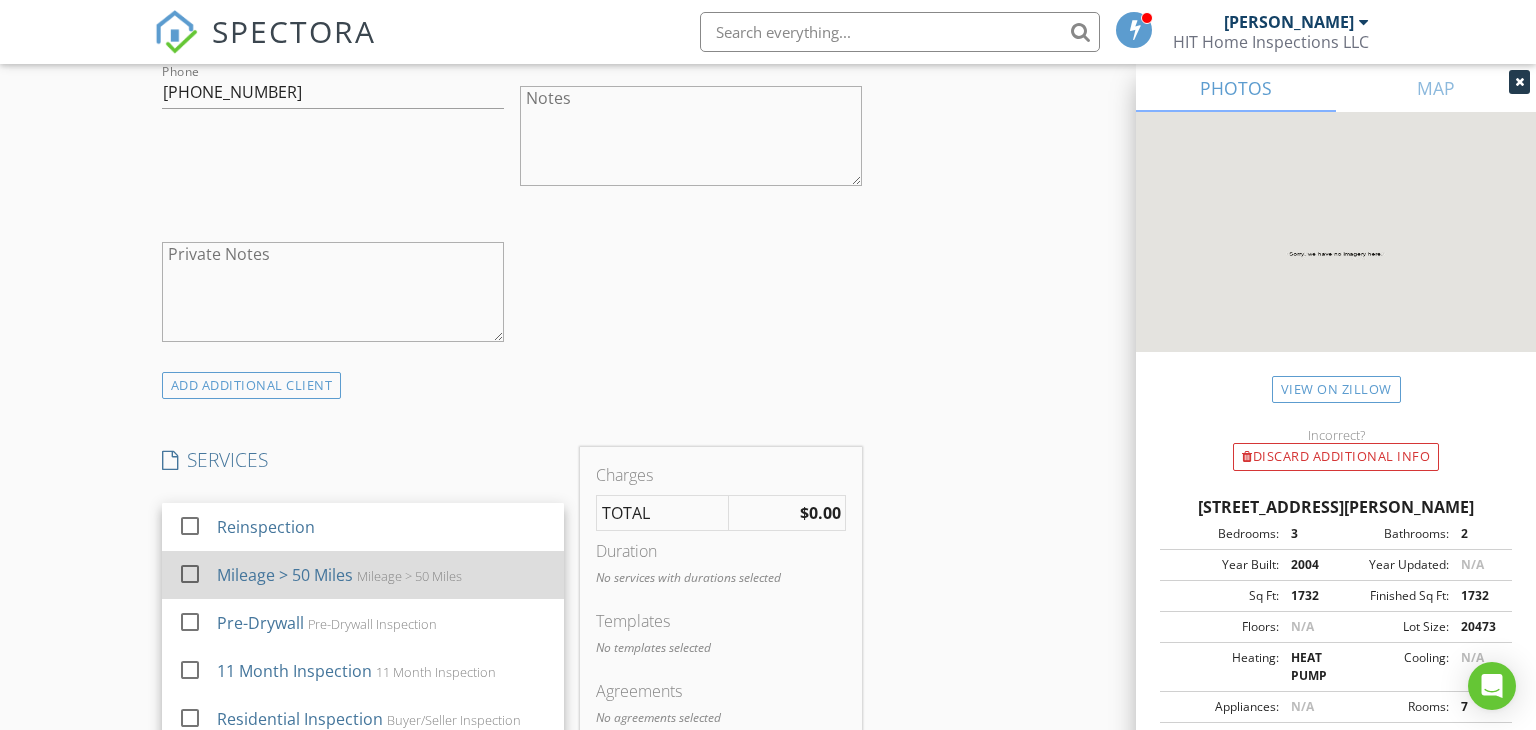 scroll, scrollTop: 1274, scrollLeft: 0, axis: vertical 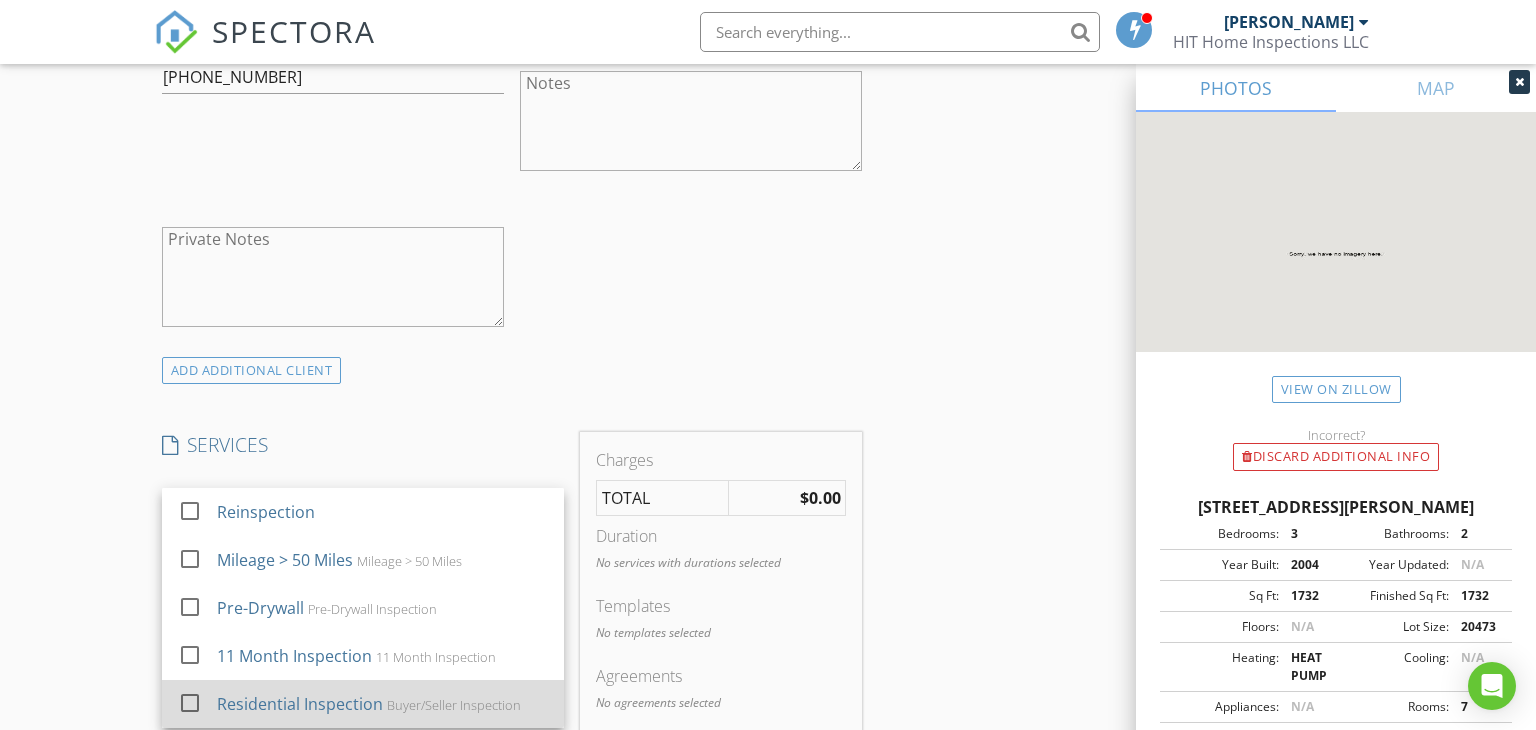 click at bounding box center (190, 703) 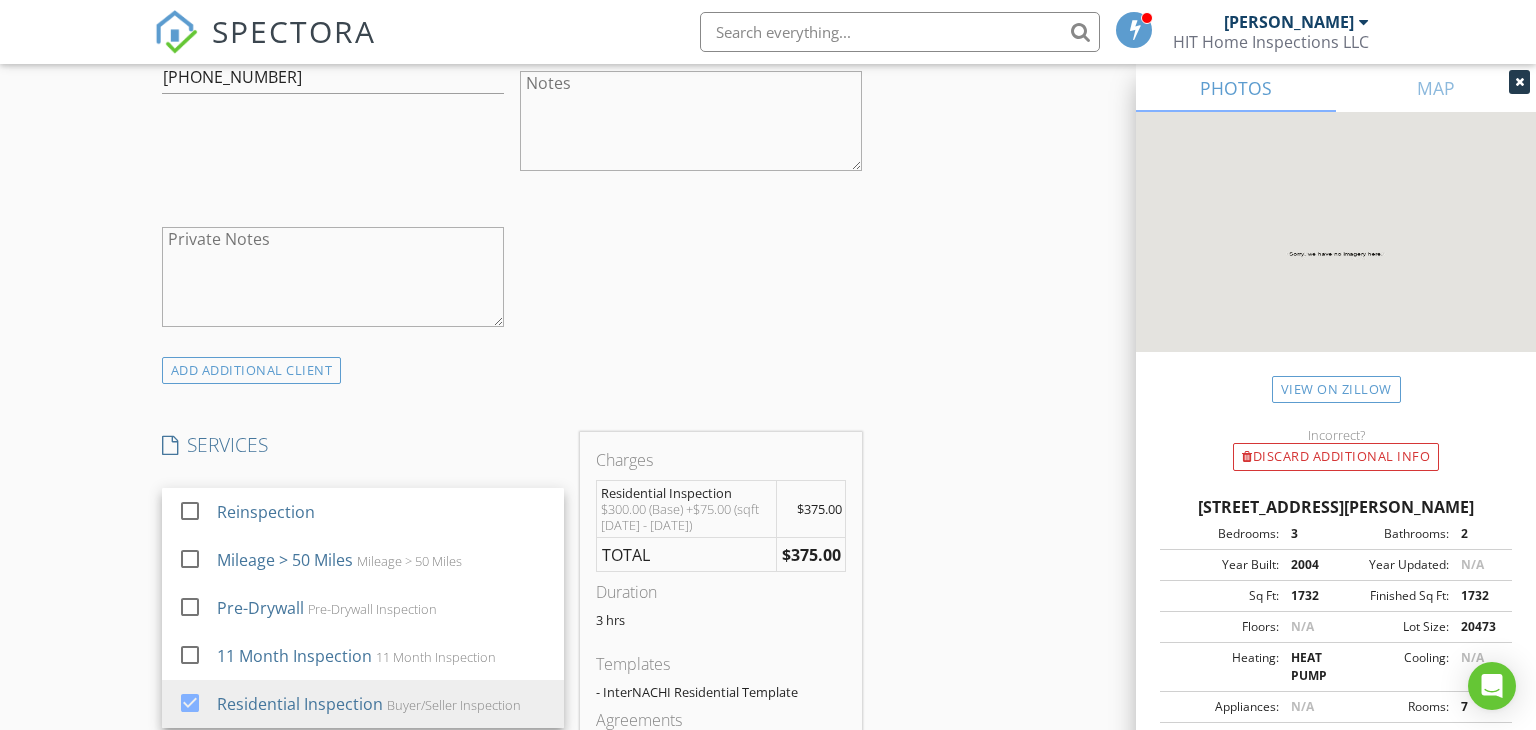 click on "INSPECTOR(S)
check_box   Brandon Hawkins   PRIMARY   Brandon Hawkins arrow_drop_down   check_box Brandon Hawkins specifically requested
Date/Time
07/15/2025 9:30 AM
Location
Address Search       Address 104 Milam Ct   Unit   City Burgaw   State NC   Zip 28425   County Pender     Square Feet 1748   Year Built 2004   Foundation Slab arrow_drop_down     Brandon Hawkins     23.8 miles     (34 minutes)
client
check_box Enable Client CC email for this inspection   Client Search     check_box_outline_blank Client is a Company/Organization     First Name Angela   Last Name Rella   Email smallbutpowerful@yahoo.com   CC Email   Phone 210-792-9528           Notes   Private Notes
ADD ADDITIONAL client
SERVICES
check_box_outline_blank   Reinspection   check_box_outline_blank" at bounding box center (768, 612) 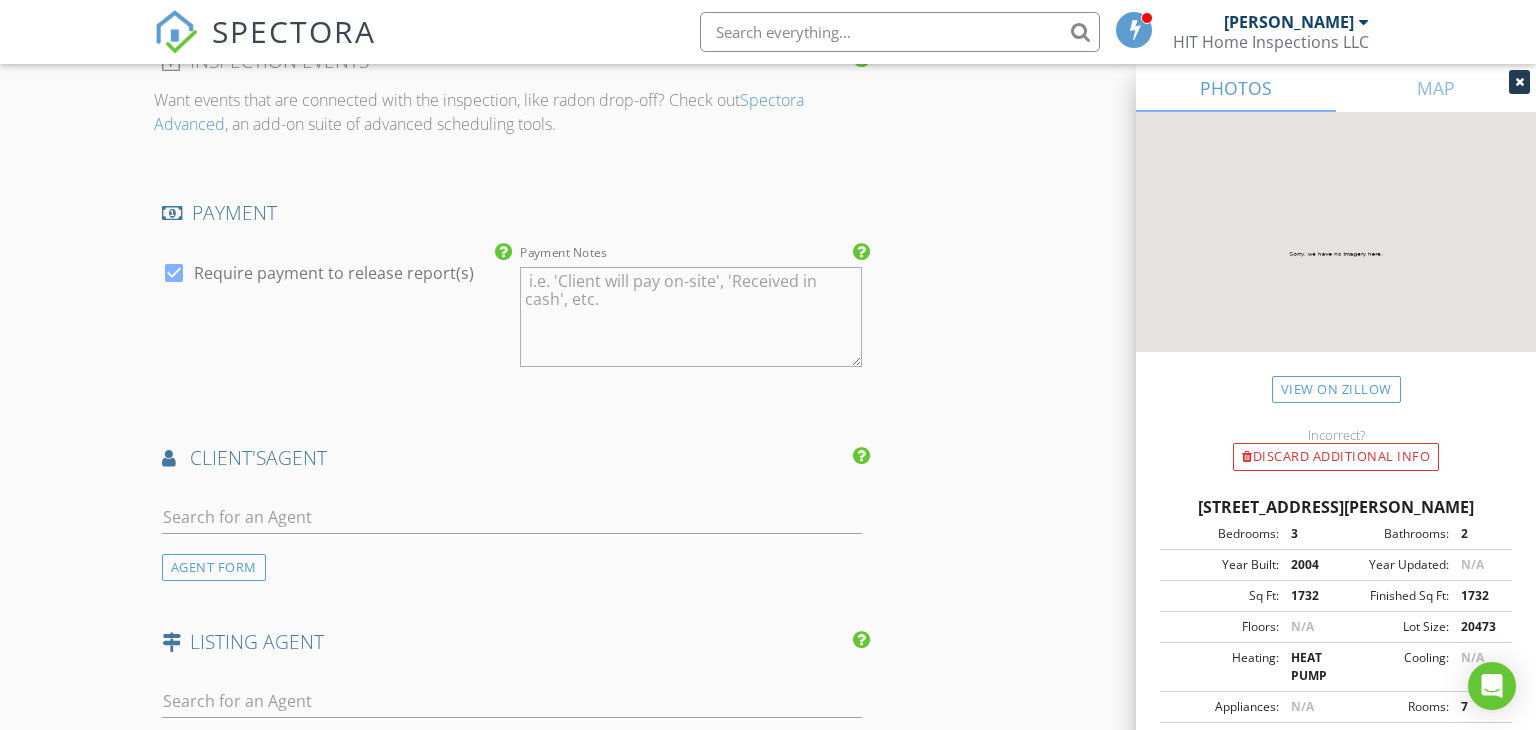 scroll, scrollTop: 2111, scrollLeft: 0, axis: vertical 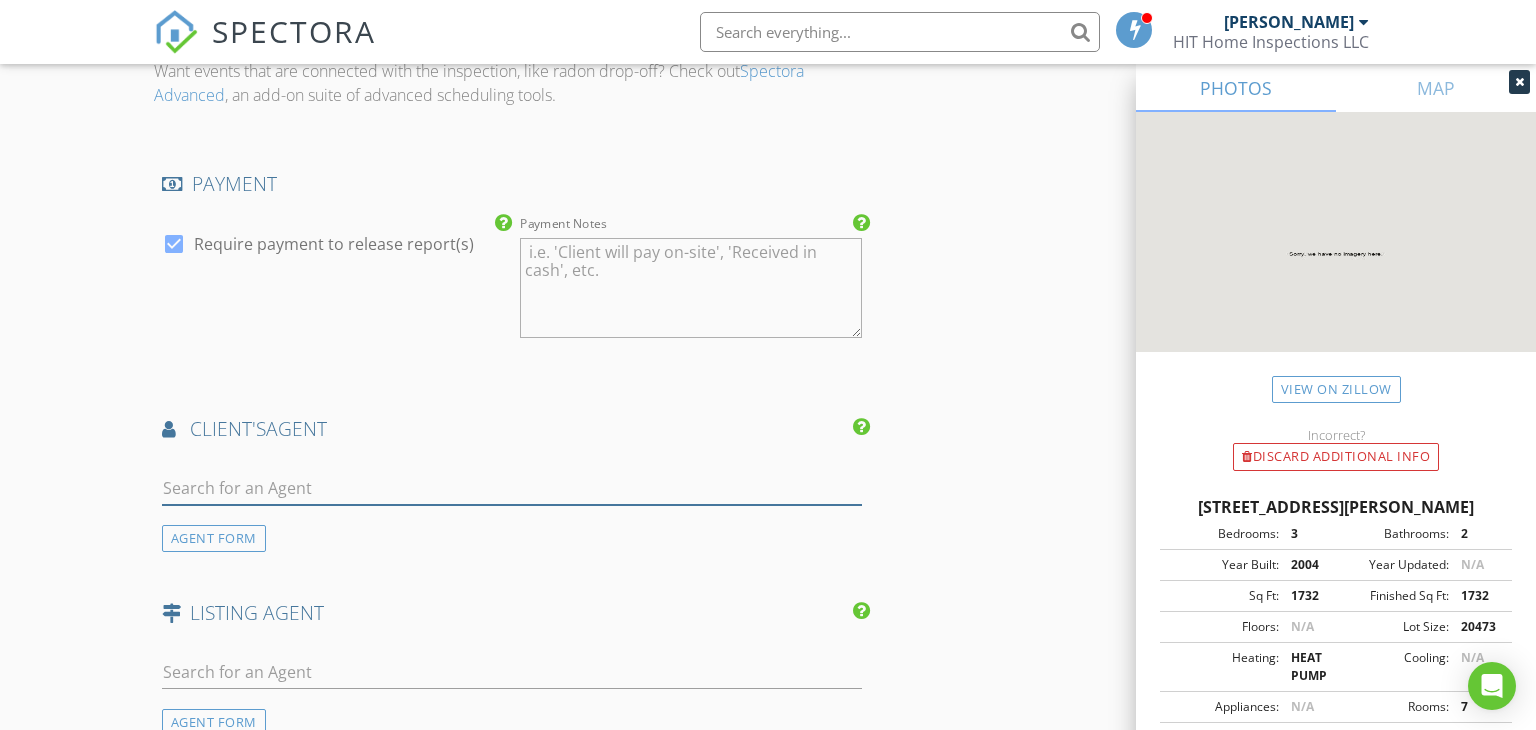 click at bounding box center (512, 488) 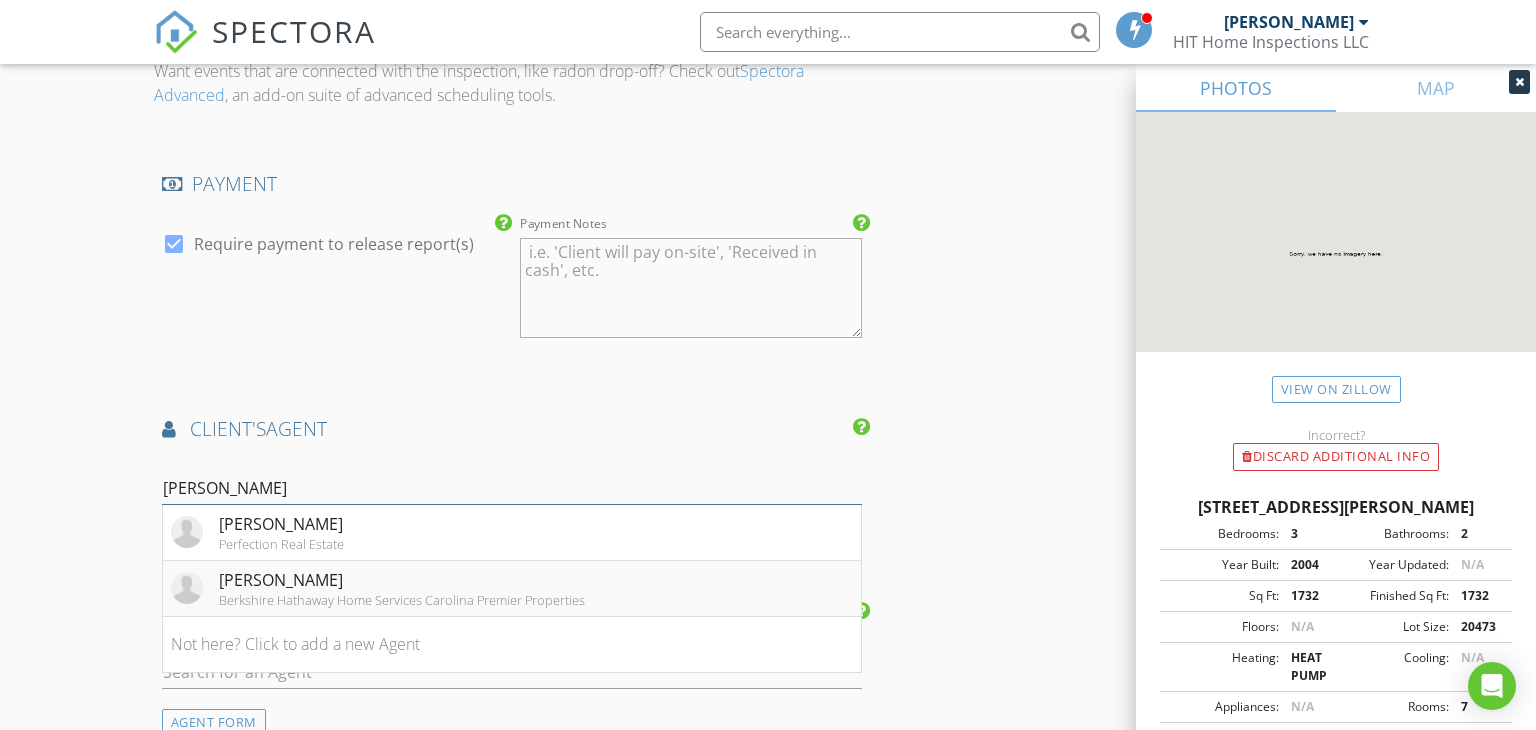 type on "terry" 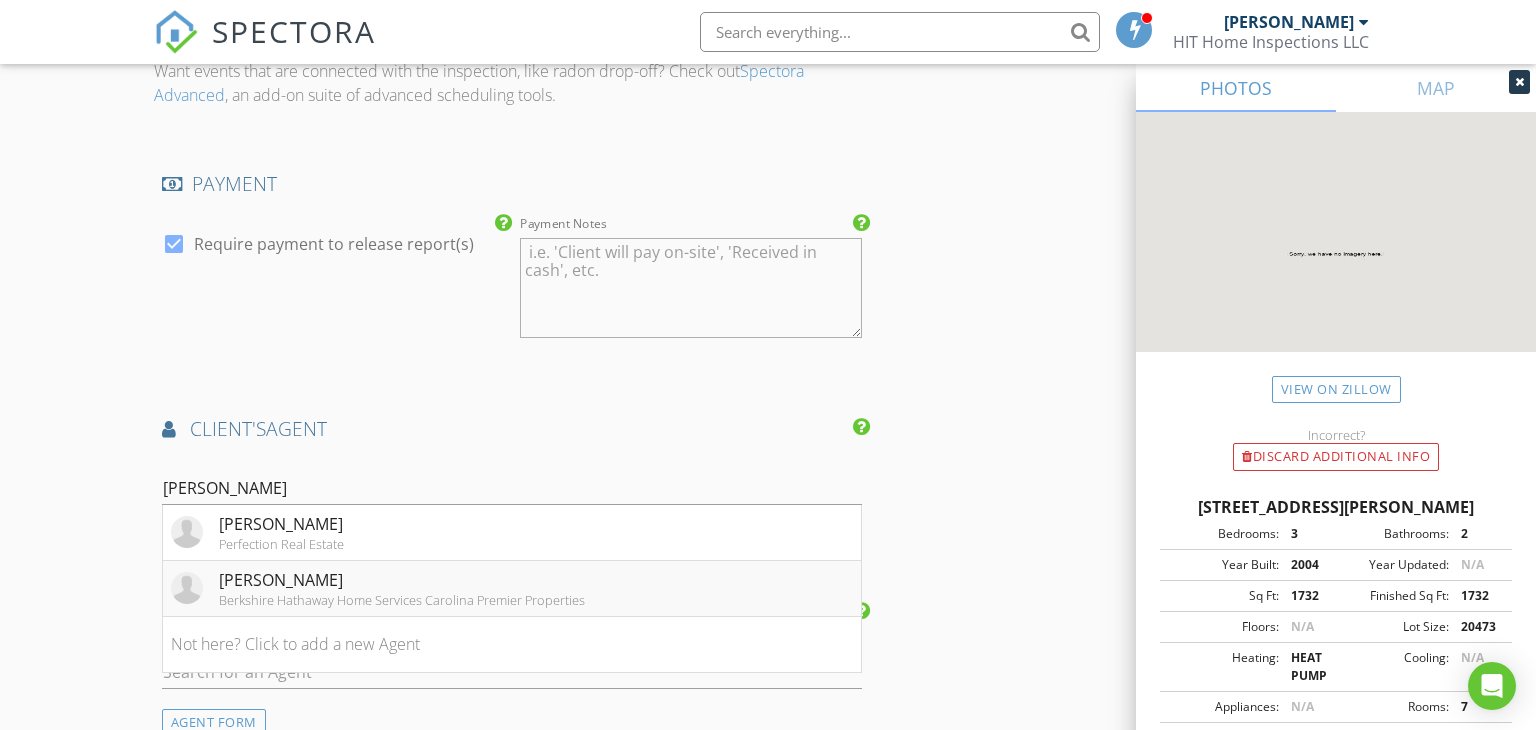 click on "Terry Milam" at bounding box center [402, 580] 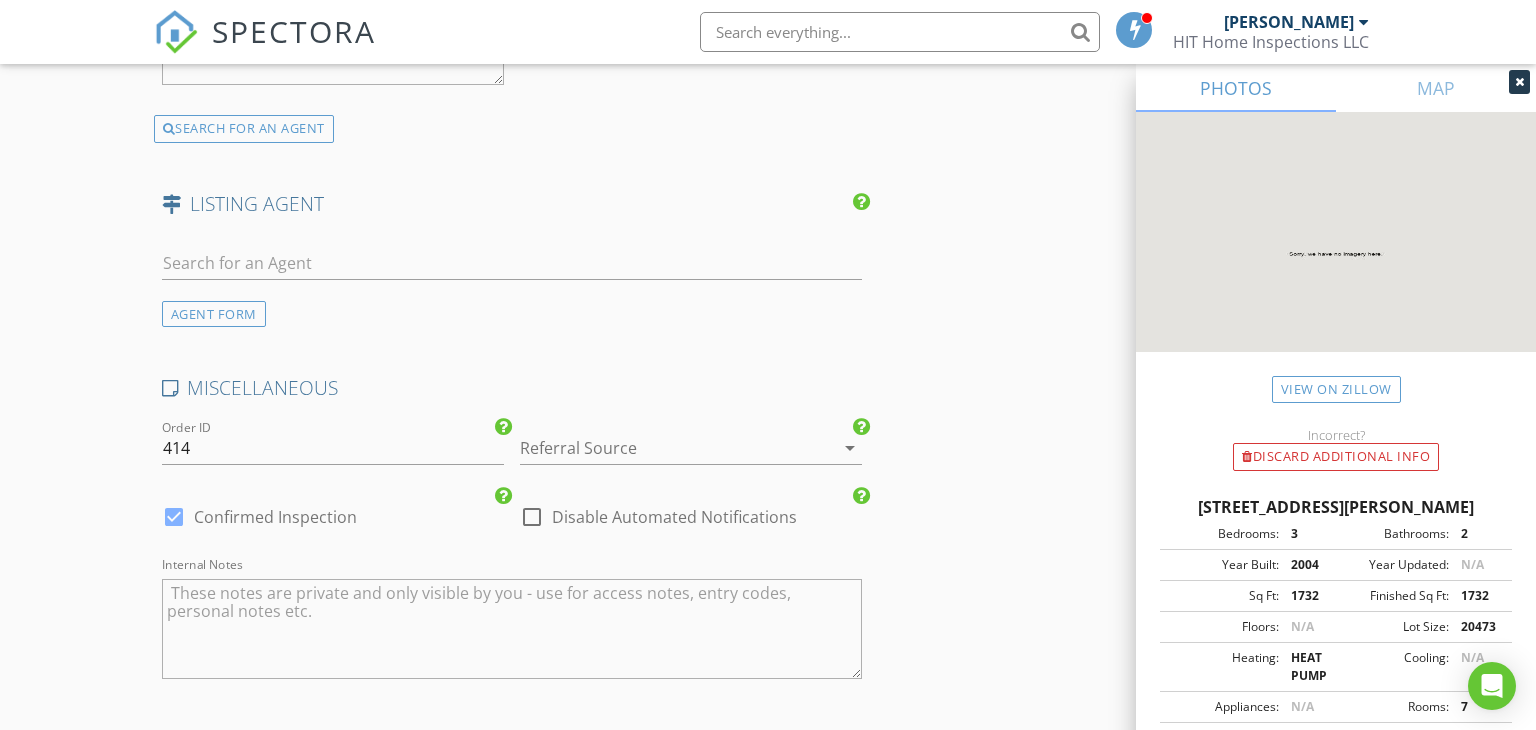 scroll, scrollTop: 3004, scrollLeft: 0, axis: vertical 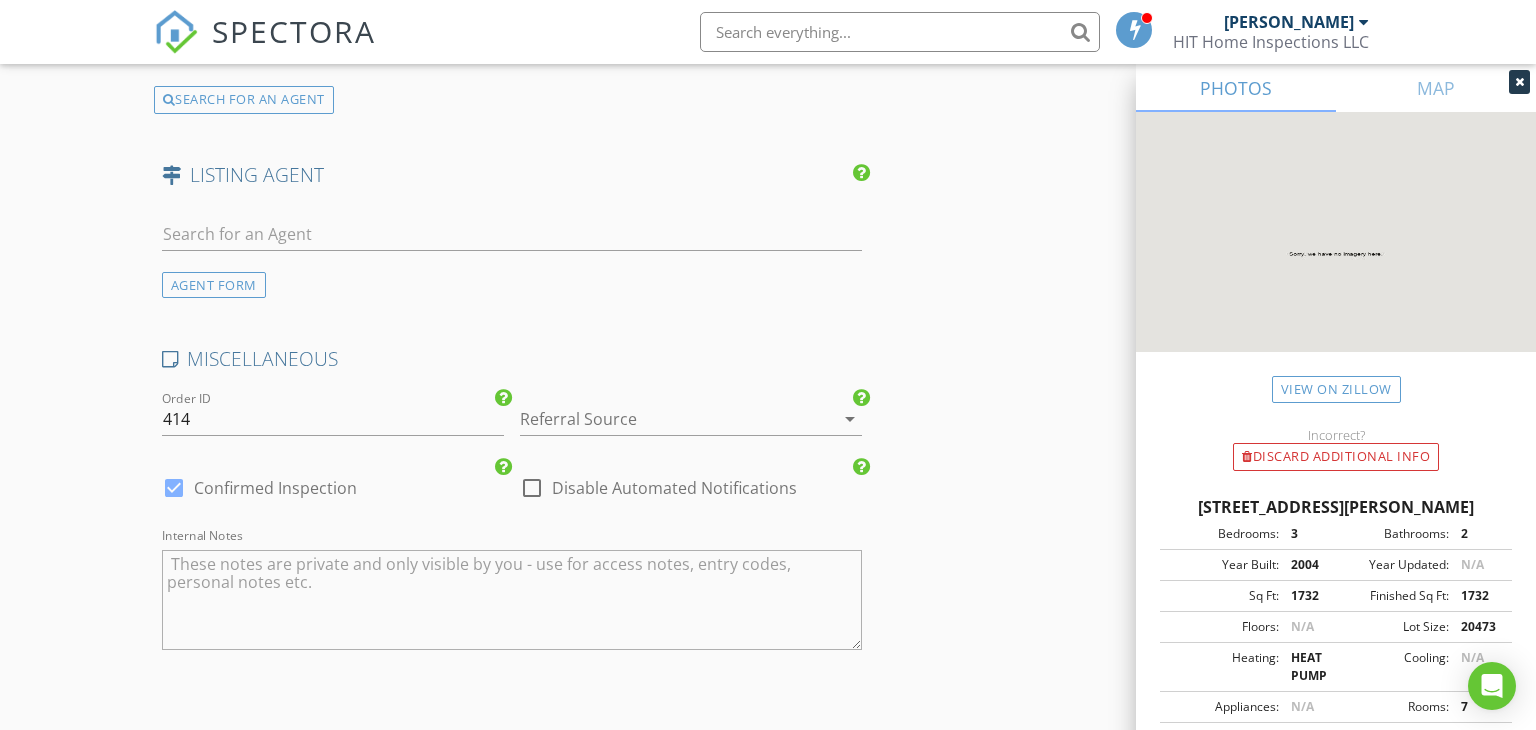 click at bounding box center (663, 419) 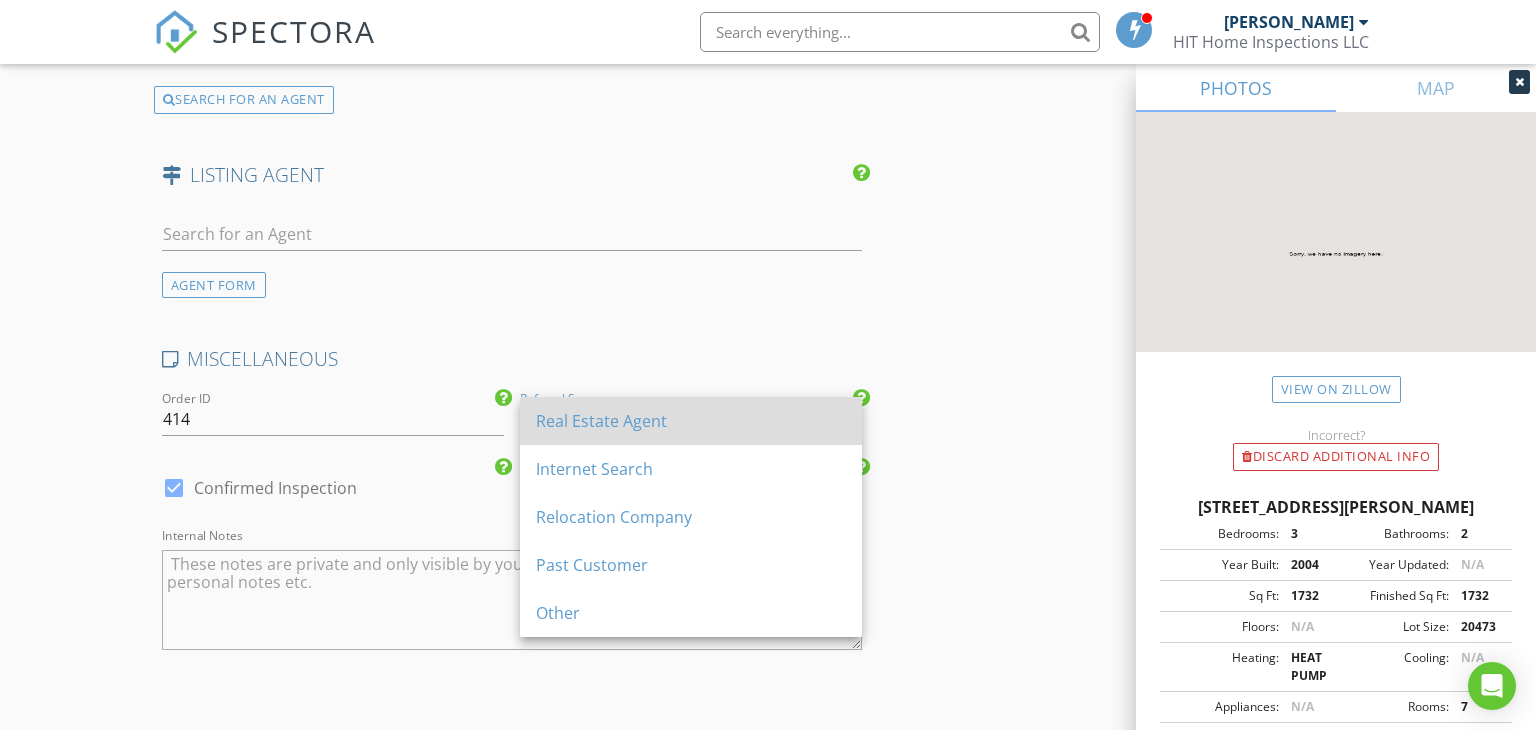 click on "Real Estate Agent" at bounding box center (691, 421) 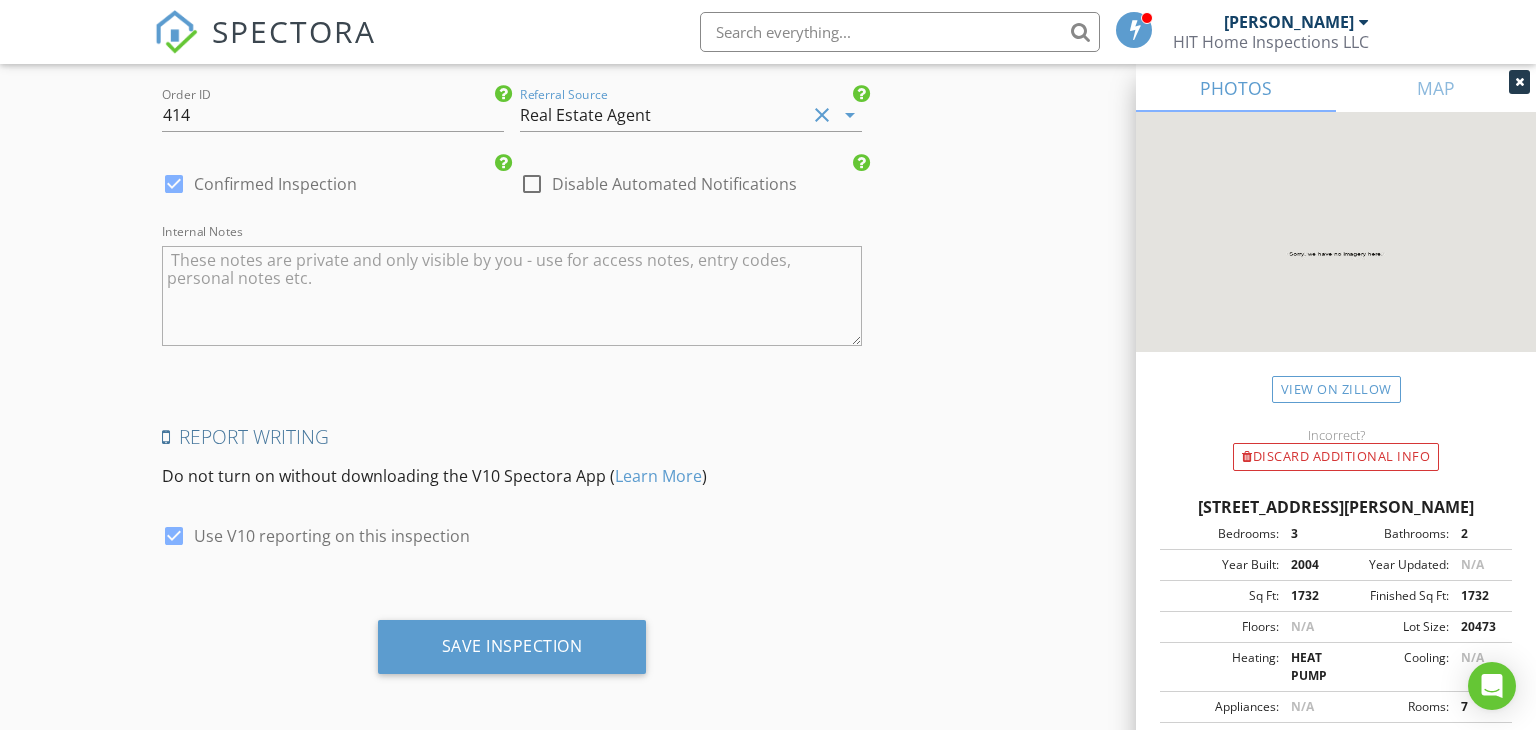 scroll, scrollTop: 3309, scrollLeft: 0, axis: vertical 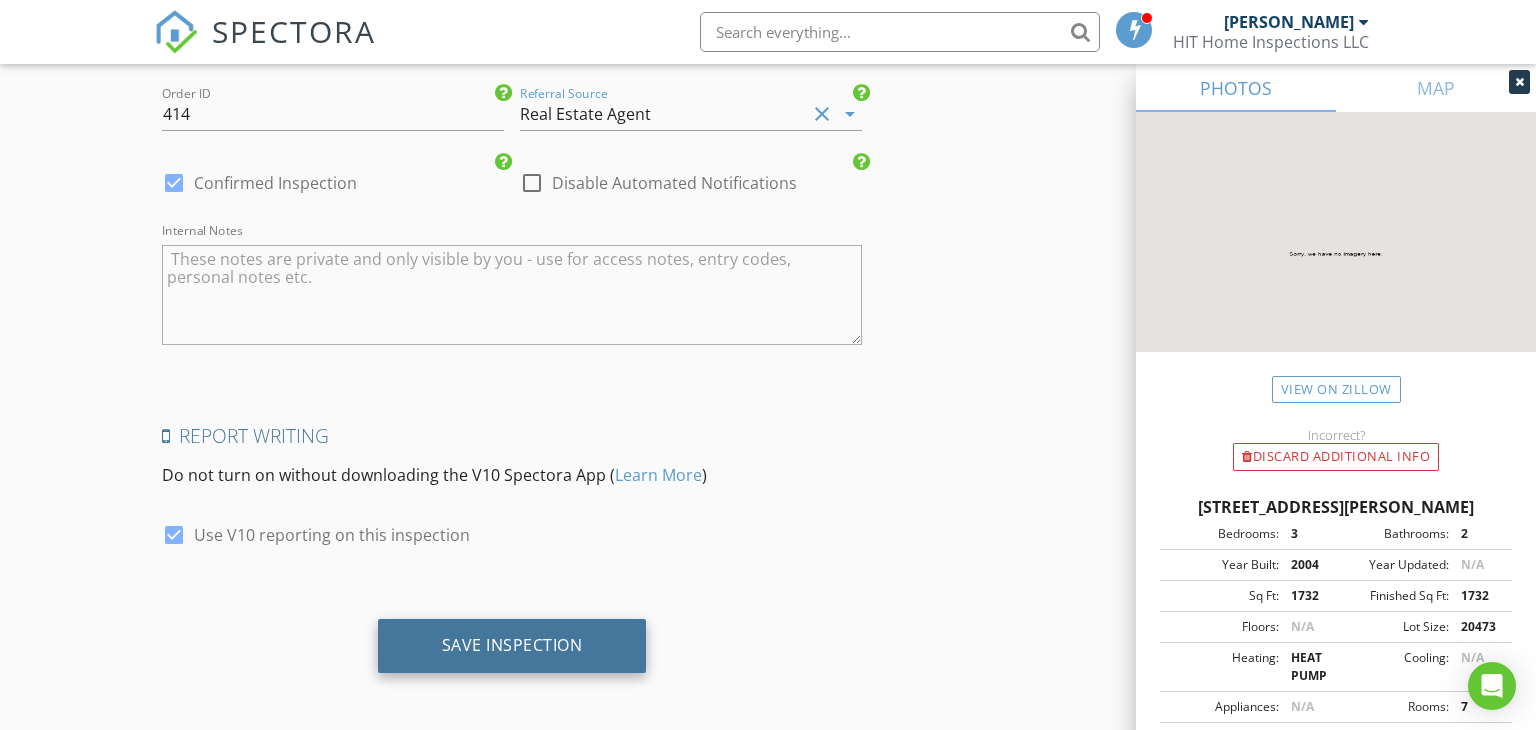 click on "Save Inspection" at bounding box center (512, 645) 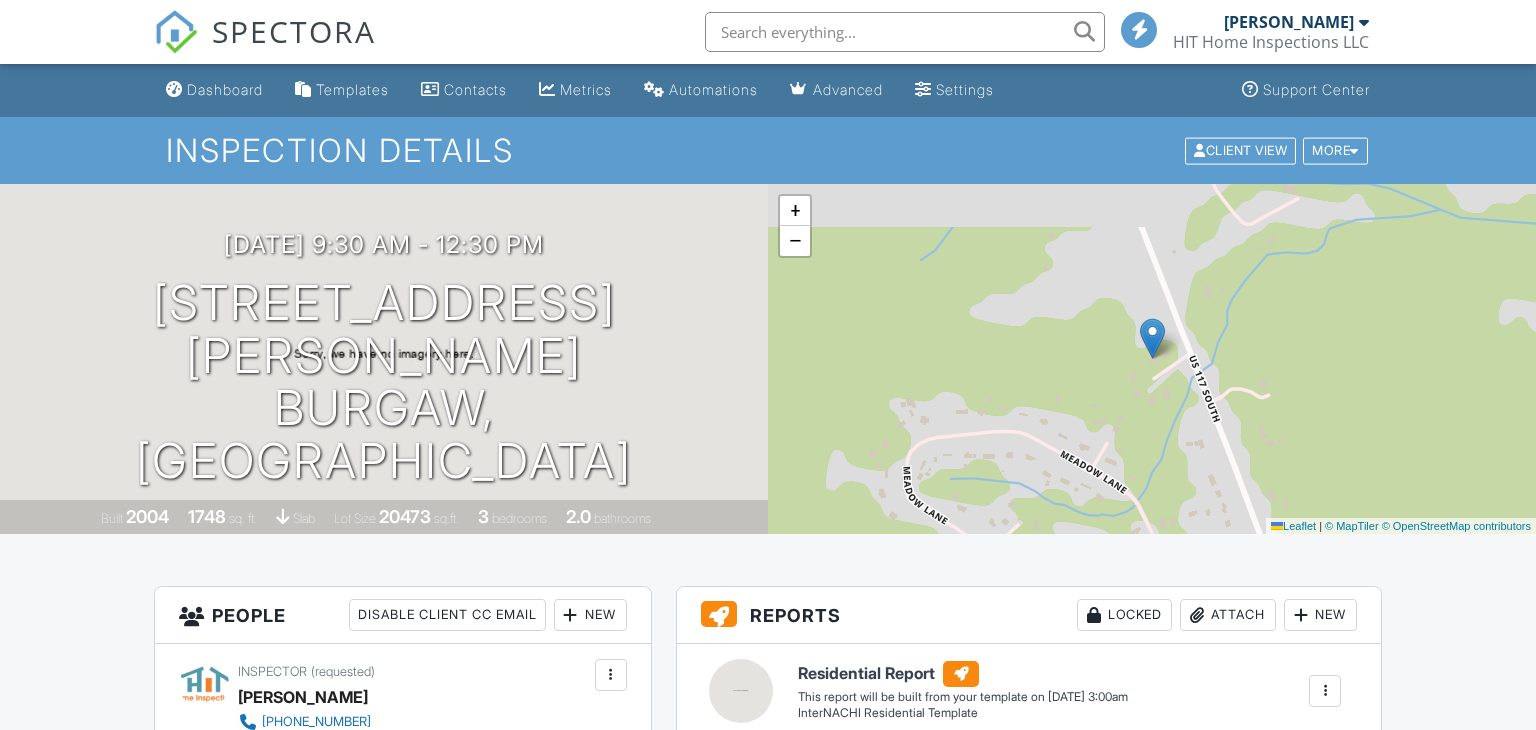 scroll, scrollTop: 0, scrollLeft: 0, axis: both 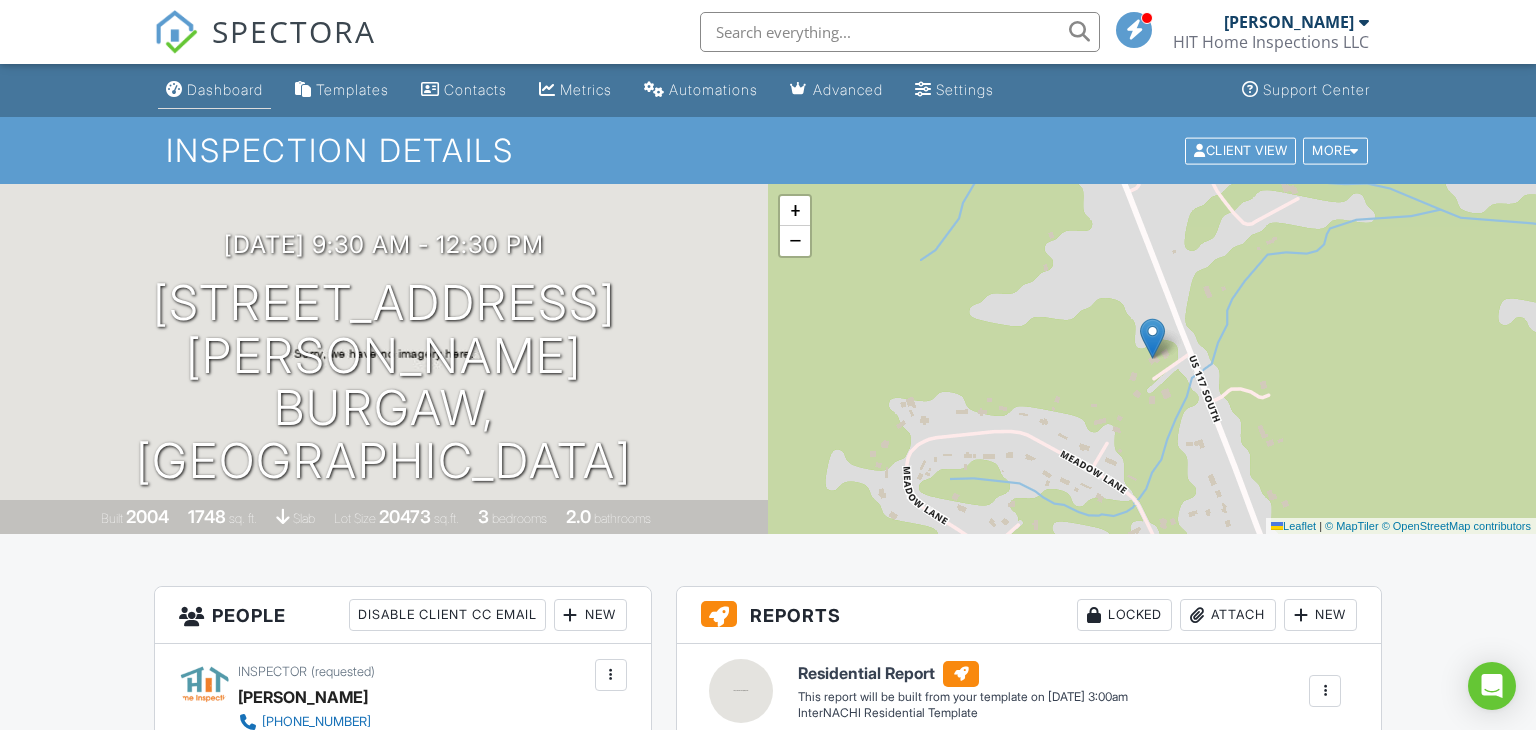 click on "Dashboard" at bounding box center [225, 89] 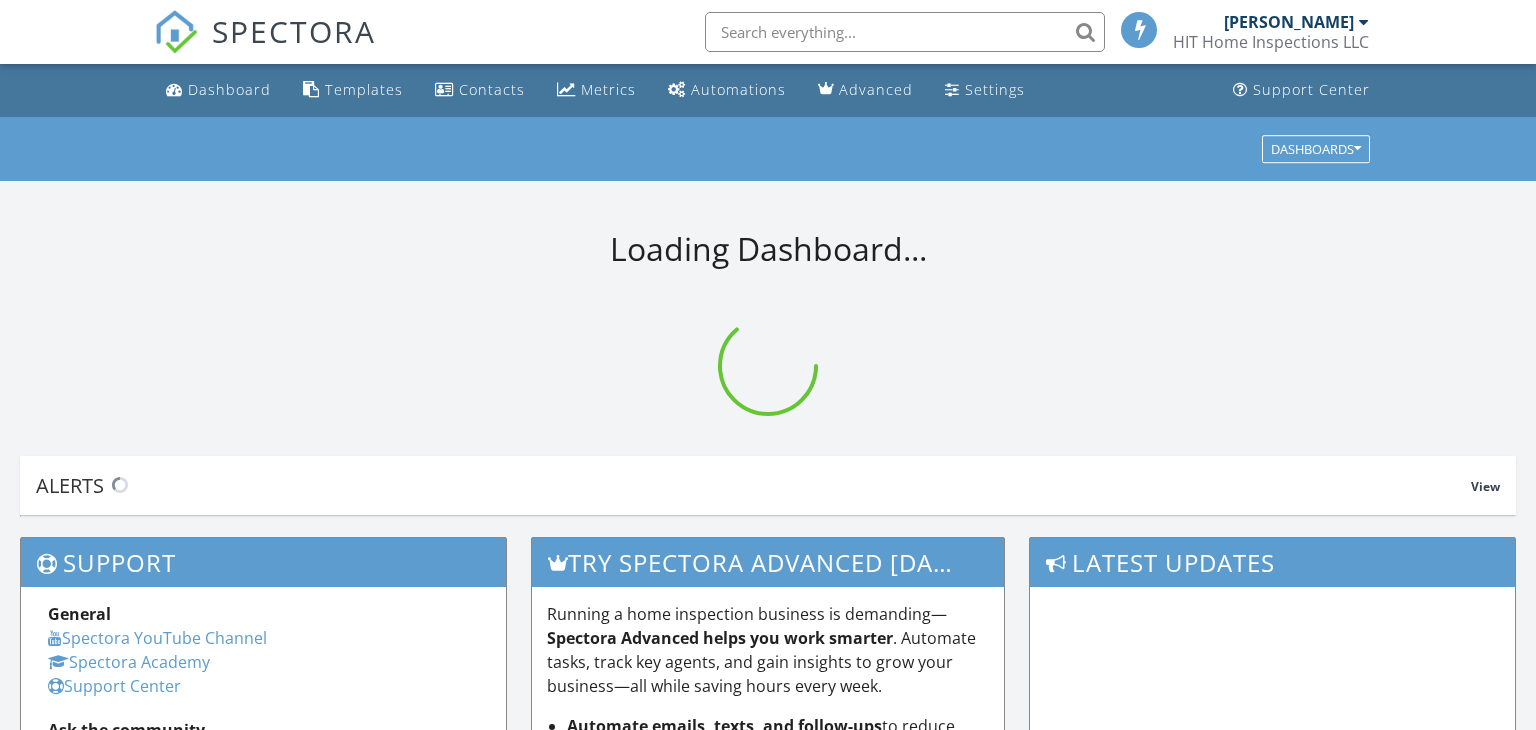 scroll, scrollTop: 0, scrollLeft: 0, axis: both 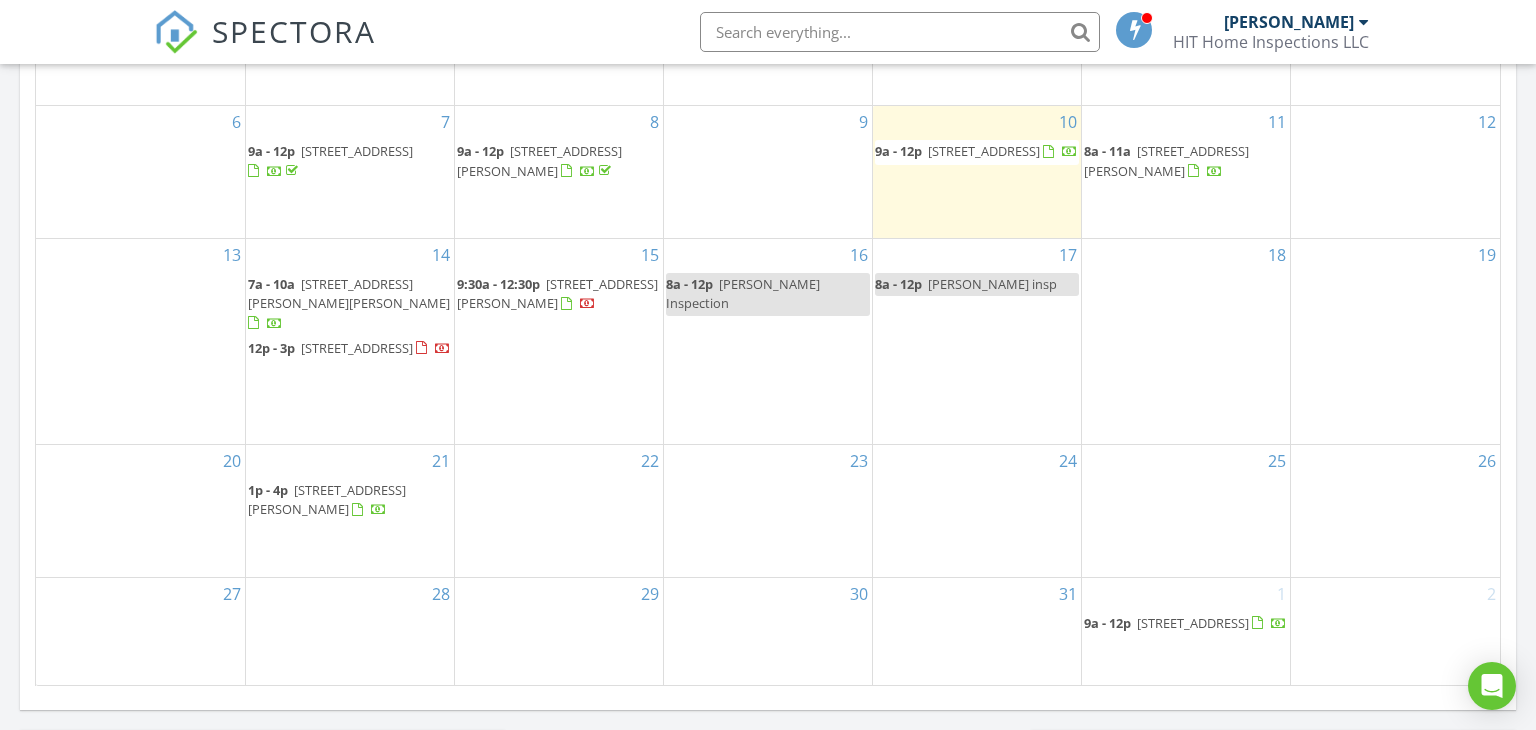 click on "Elliott Inspection" at bounding box center [743, 293] 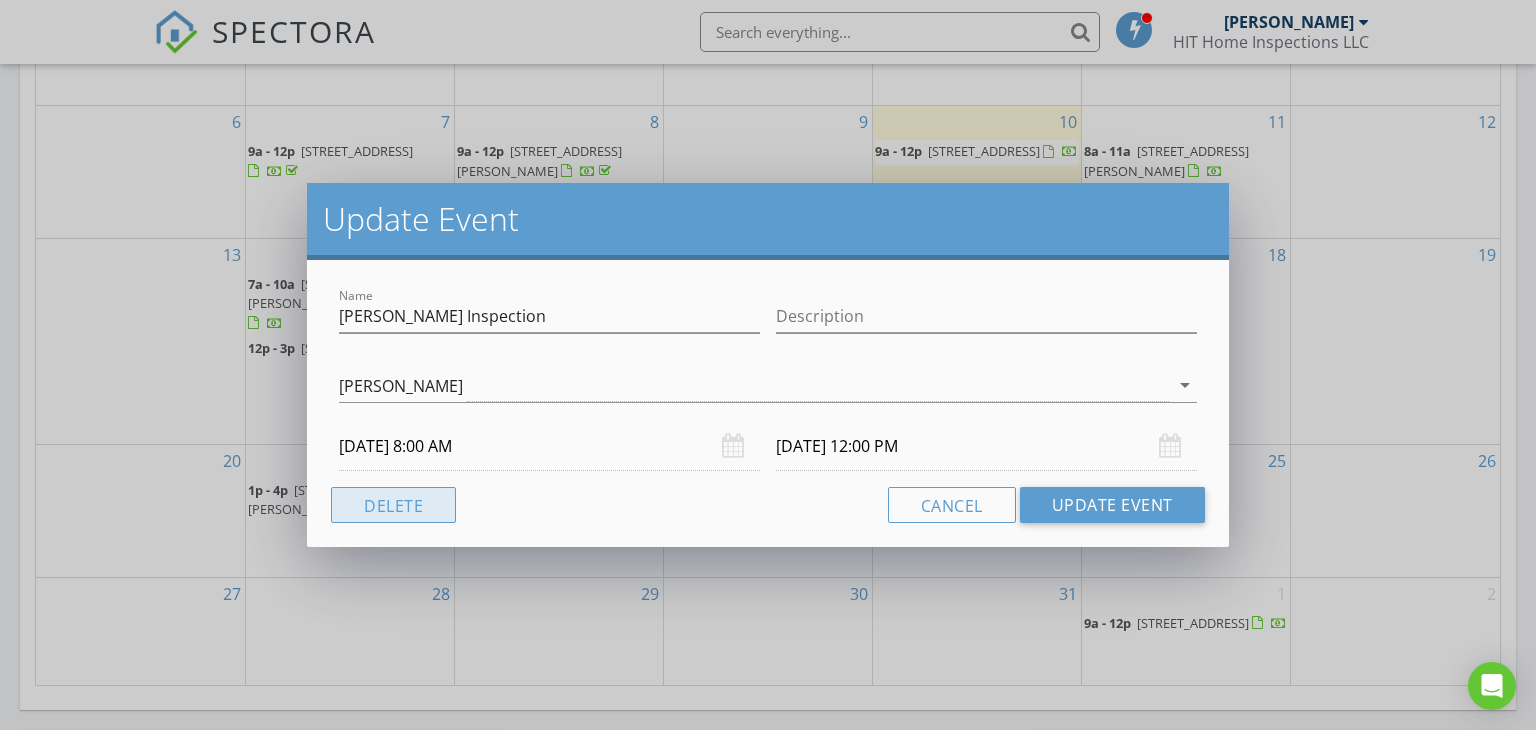 drag, startPoint x: 391, startPoint y: 495, endPoint x: 761, endPoint y: 557, distance: 375.15863 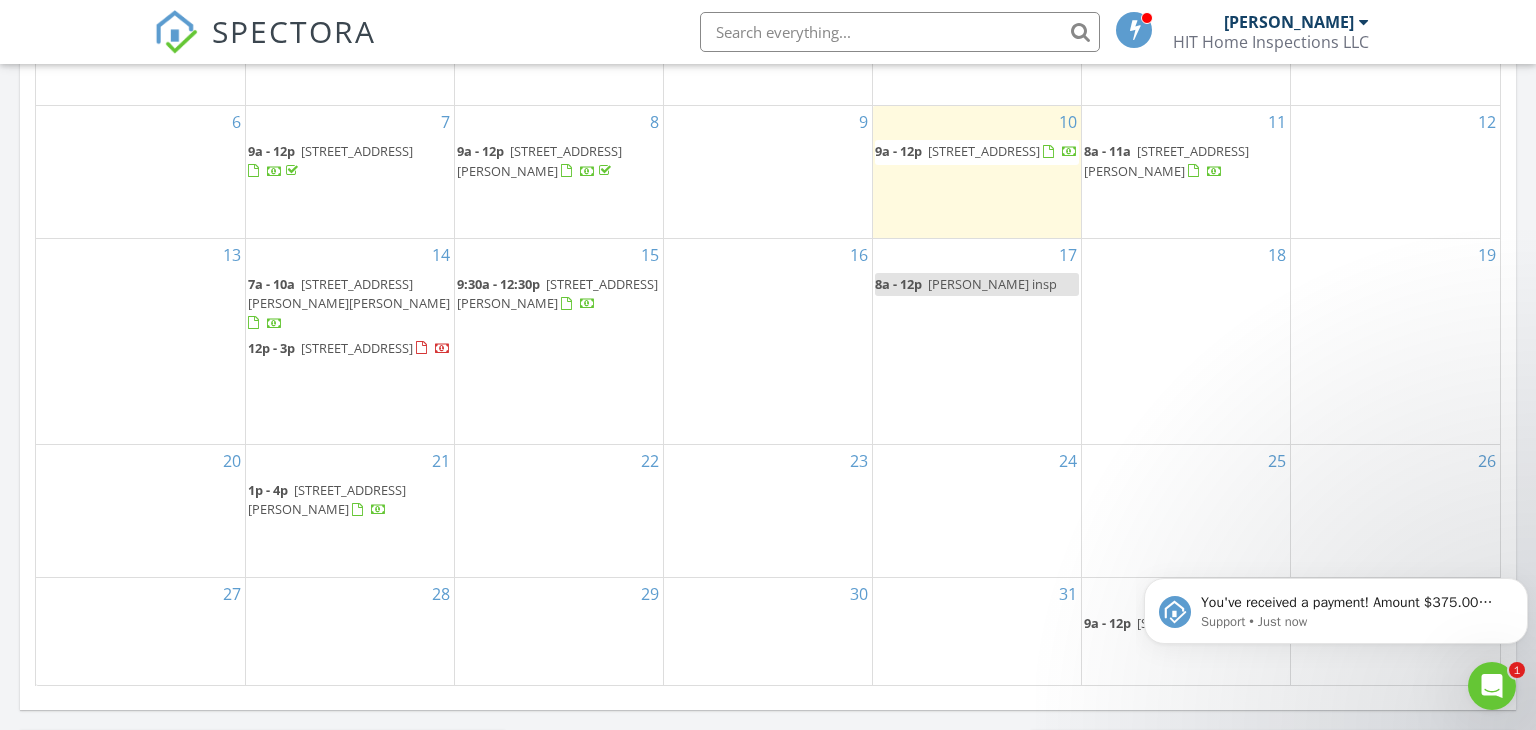 scroll, scrollTop: 0, scrollLeft: 0, axis: both 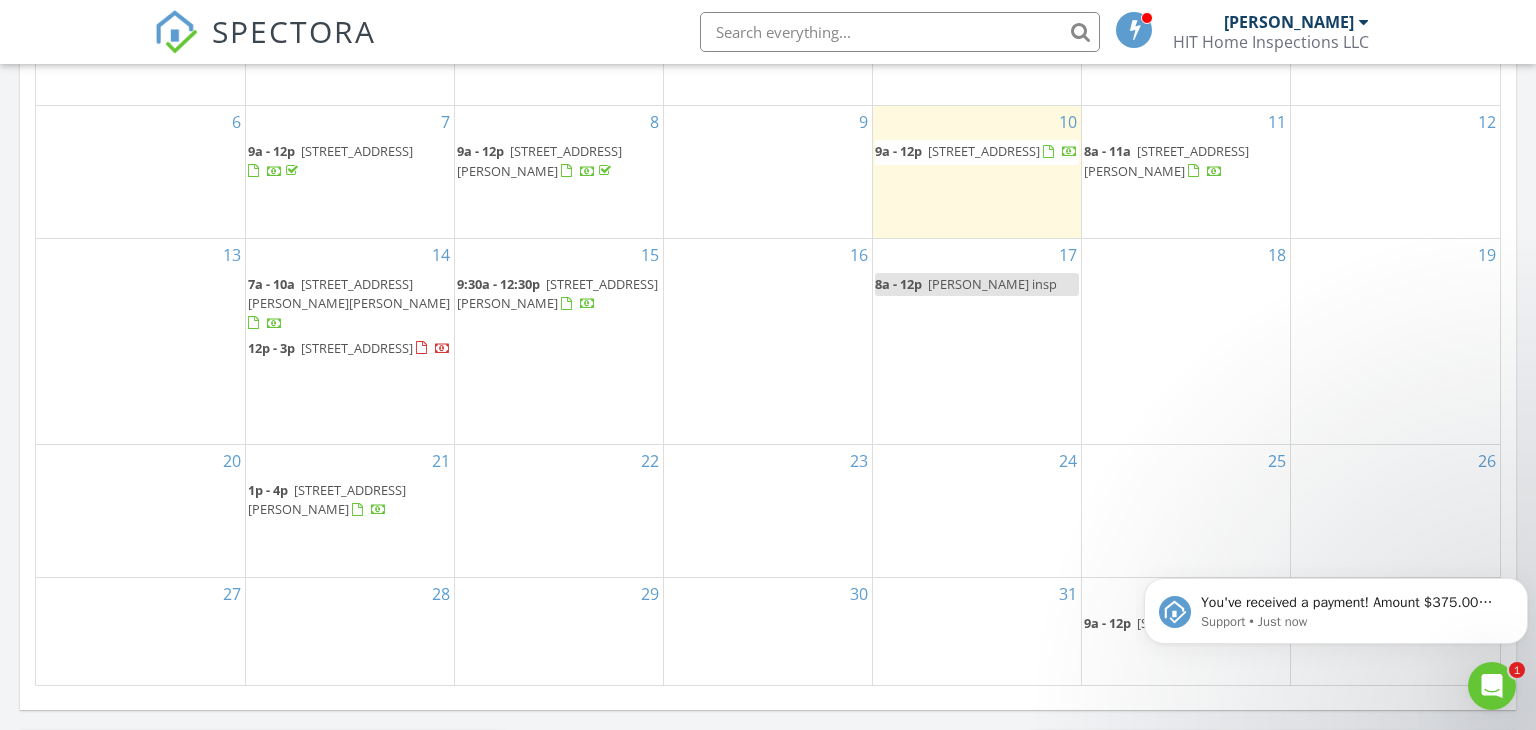 click at bounding box center (1492, 686) 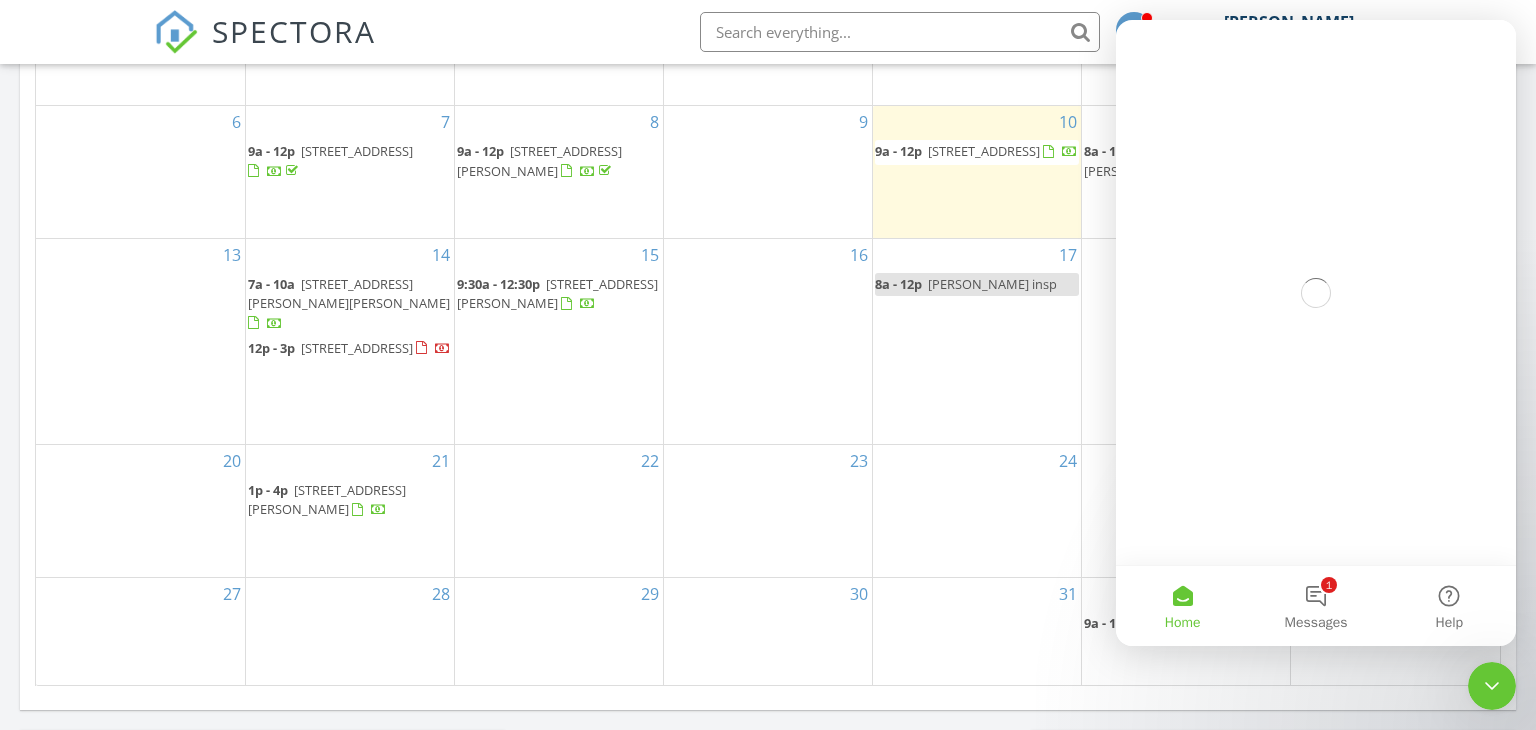 scroll, scrollTop: 0, scrollLeft: 0, axis: both 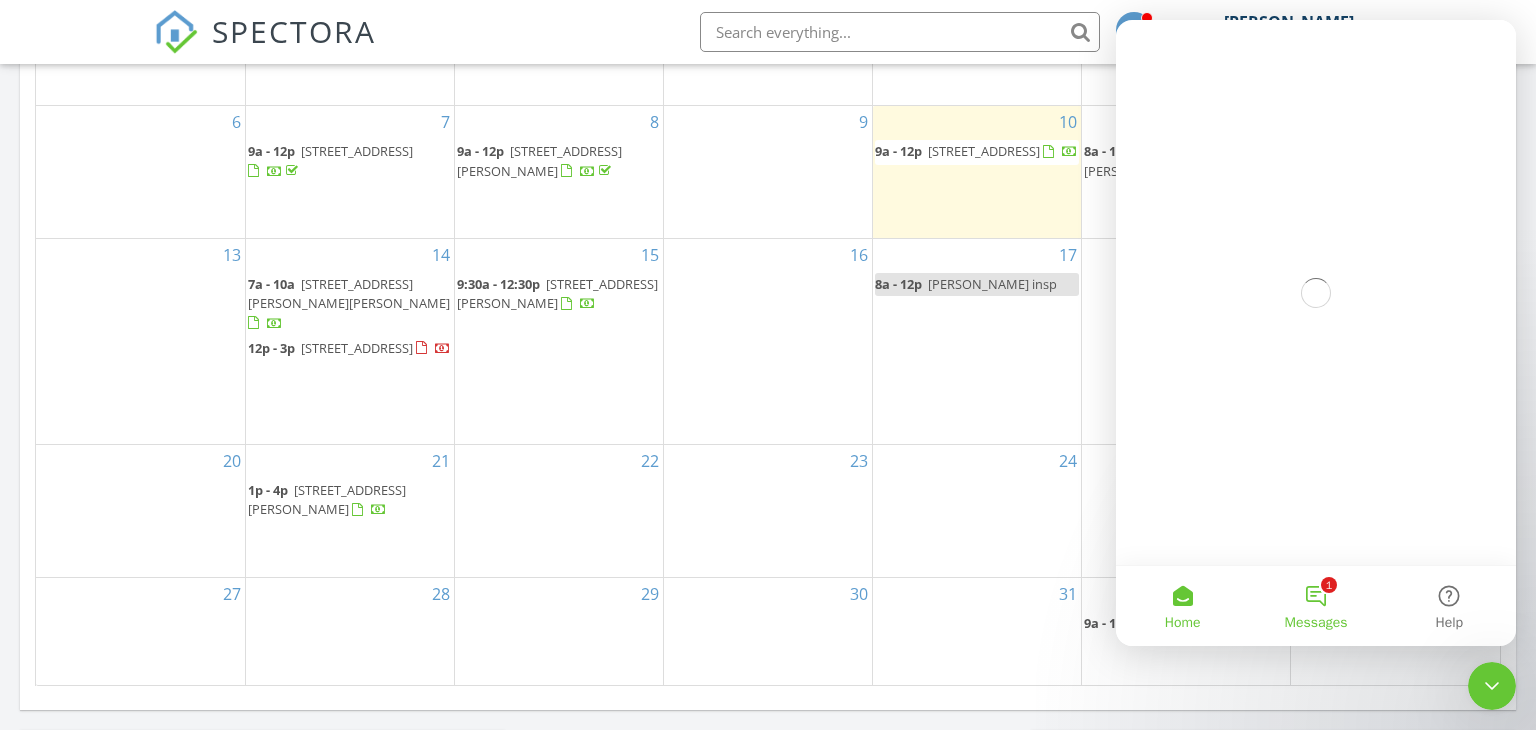 click on "1 Messages" at bounding box center [1315, 606] 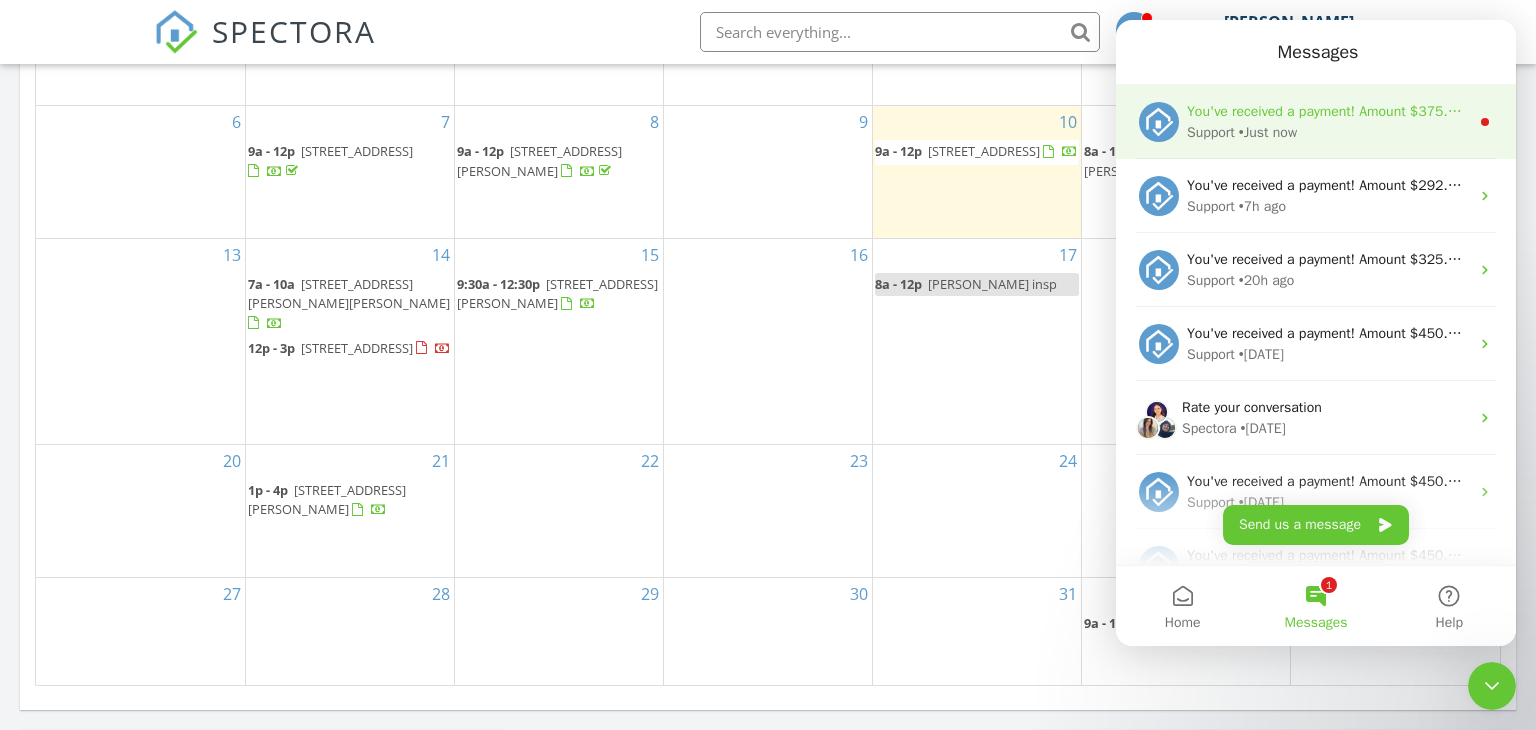 click on "You've received a payment!  Amount  $375.00  Fee  $10.61  Net  $364.39  Transaction #  pi_3RjQmUK7snlDGpRF0euIv4T7  Inspection  104 Milam Ct, Burgaw, NC 28425 Payouts to your bank or debit card occur on a daily basis. Each payment usually takes two business days to process. You can view your pending payout amount here. If you have any questions reach out on our chat bubble at app.spectora.com." at bounding box center [1328, 111] 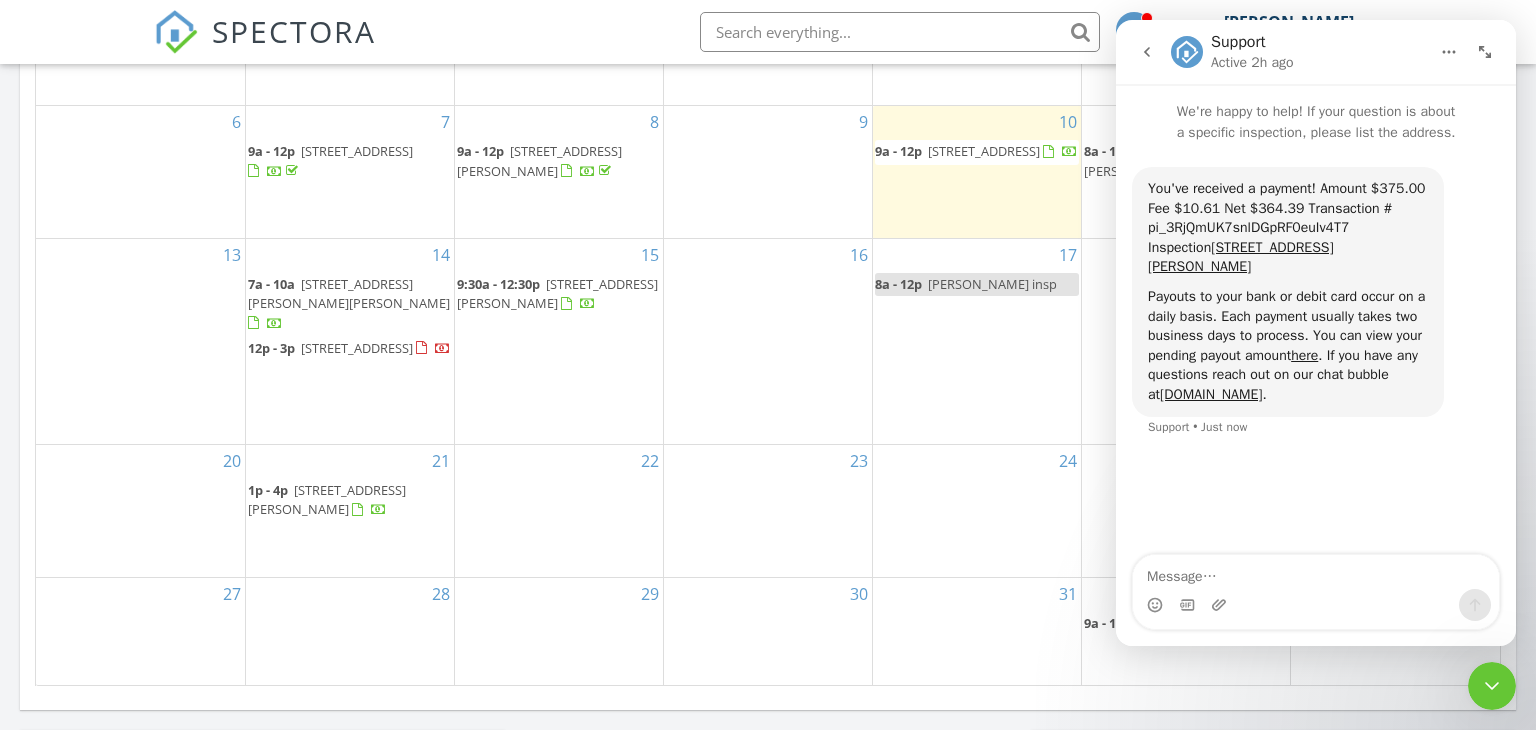 click at bounding box center [1492, 686] 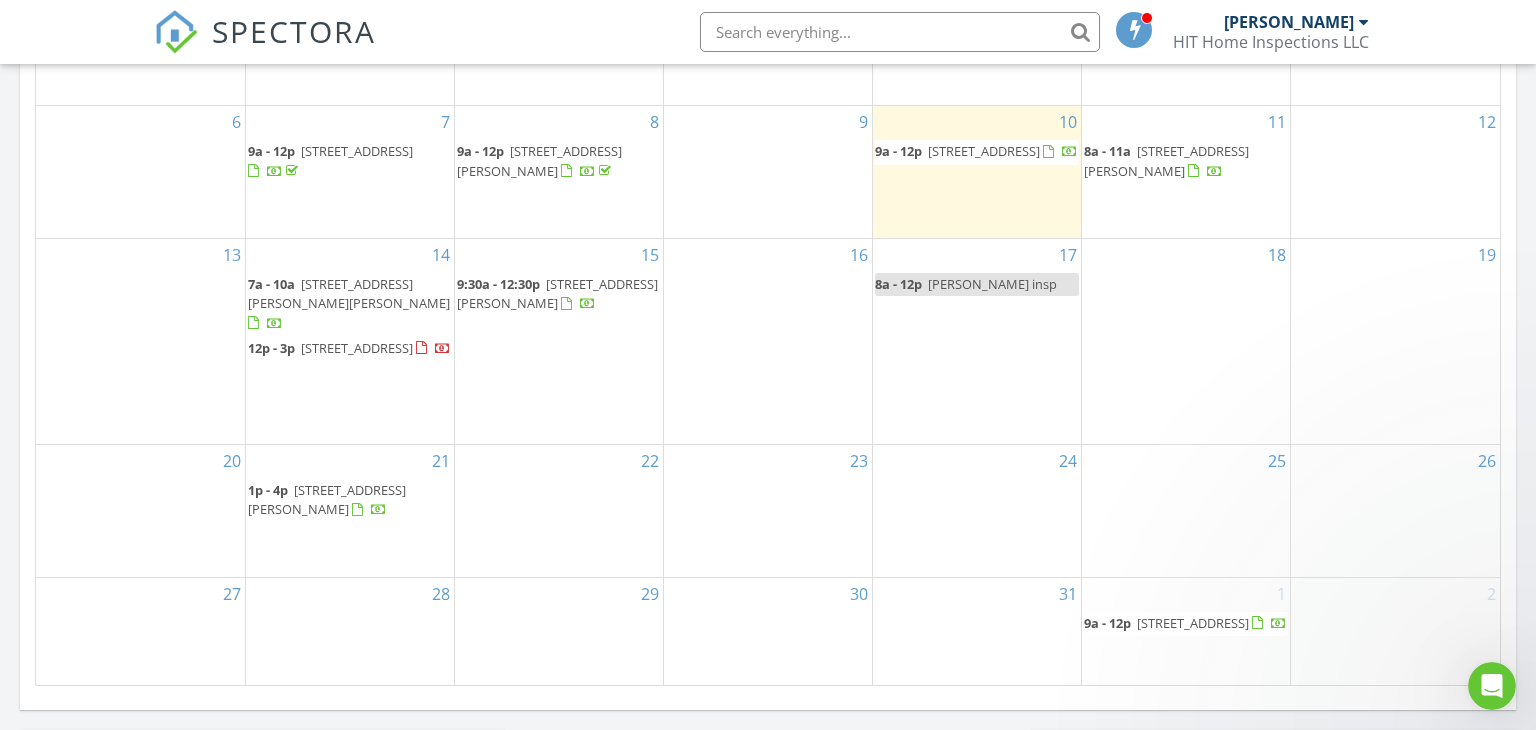scroll, scrollTop: 0, scrollLeft: 0, axis: both 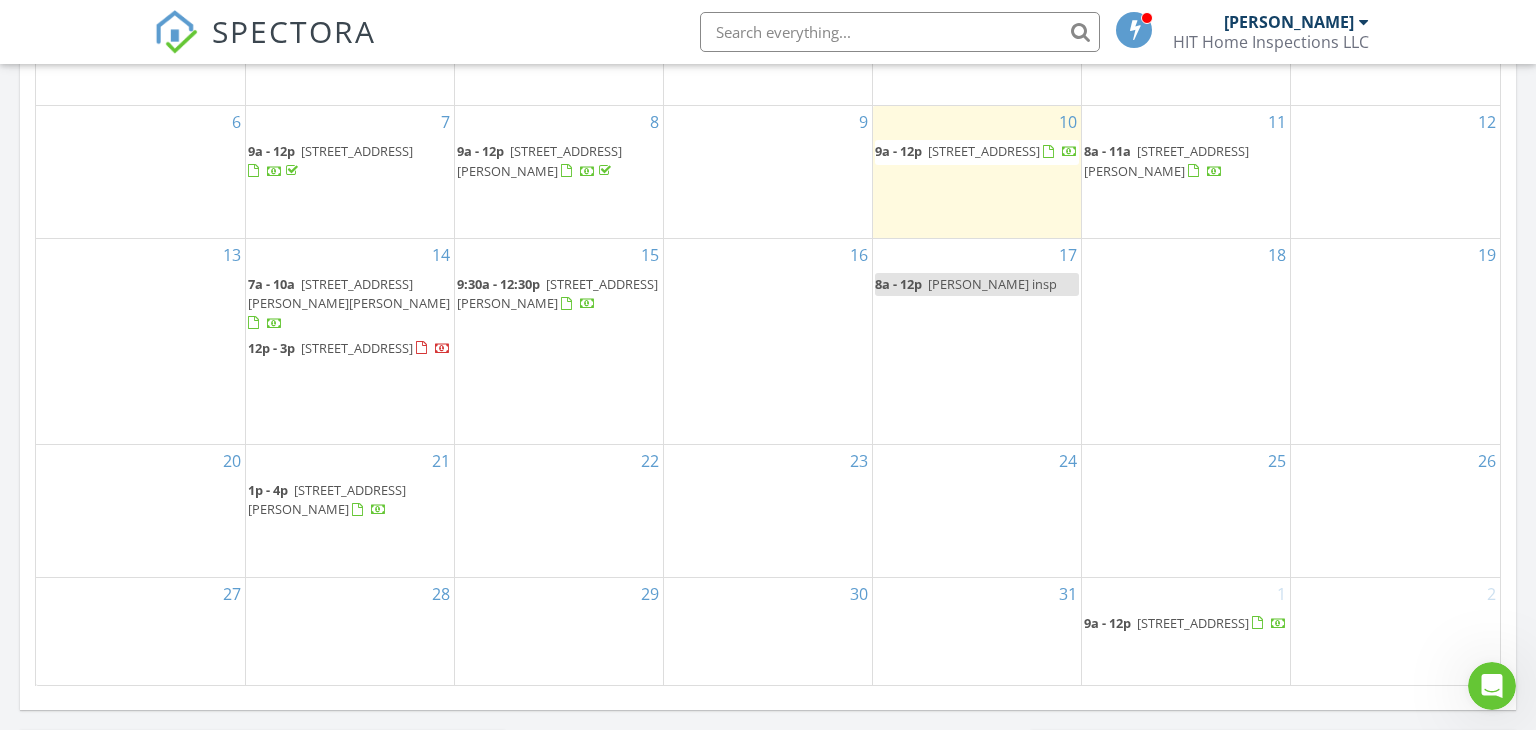 click on "16" at bounding box center (768, 341) 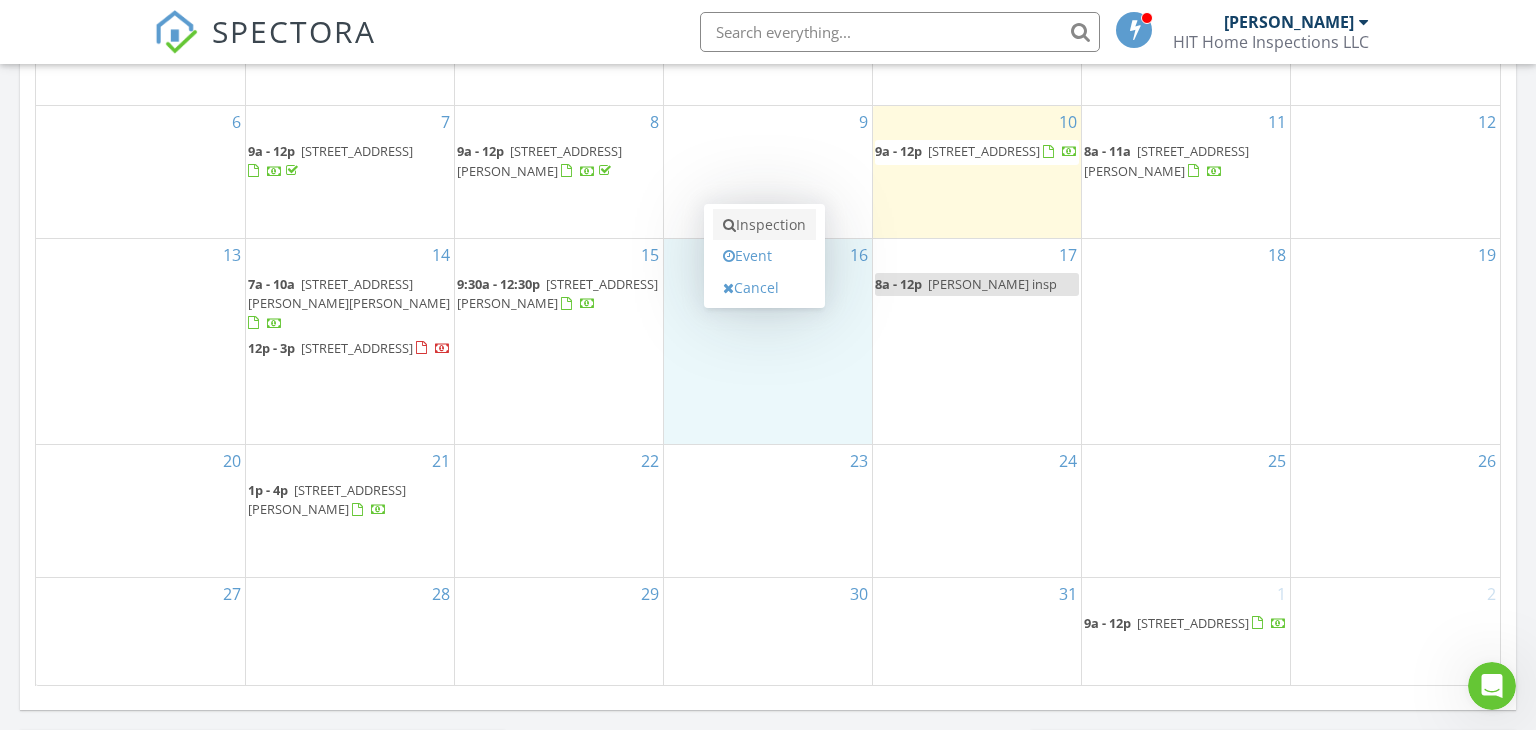 click on "Inspection" at bounding box center [764, 225] 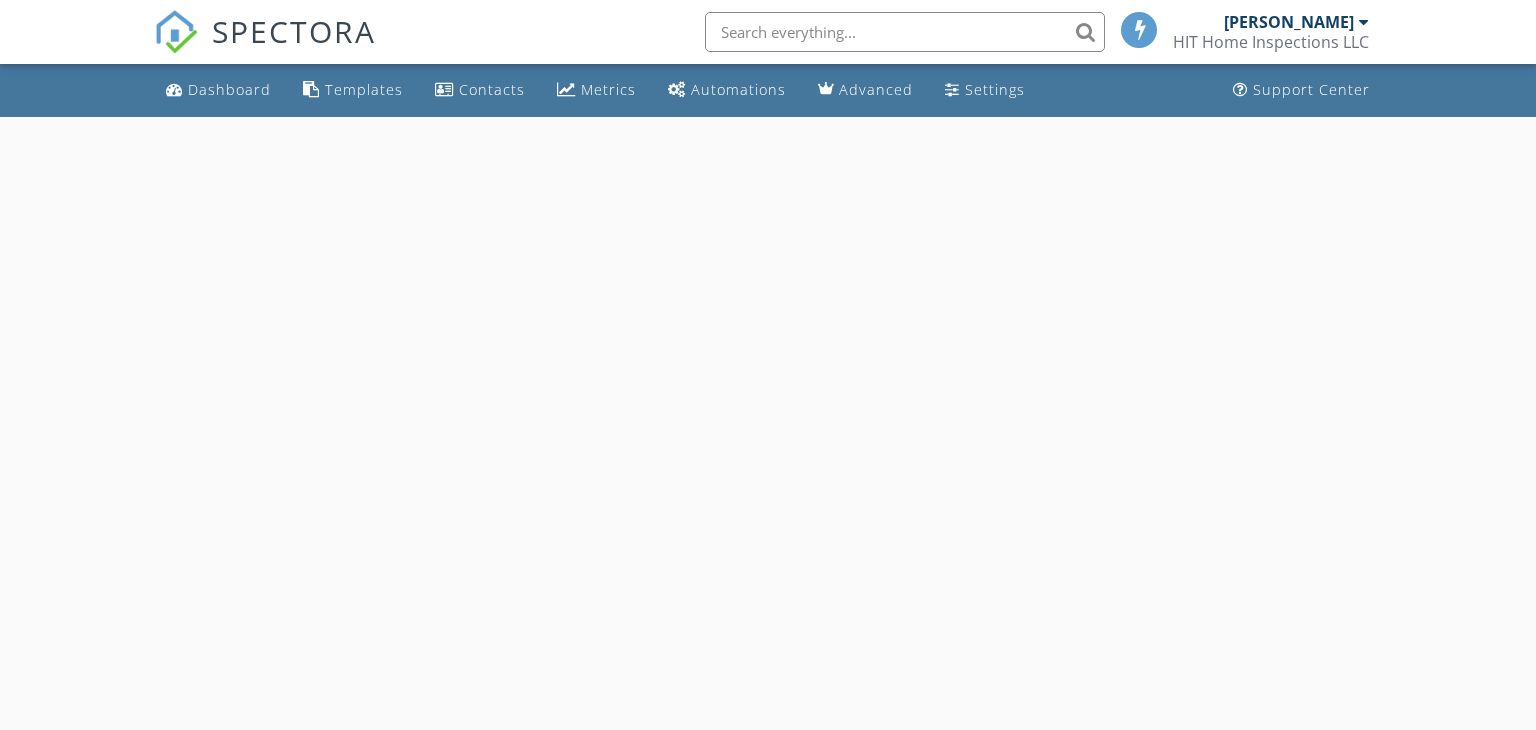 scroll, scrollTop: 0, scrollLeft: 0, axis: both 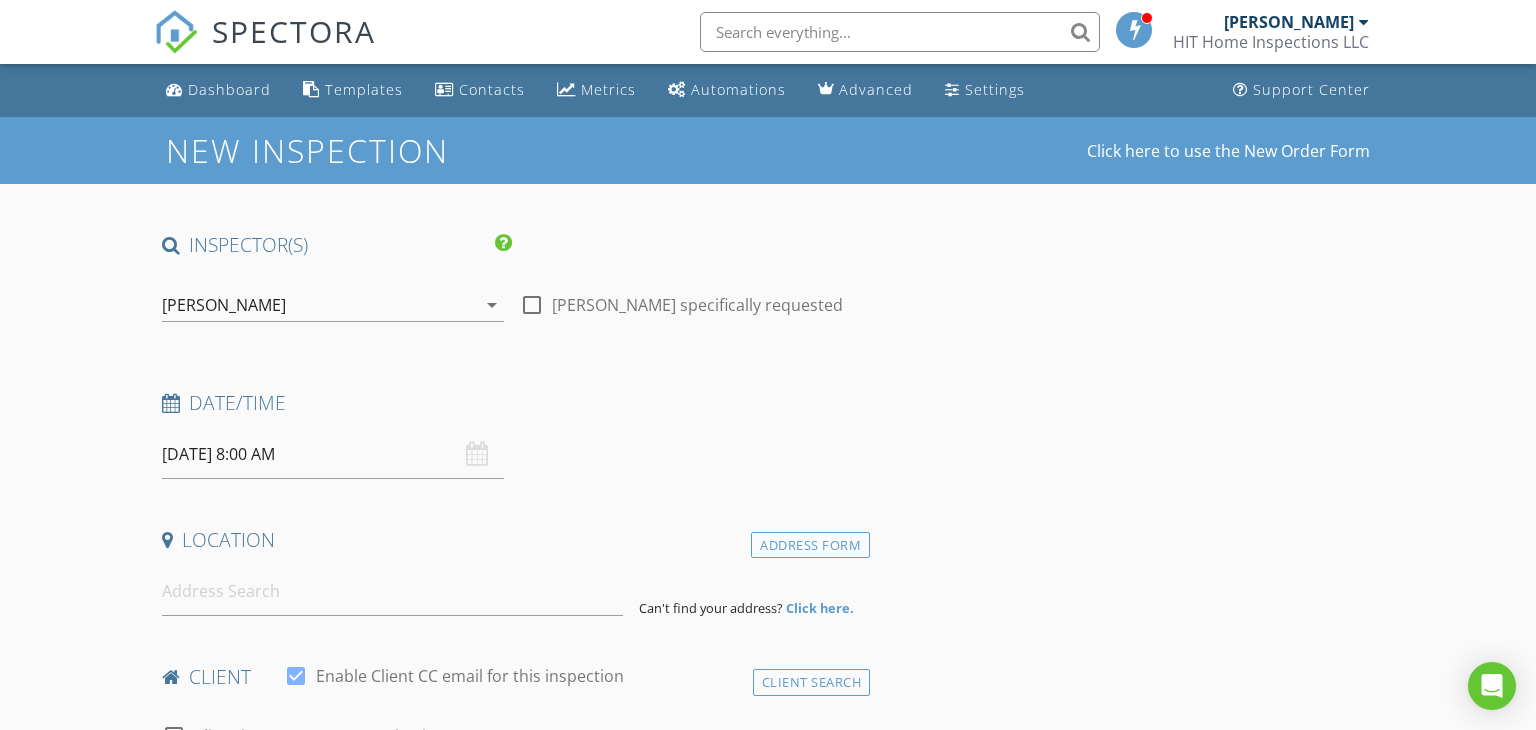 click at bounding box center [532, 305] 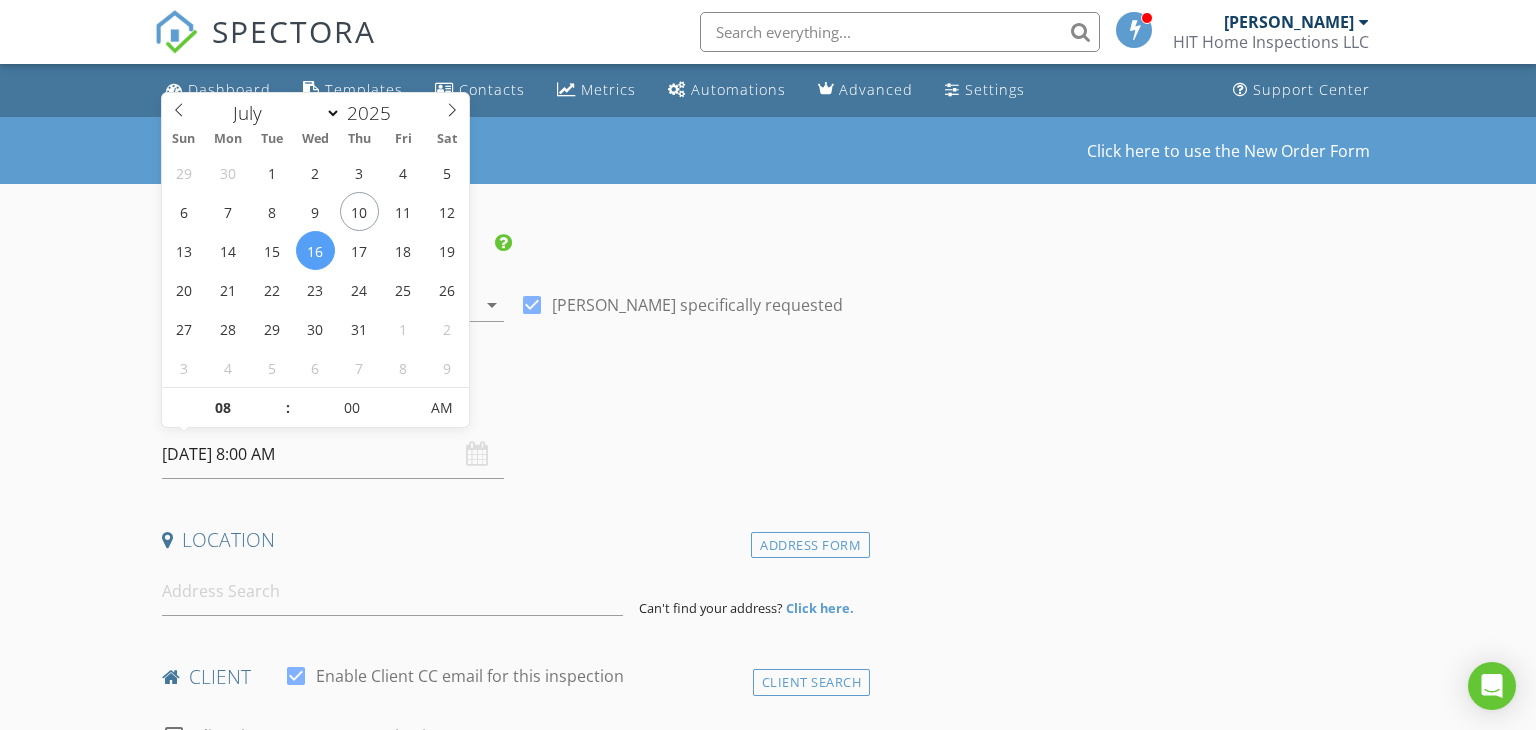 click on "07/16/2025 8:00 AM" at bounding box center (333, 454) 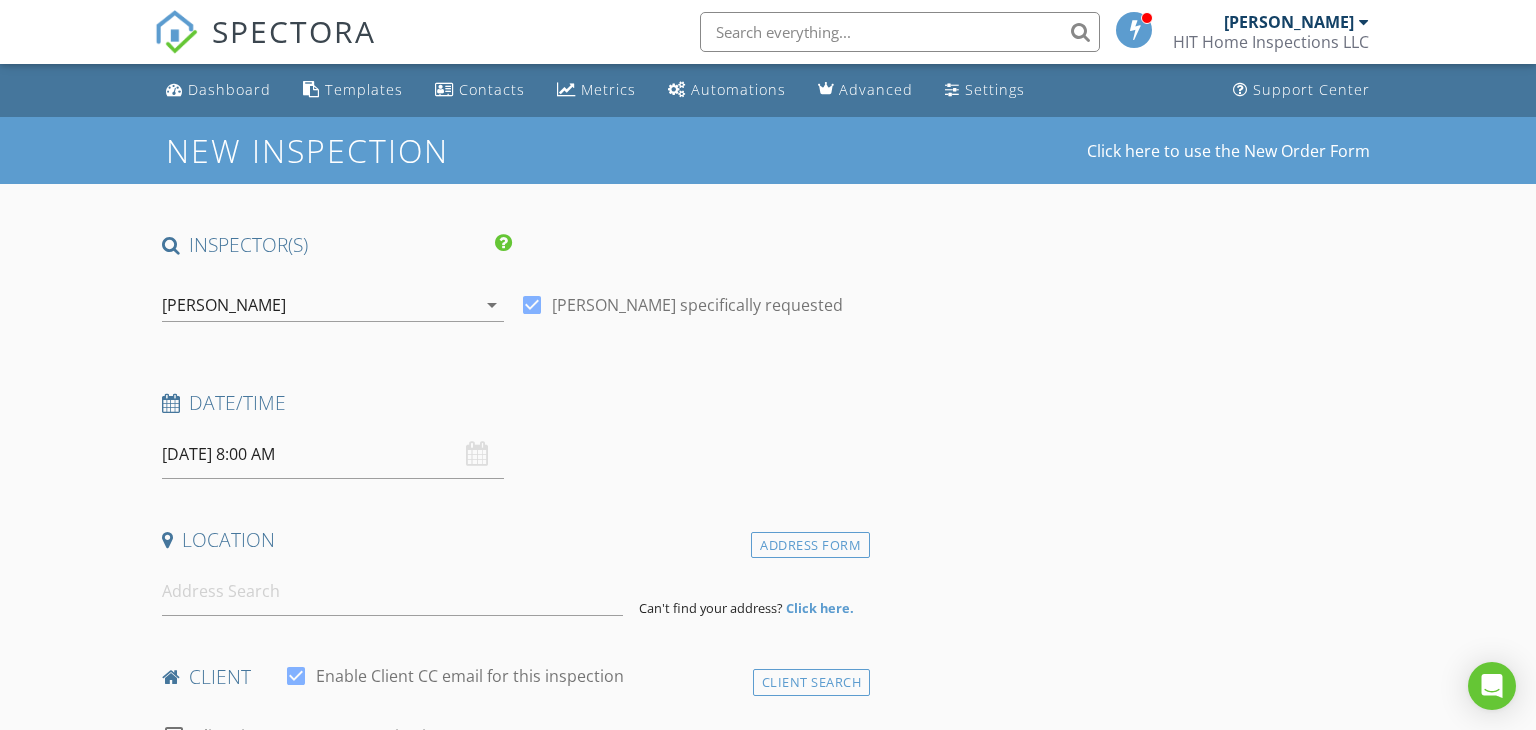 click on "INSPECTOR(S)
check_box   Brandon Hawkins   PRIMARY   Brandon Hawkins arrow_drop_down   check_box Brandon Hawkins specifically requested
Date/Time
07/16/2025 8:00 AM
Location
Address Form       Can't find your address?   Click here.
client
check_box Enable Client CC email for this inspection   Client Search     check_box_outline_blank Client is a Company/Organization     First Name   Last Name   Email   CC Email   Phone           Notes   Private Notes
ADD ADDITIONAL client
SERVICES
arrow_drop_down     Select Discount Code arrow_drop_down    Charges       TOTAL   $0.00    Duration    No services with durations selected      Templates    No templates selected    Agreements    No agreements selected
Manual Edit
FEES
TOTAL:" at bounding box center [512, 1608] 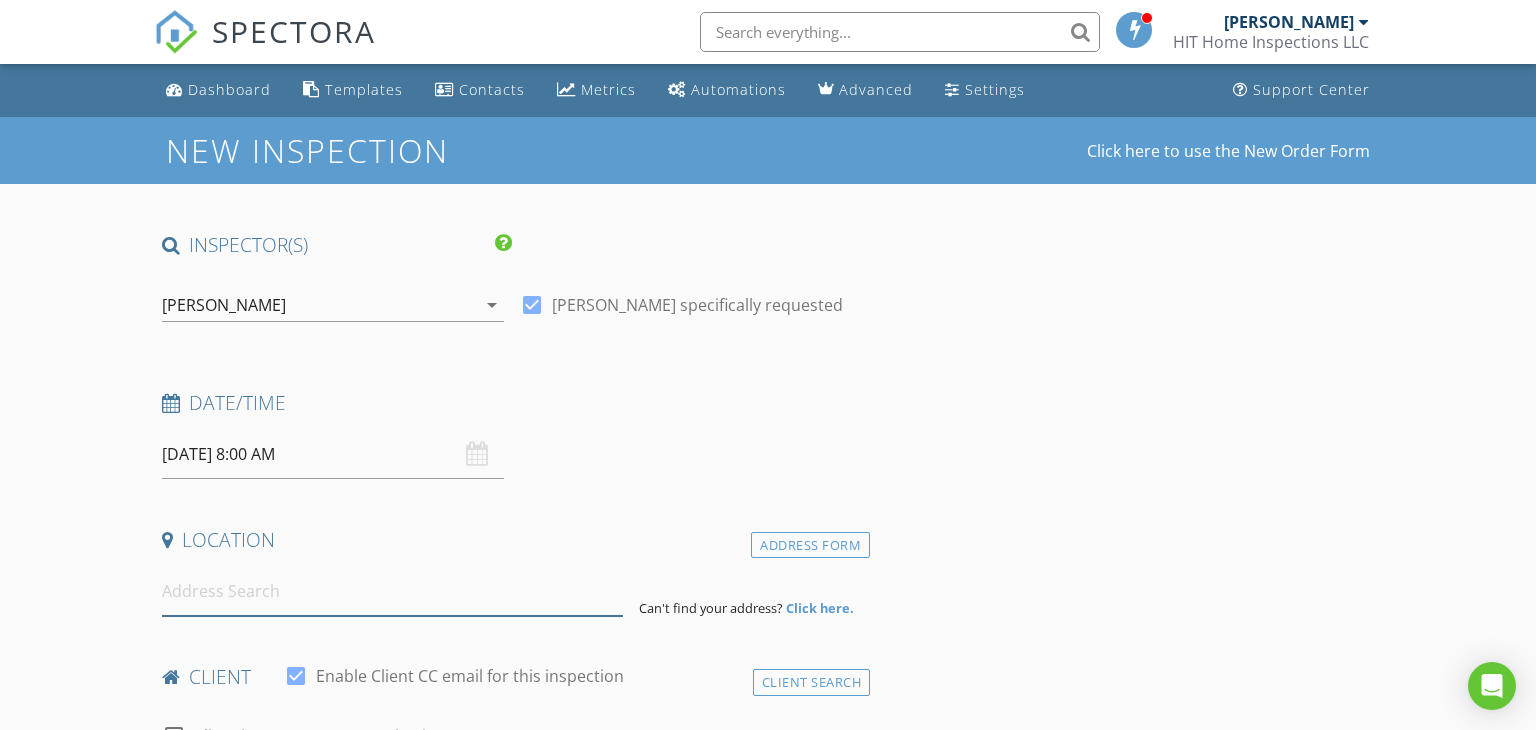 click at bounding box center [393, 591] 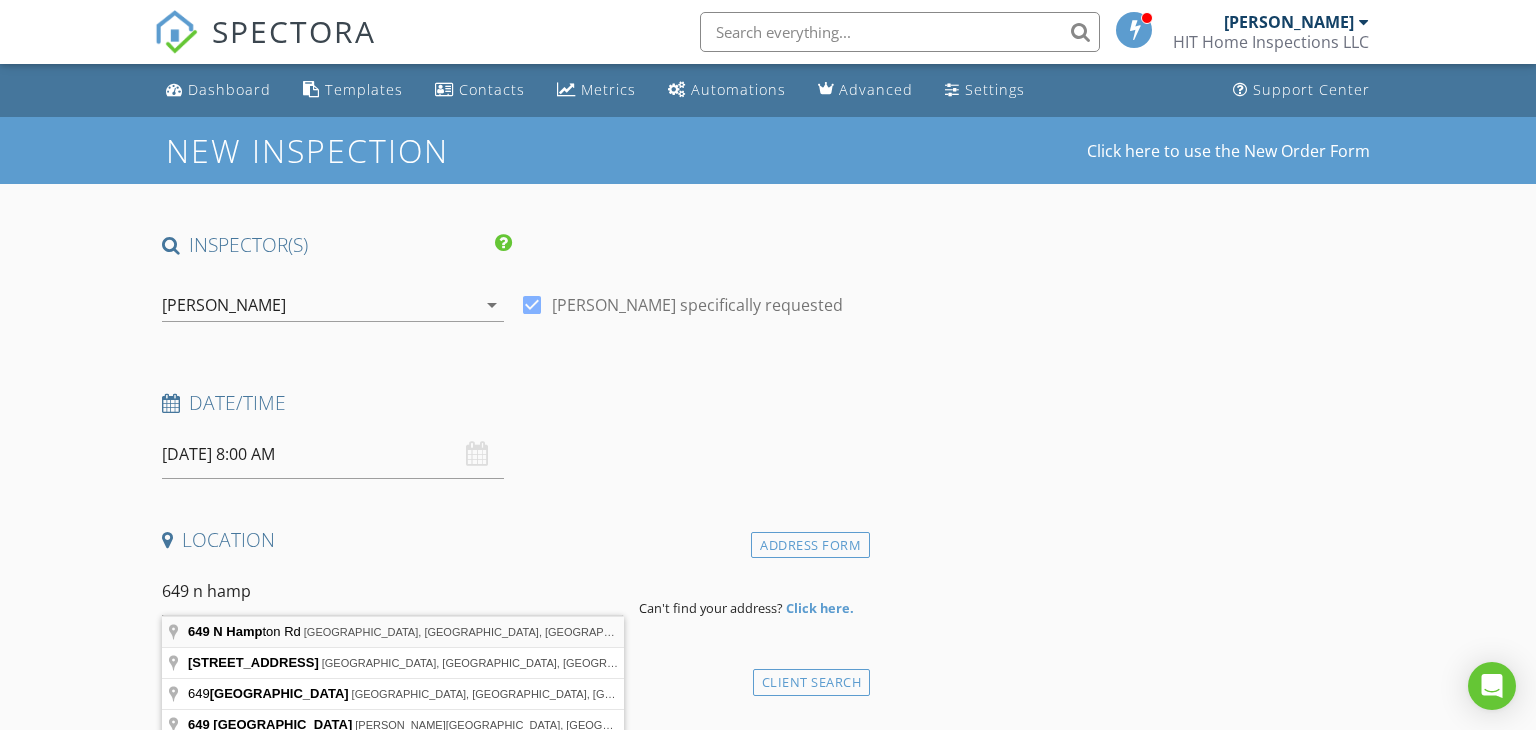 type on "649 N Hampton Rd, Wilmington, NC, USA" 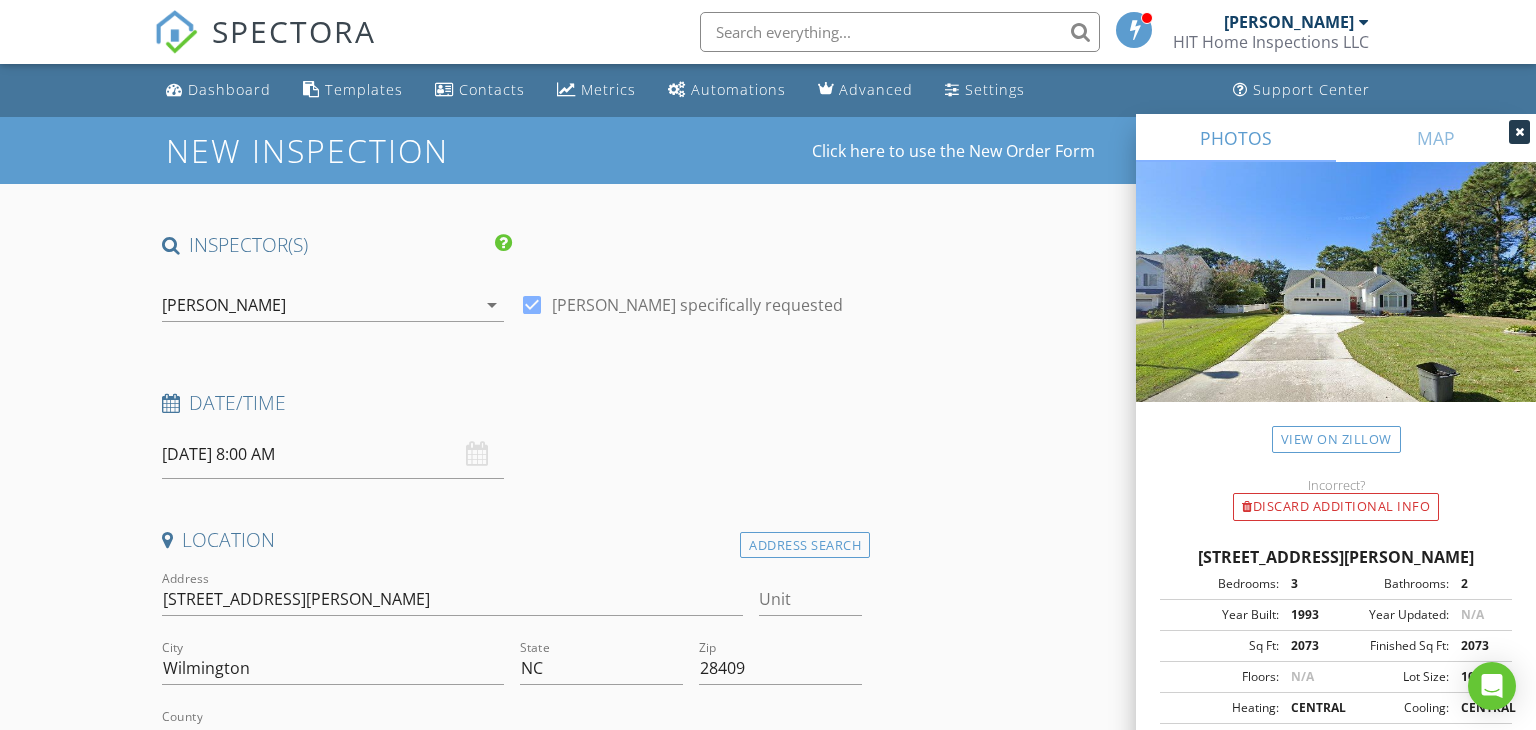 scroll, scrollTop: 278, scrollLeft: 0, axis: vertical 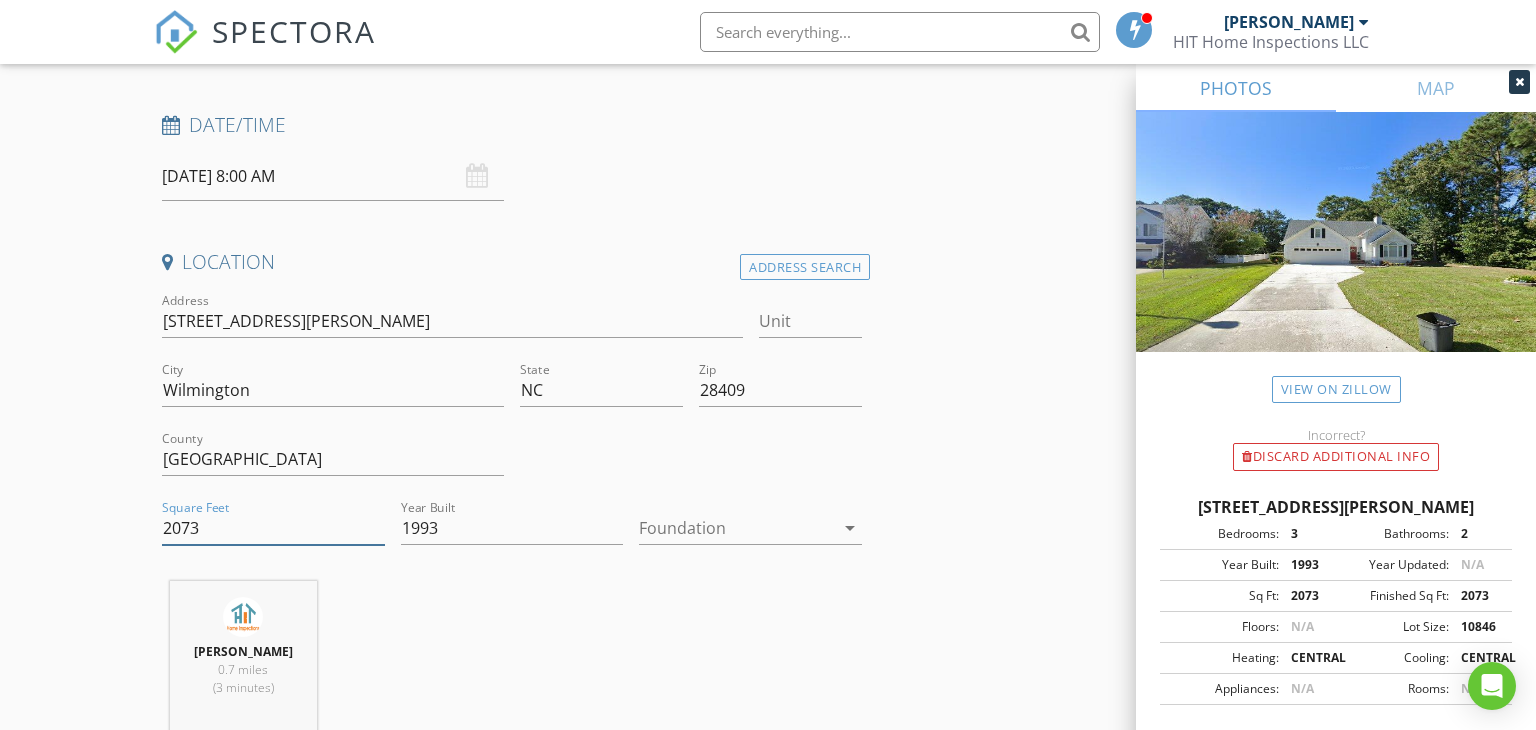 click on "2073" at bounding box center (273, 528) 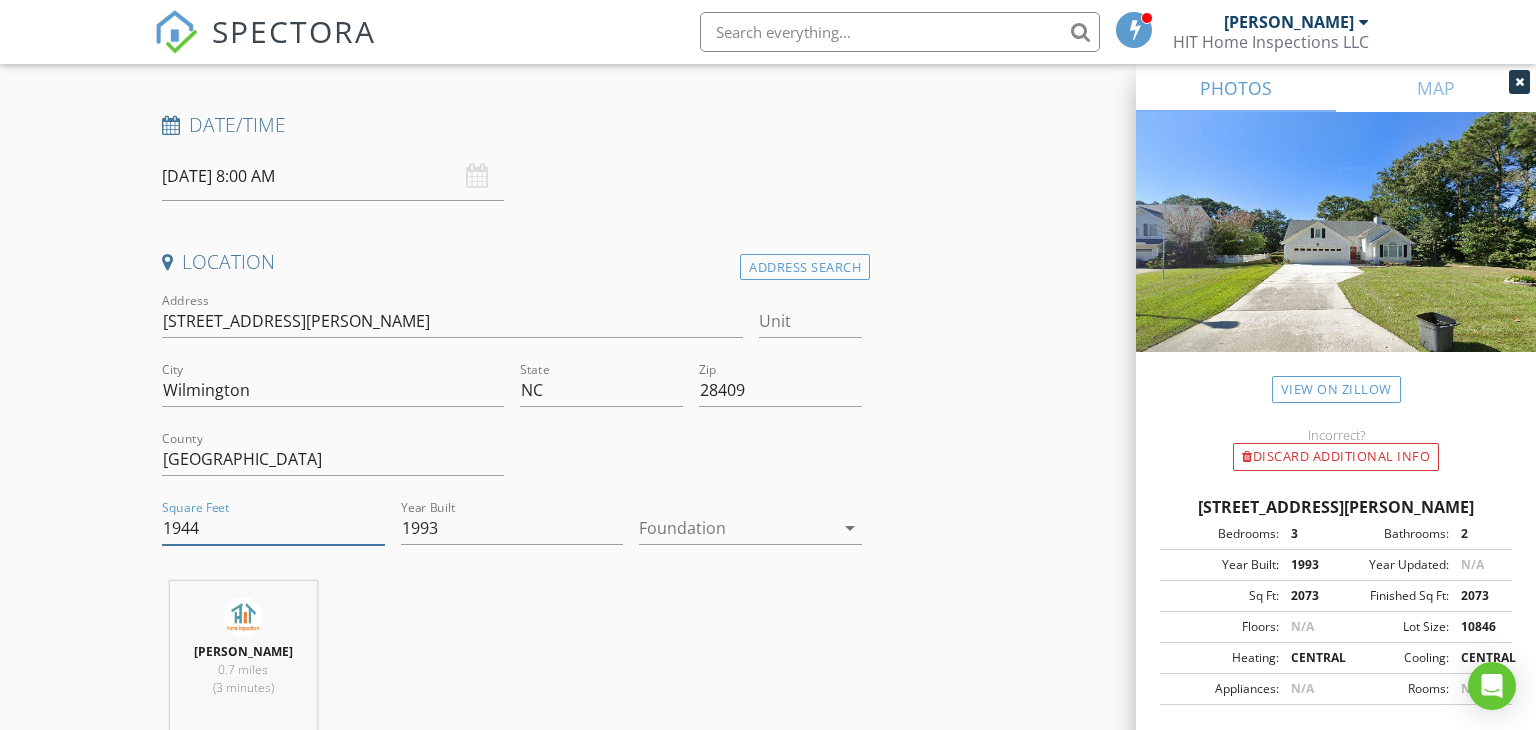 type on "1944" 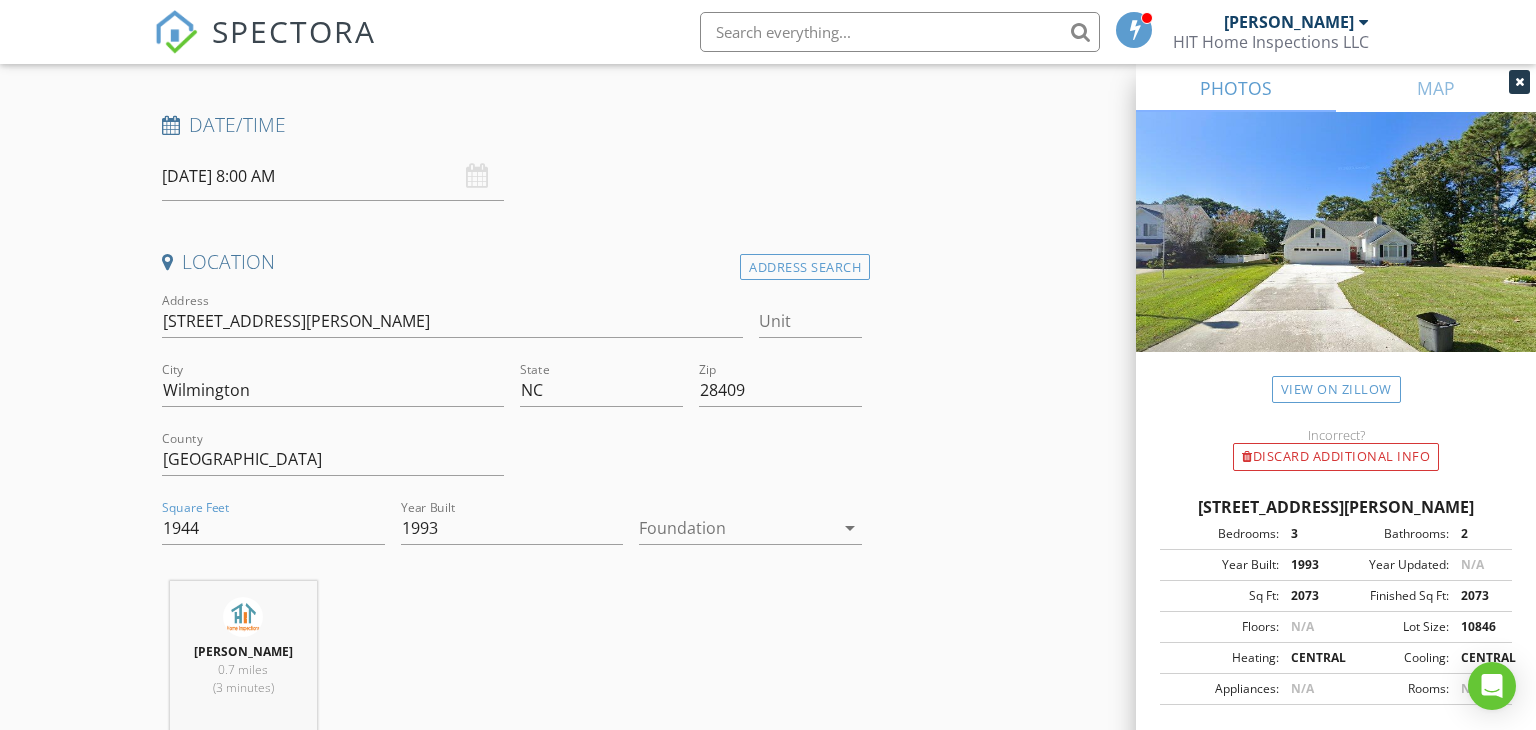 click at bounding box center (736, 528) 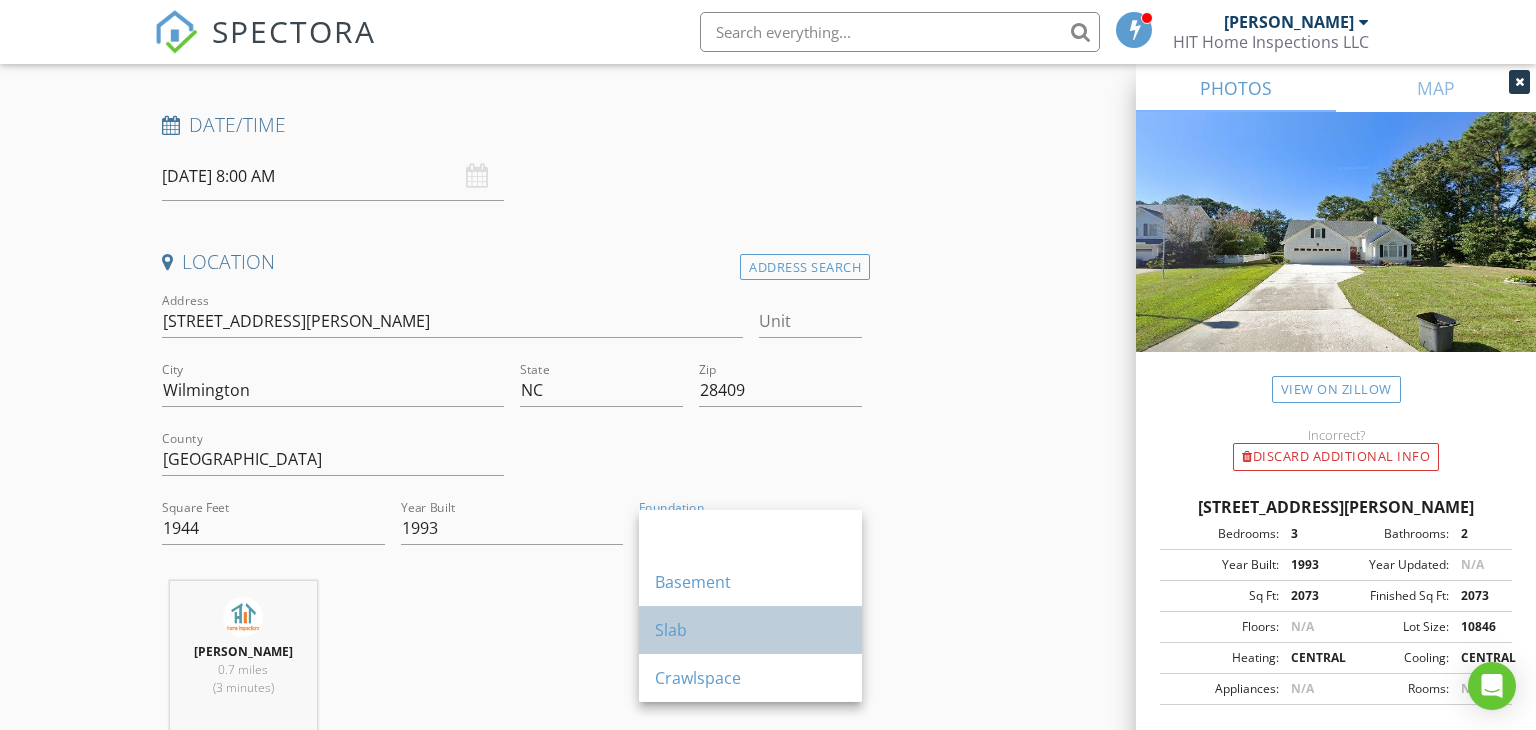 click on "Slab" at bounding box center (750, 630) 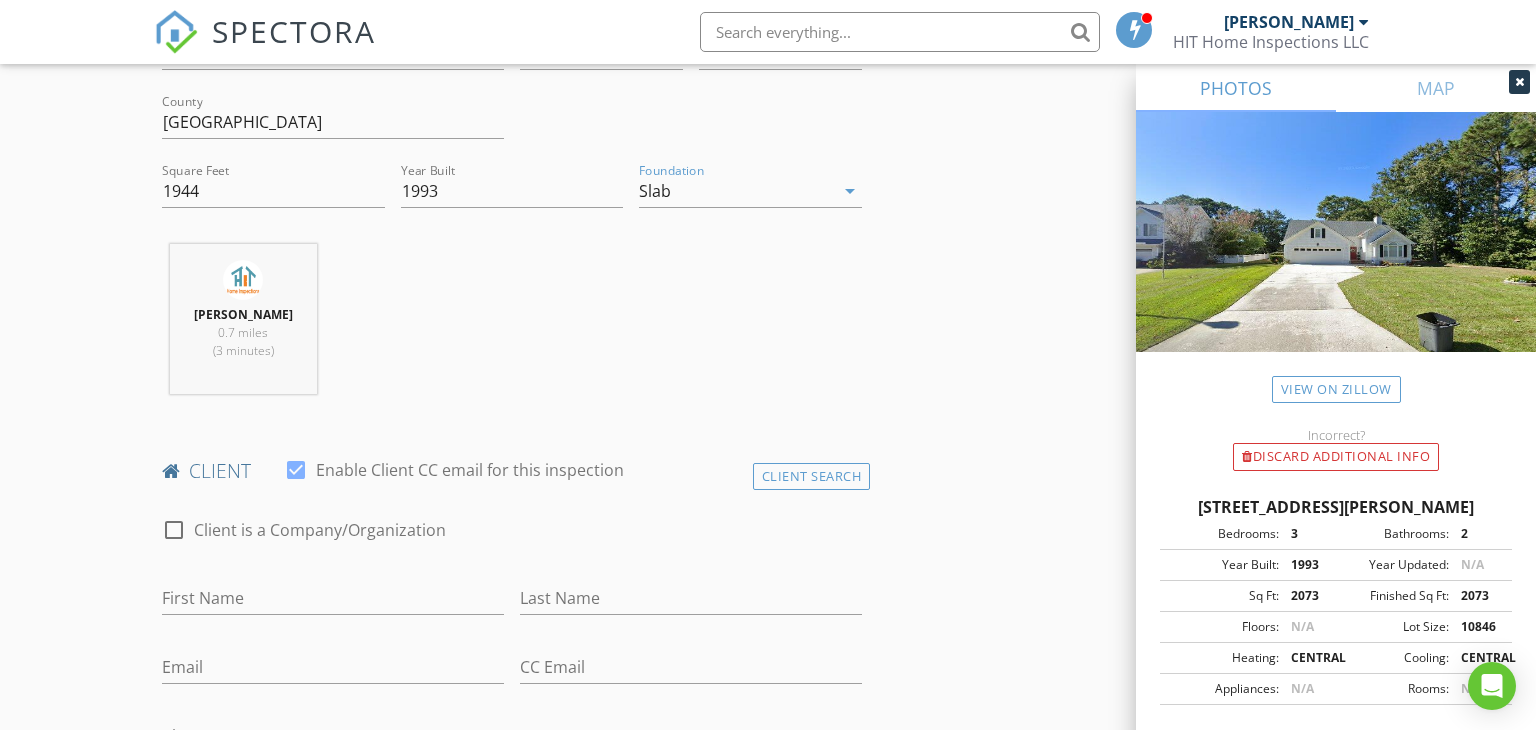 scroll, scrollTop: 808, scrollLeft: 0, axis: vertical 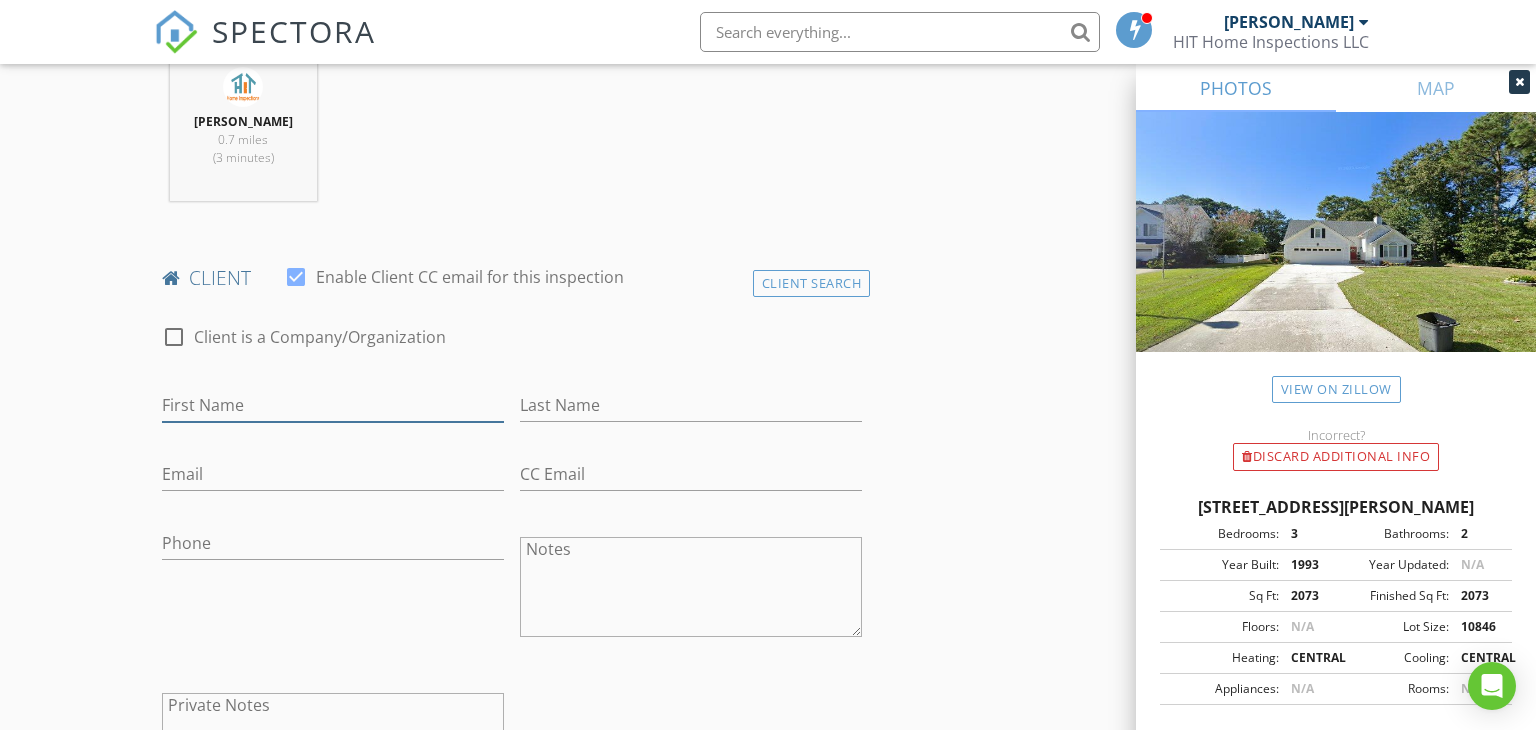 click on "First Name" at bounding box center [333, 405] 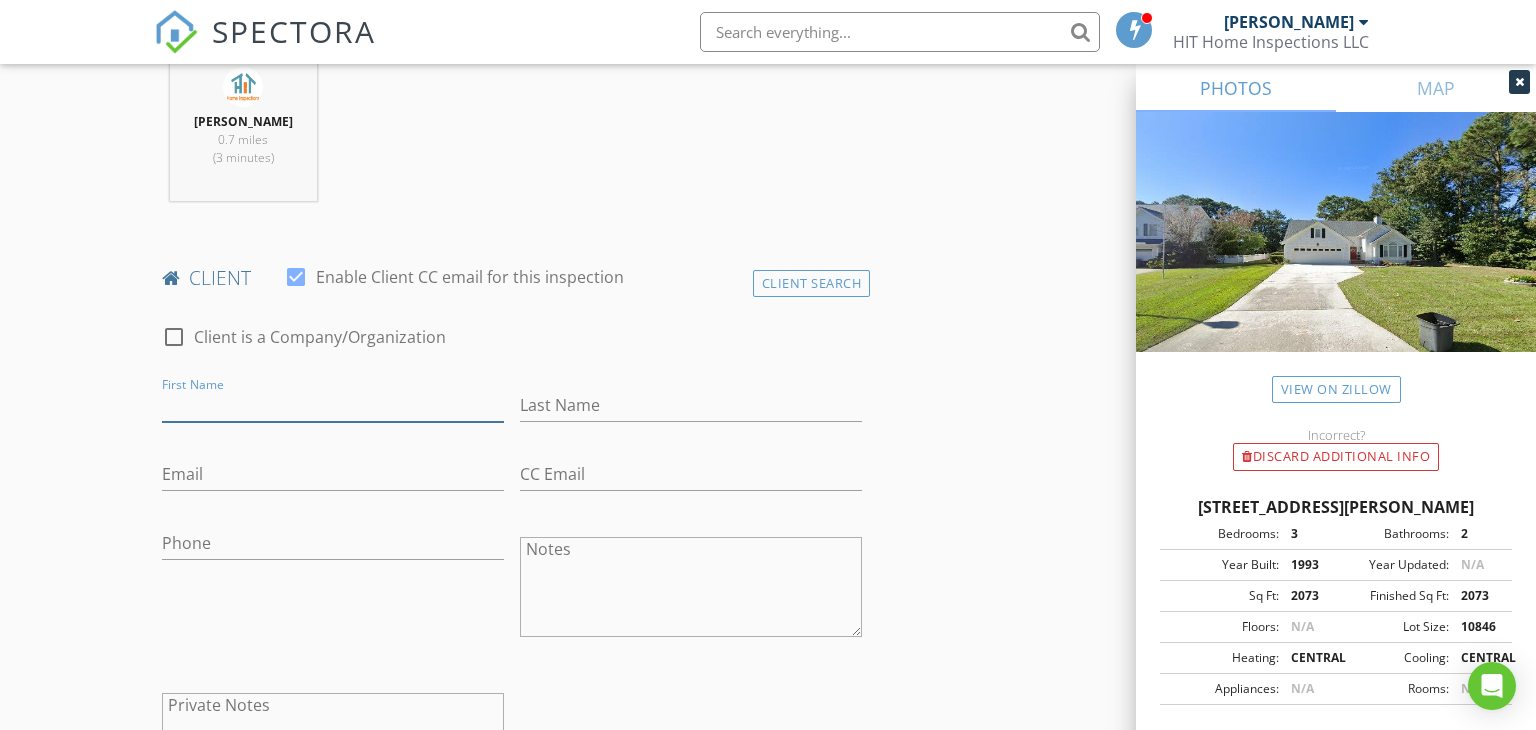 click on "First Name" at bounding box center [333, 405] 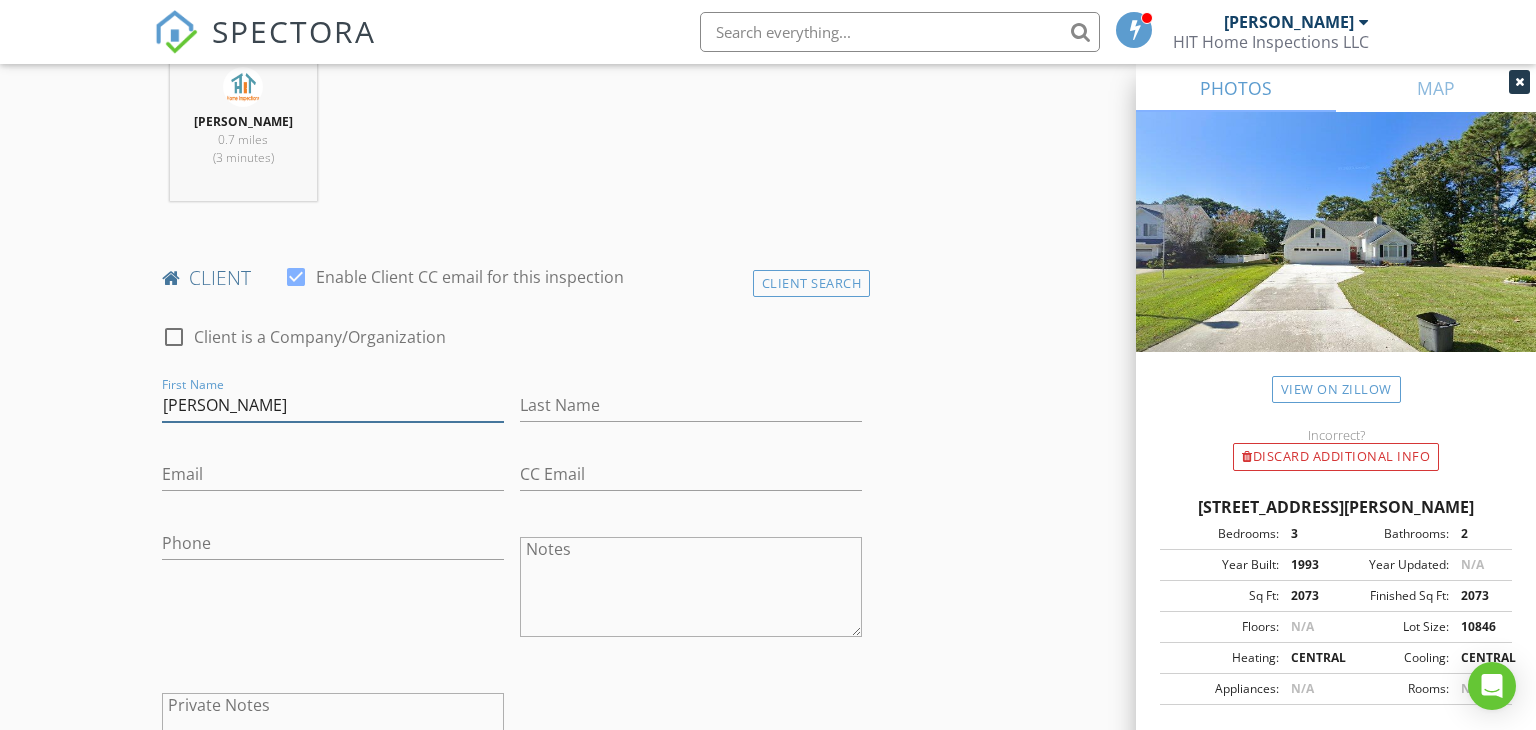 type on "[PERSON_NAME]" 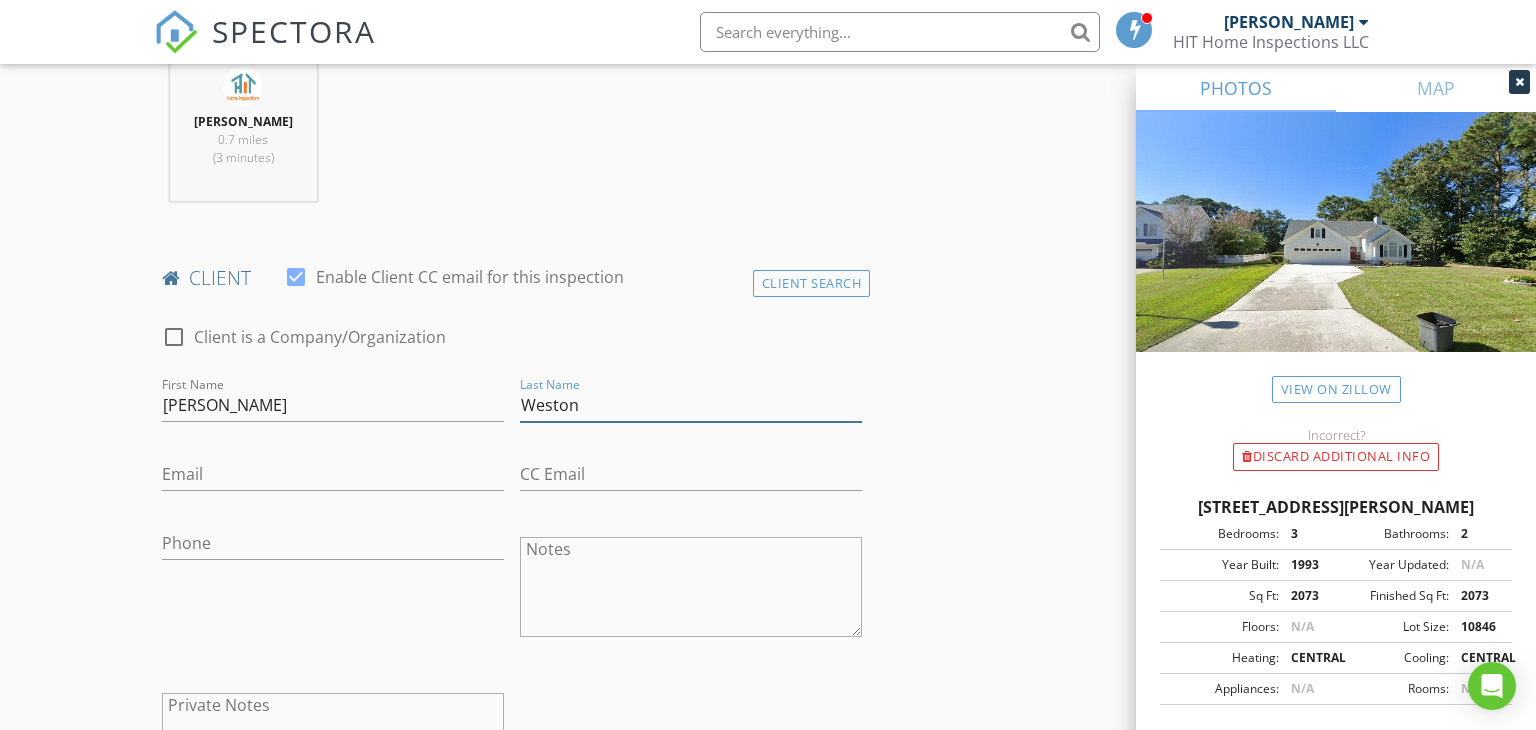 type on "Weston" 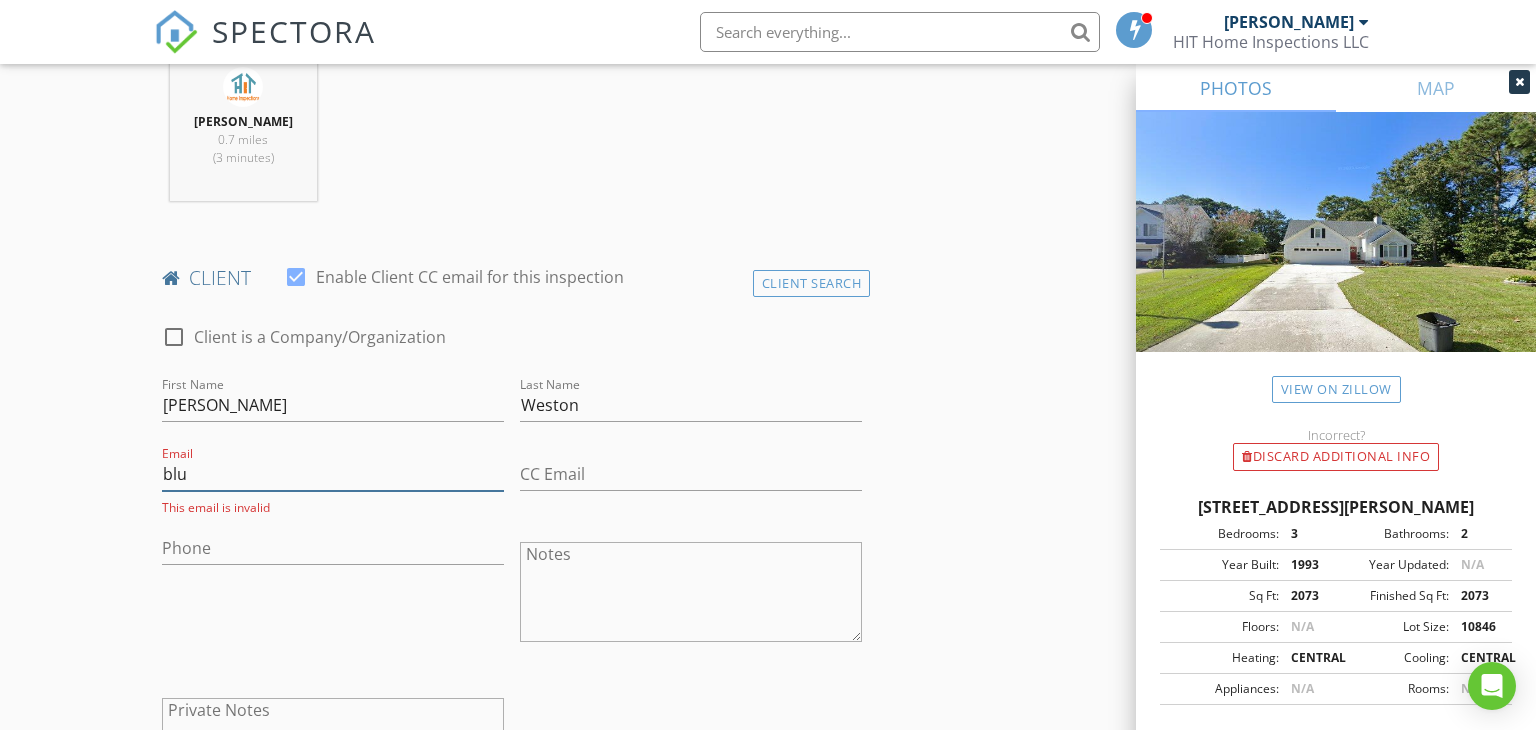 type on "blueplanet2@hotmail.com" 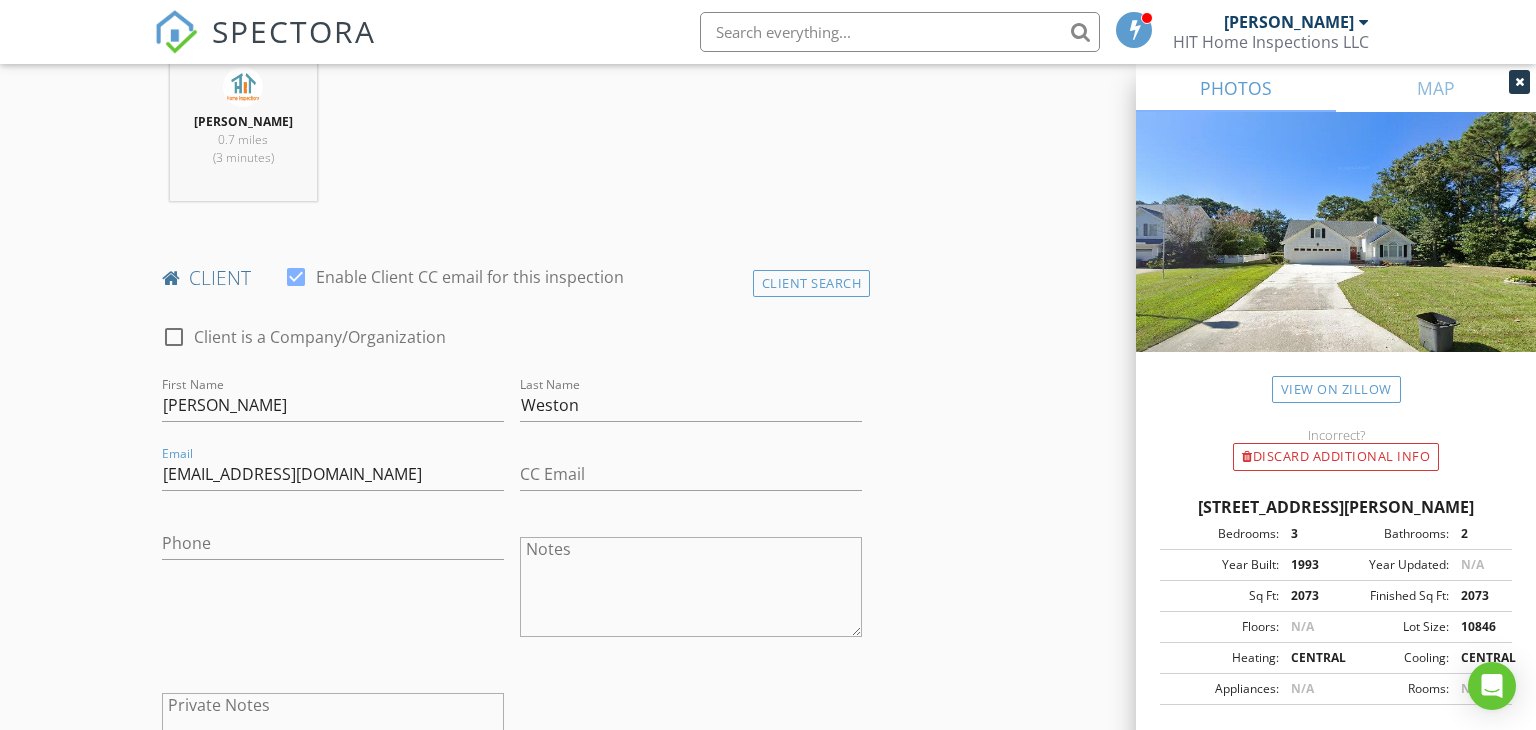 click on "Phone" at bounding box center [333, 547] 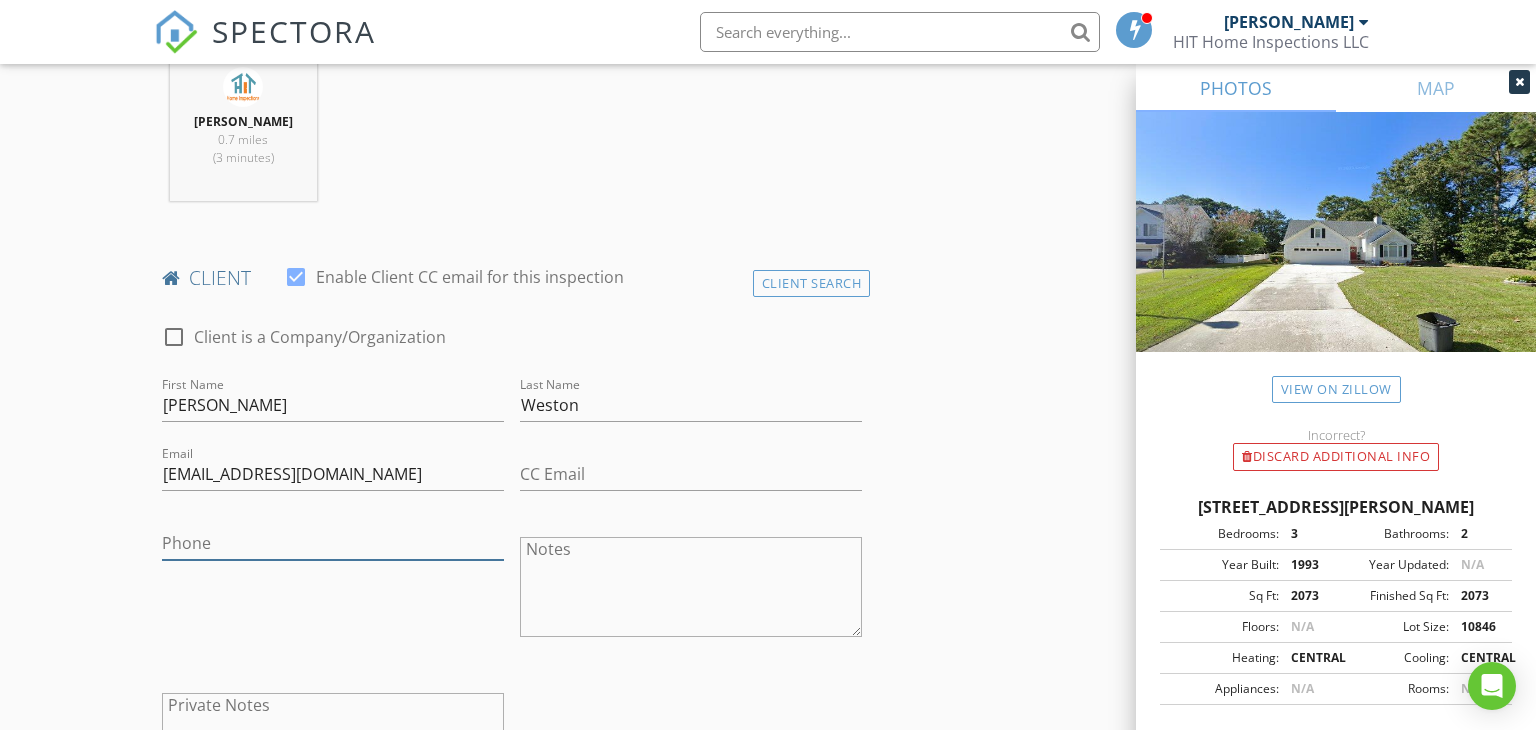 click on "Phone" at bounding box center [333, 543] 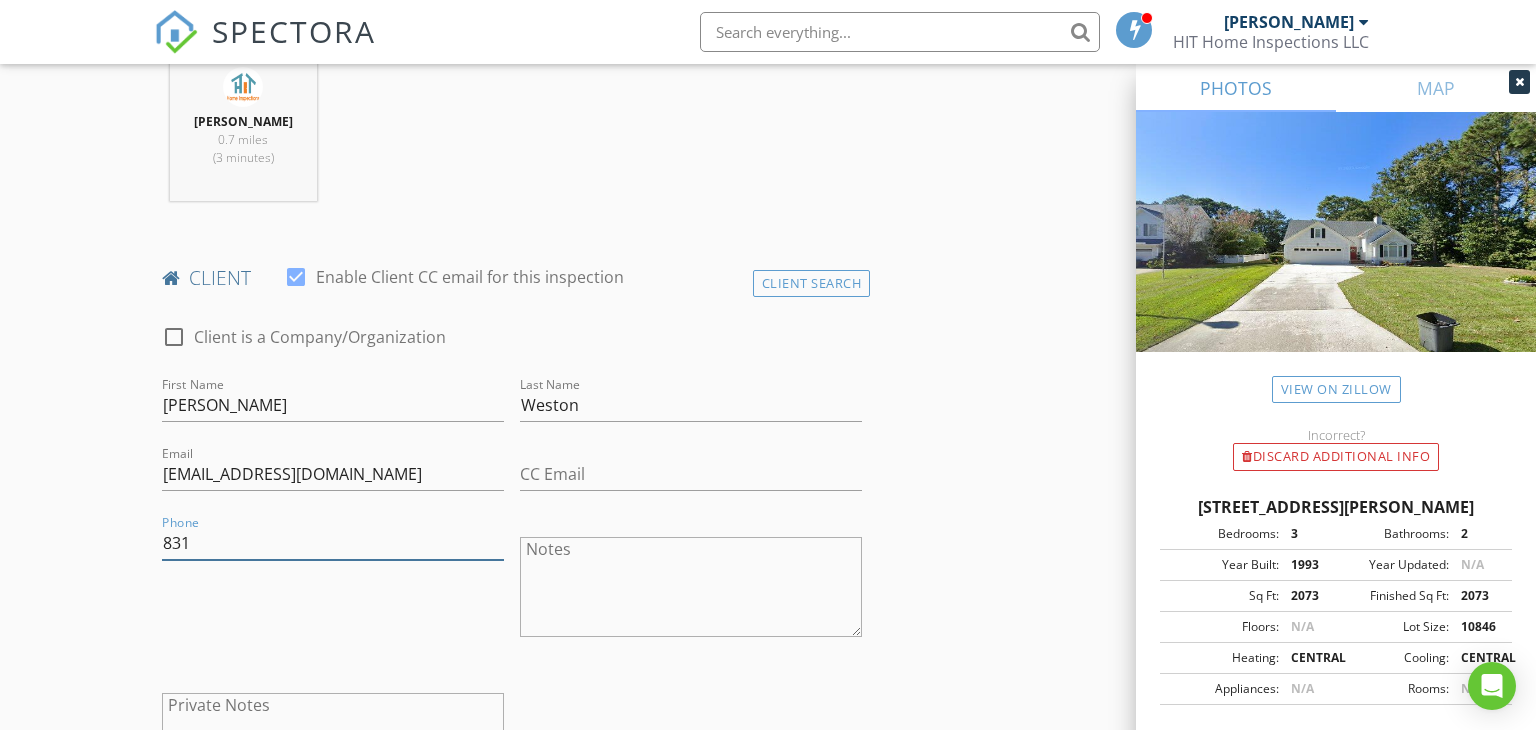 type on "831-247-5237" 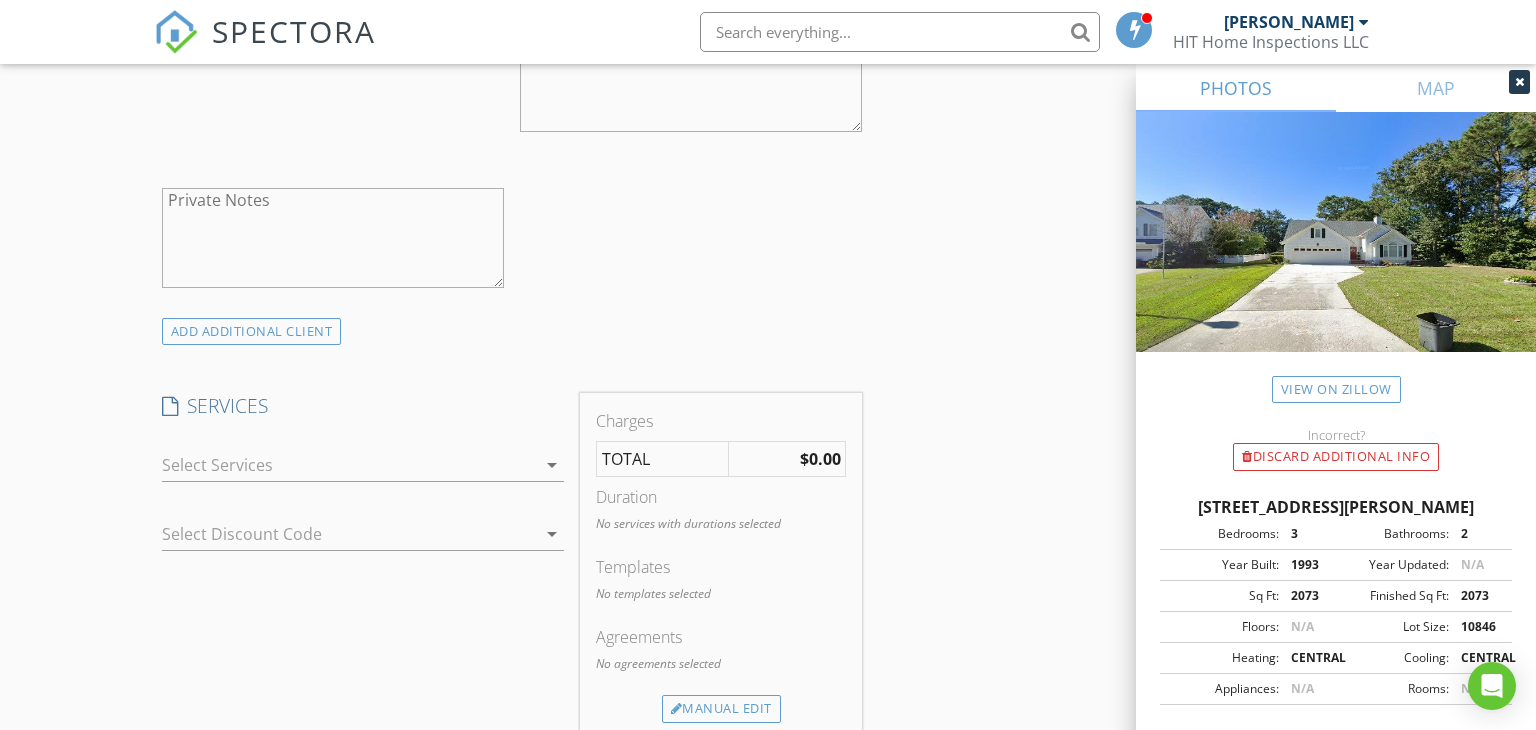 scroll, scrollTop: 1314, scrollLeft: 0, axis: vertical 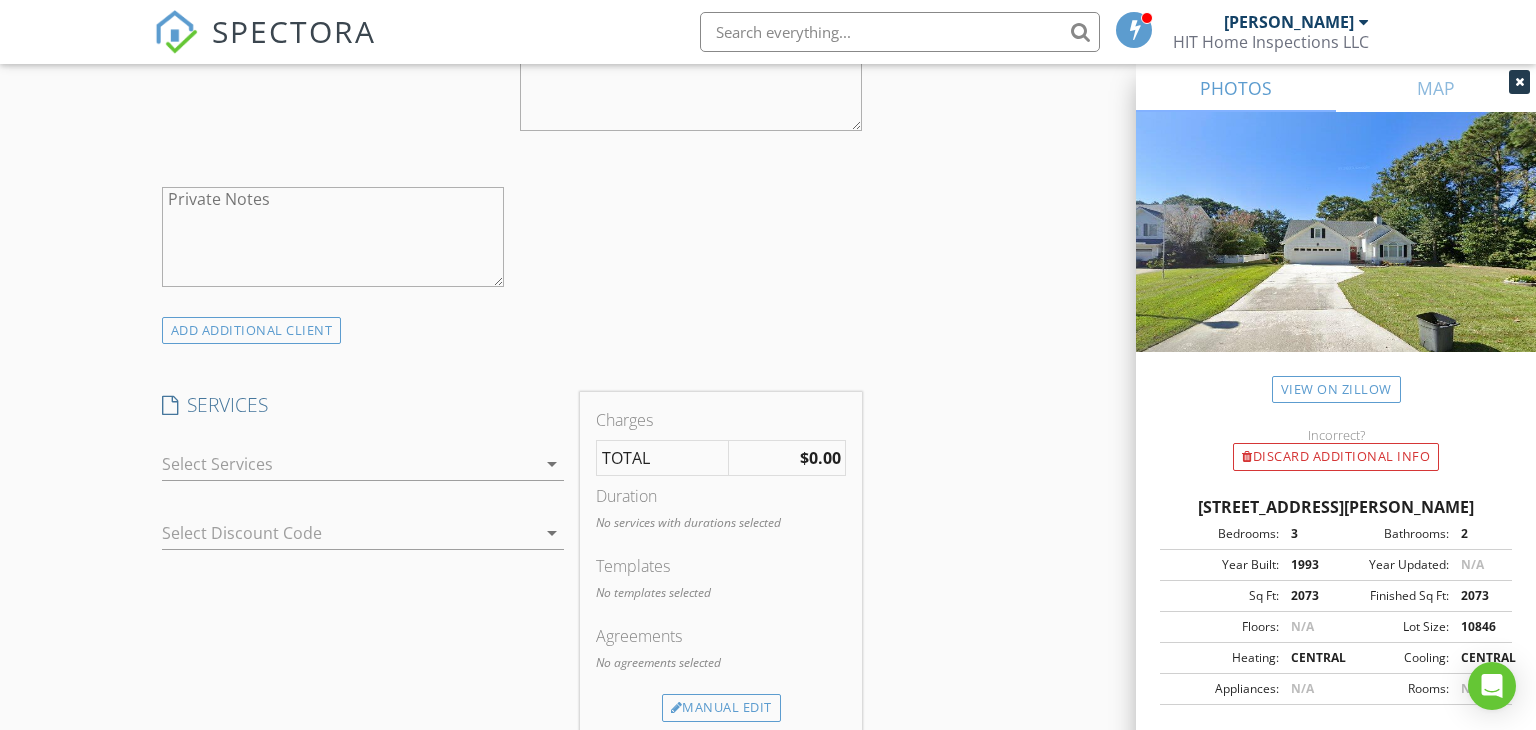 click at bounding box center (349, 464) 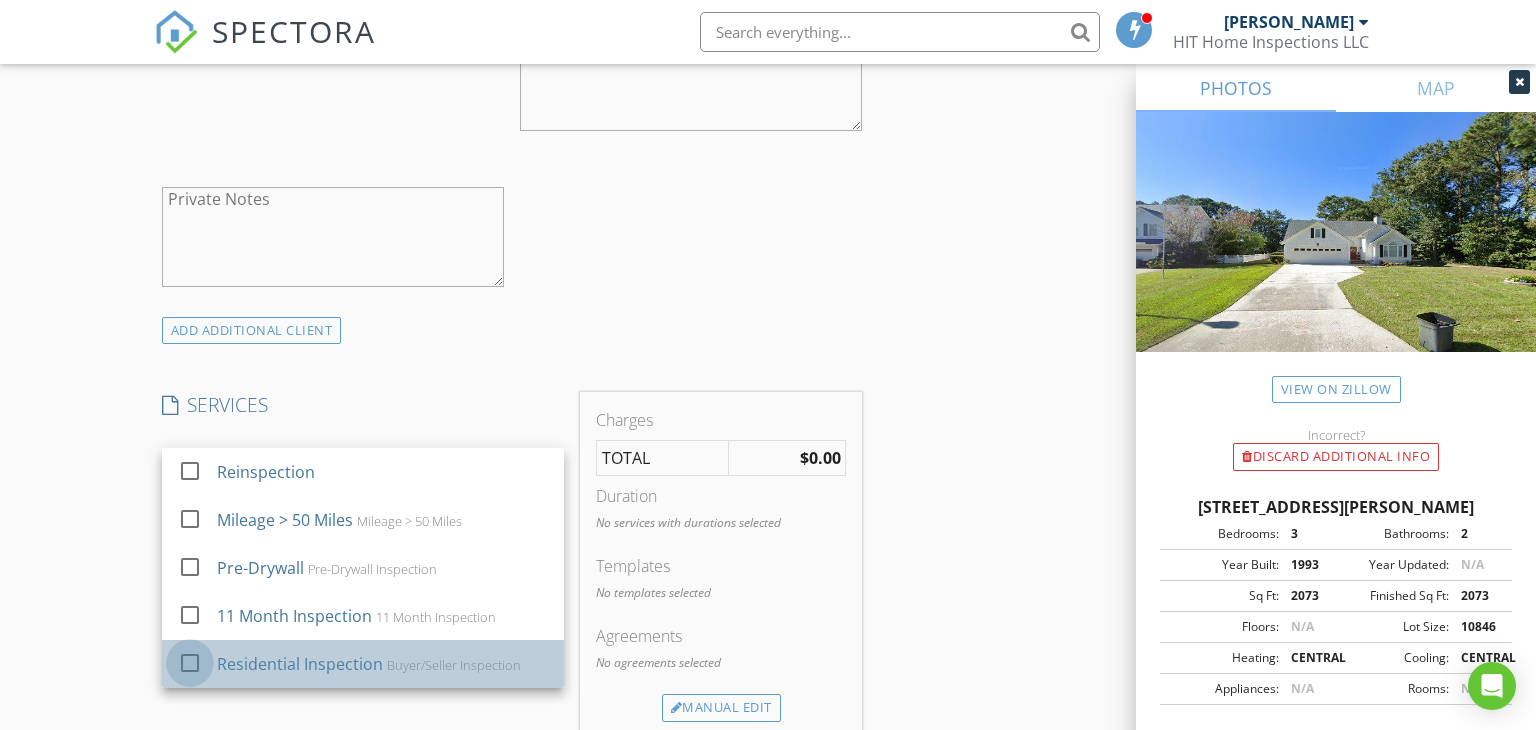 click at bounding box center [190, 663] 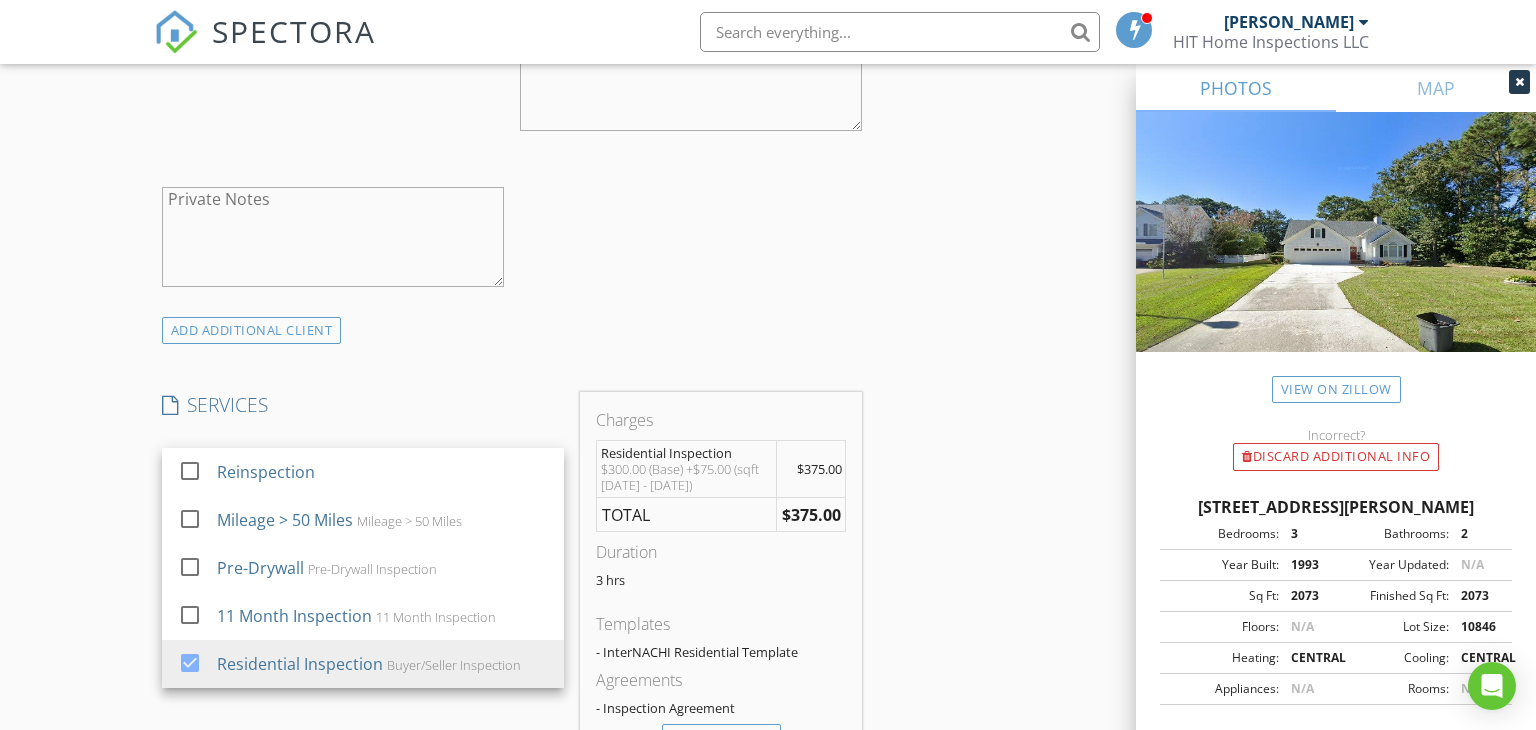click on "INSPECTOR(S)
check_box   Brandon Hawkins   PRIMARY   Brandon Hawkins arrow_drop_down   check_box Brandon Hawkins specifically requested
Date/Time
07/16/2025 8:00 AM
Location
Address Search       Address 649 N Hampton Rd   Unit   City Wilmington   State NC   Zip 28409   County New Hanover     Square Feet 1944   Year Built 1993   Foundation Slab arrow_drop_down     Brandon Hawkins     0.7 miles     (3 minutes)
client
check_box Enable Client CC email for this inspection   Client Search     check_box_outline_blank Client is a Company/Organization     First Name Elliott   Last Name Weston   Email blueplanet2@hotmail.com   CC Email   Phone 831-247-5237           Notes   Private Notes
ADD ADDITIONAL client
SERVICES
check_box_outline_blank   Reinspection   check_box_outline_blank" at bounding box center [768, 572] 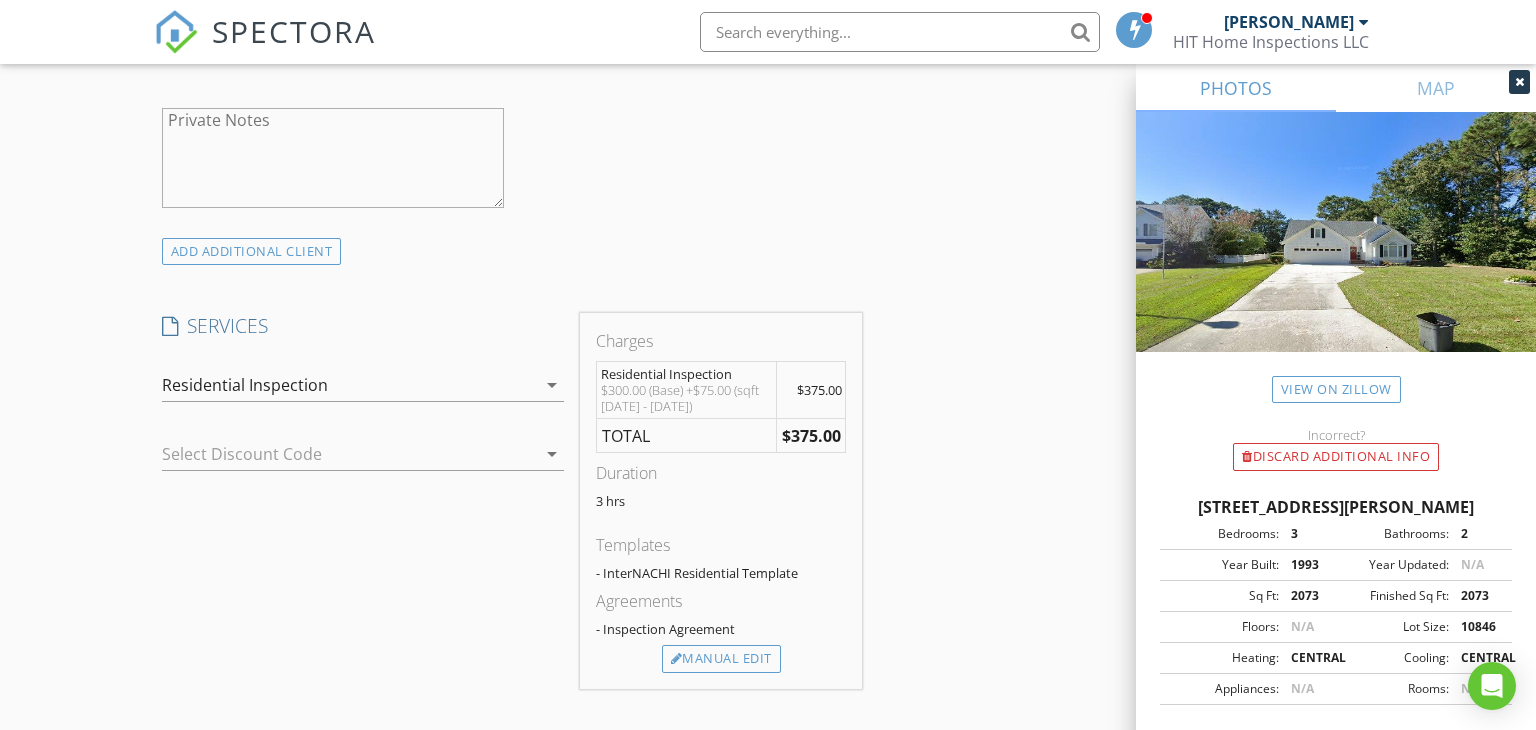 scroll, scrollTop: 1504, scrollLeft: 0, axis: vertical 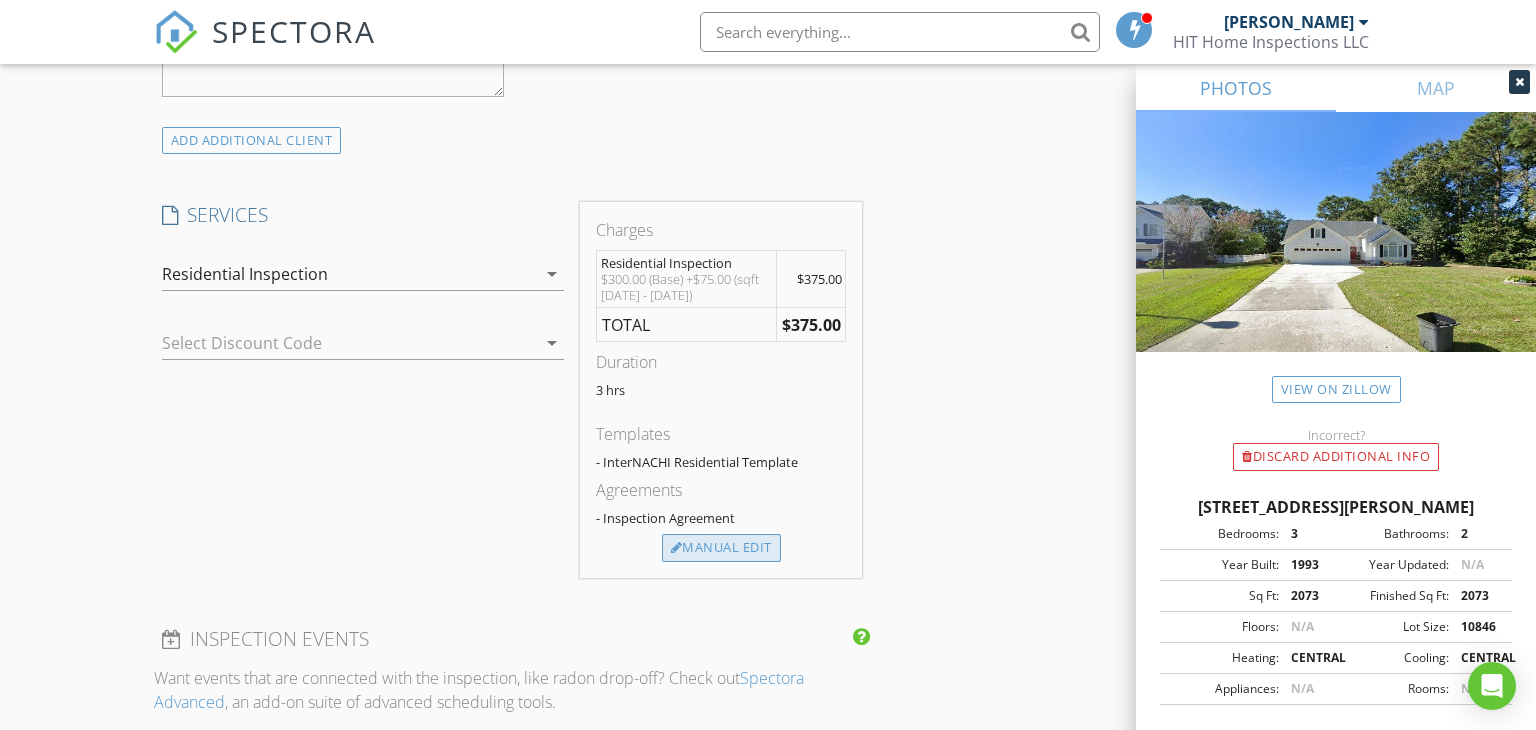 click on "Manual Edit" at bounding box center (721, 548) 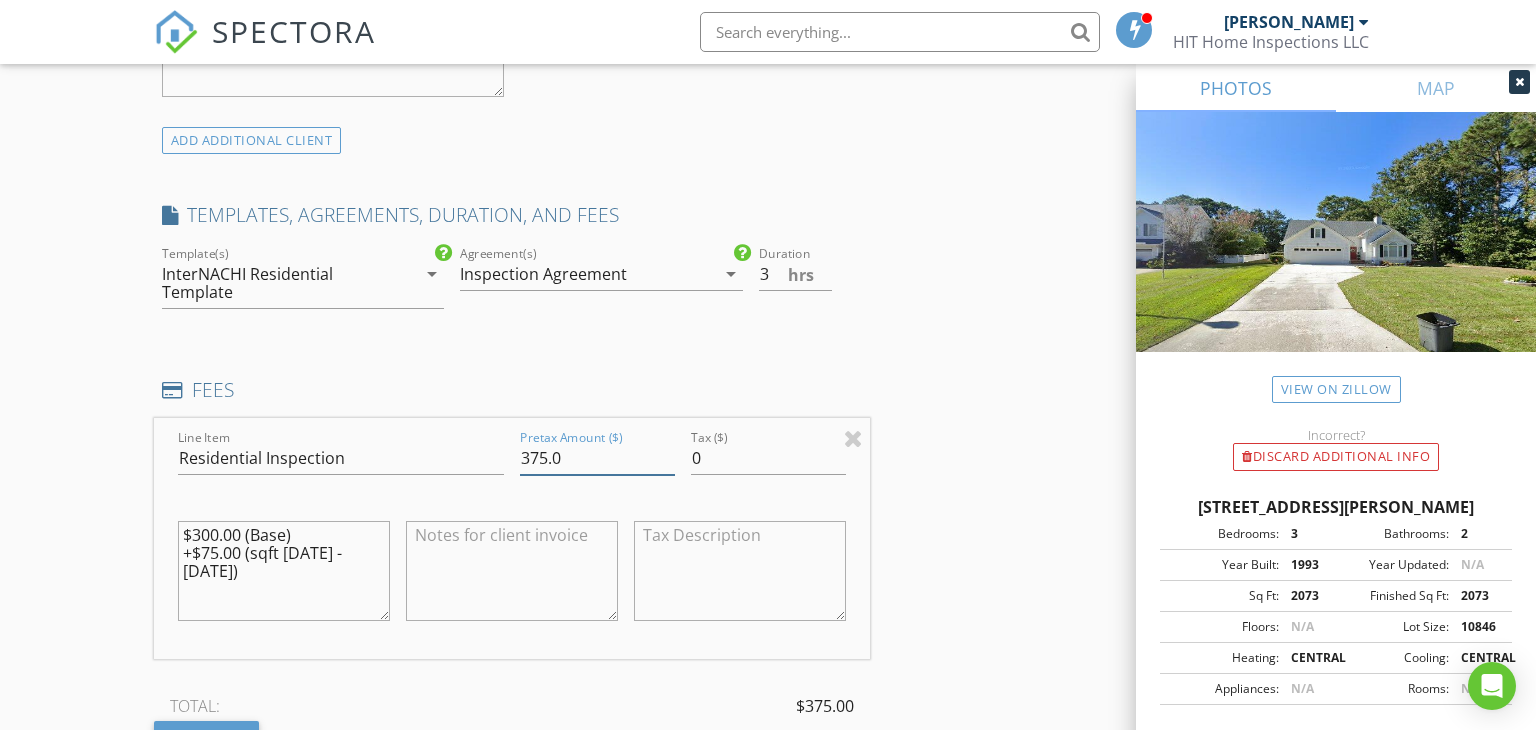 click on "375.0" at bounding box center [597, 458] 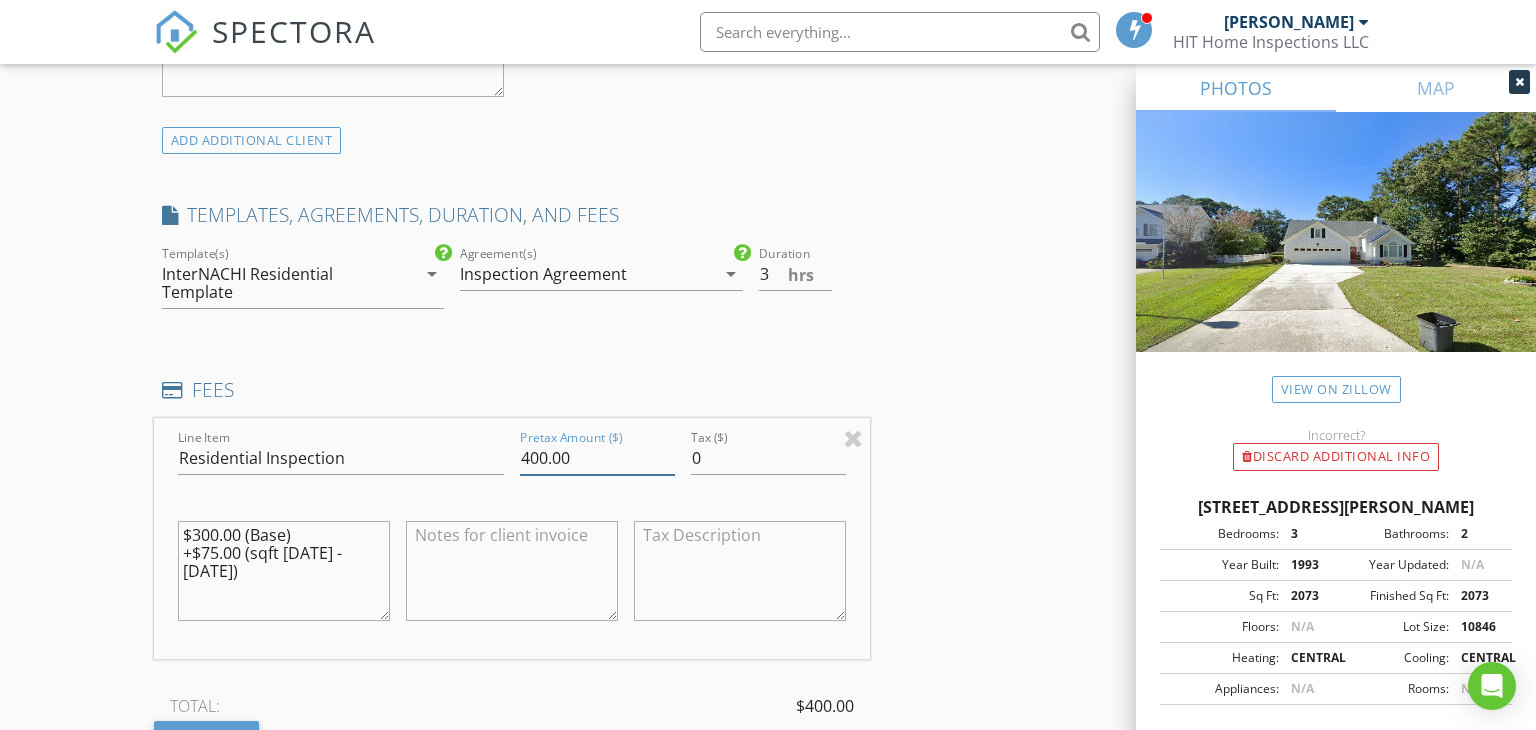 type on "400.00" 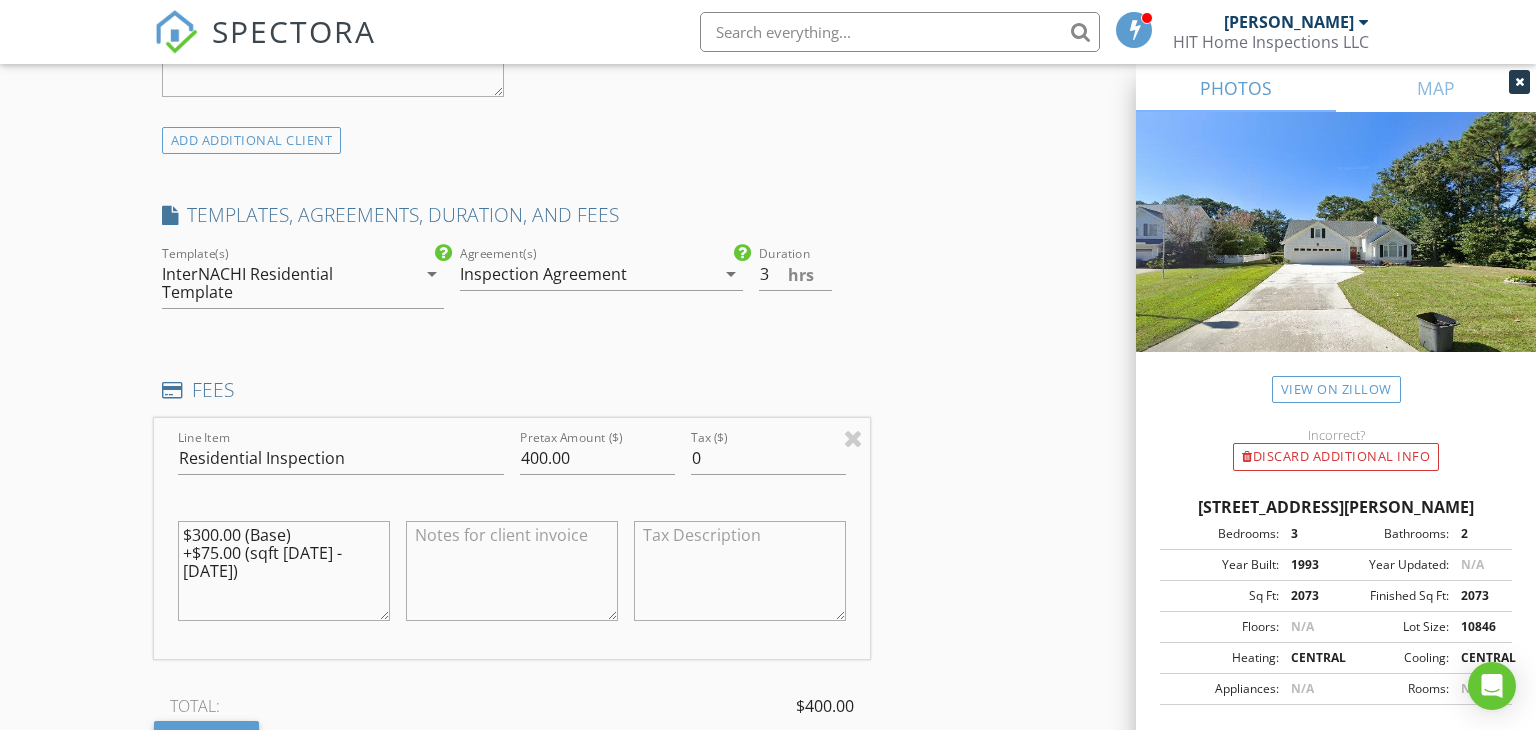 click on "$300.00 (Base)
+$75.00 (sqft [DATE] - [DATE])" at bounding box center [284, 571] 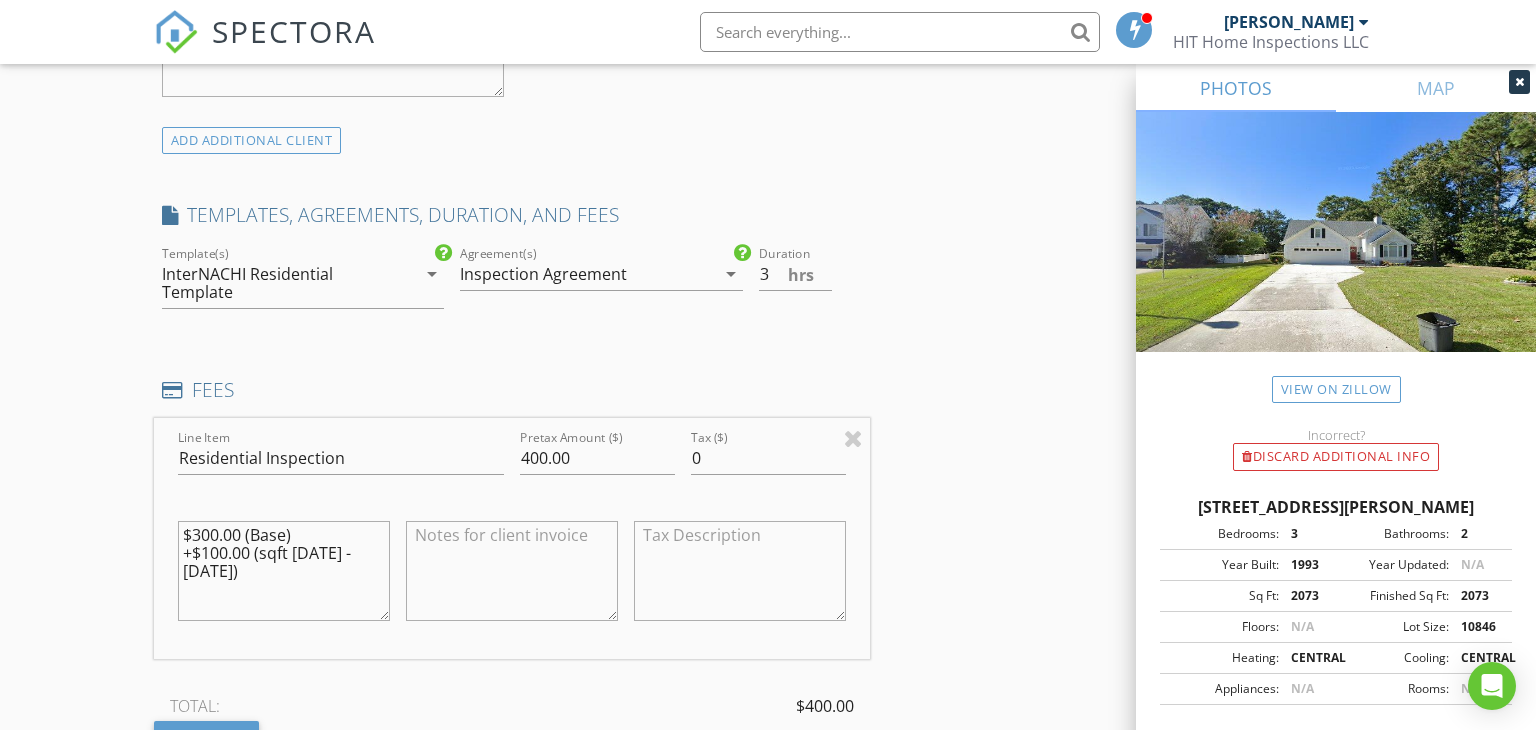 type on "$300.00 (Base)
+$100.00 (sqft 1501 - 2000)" 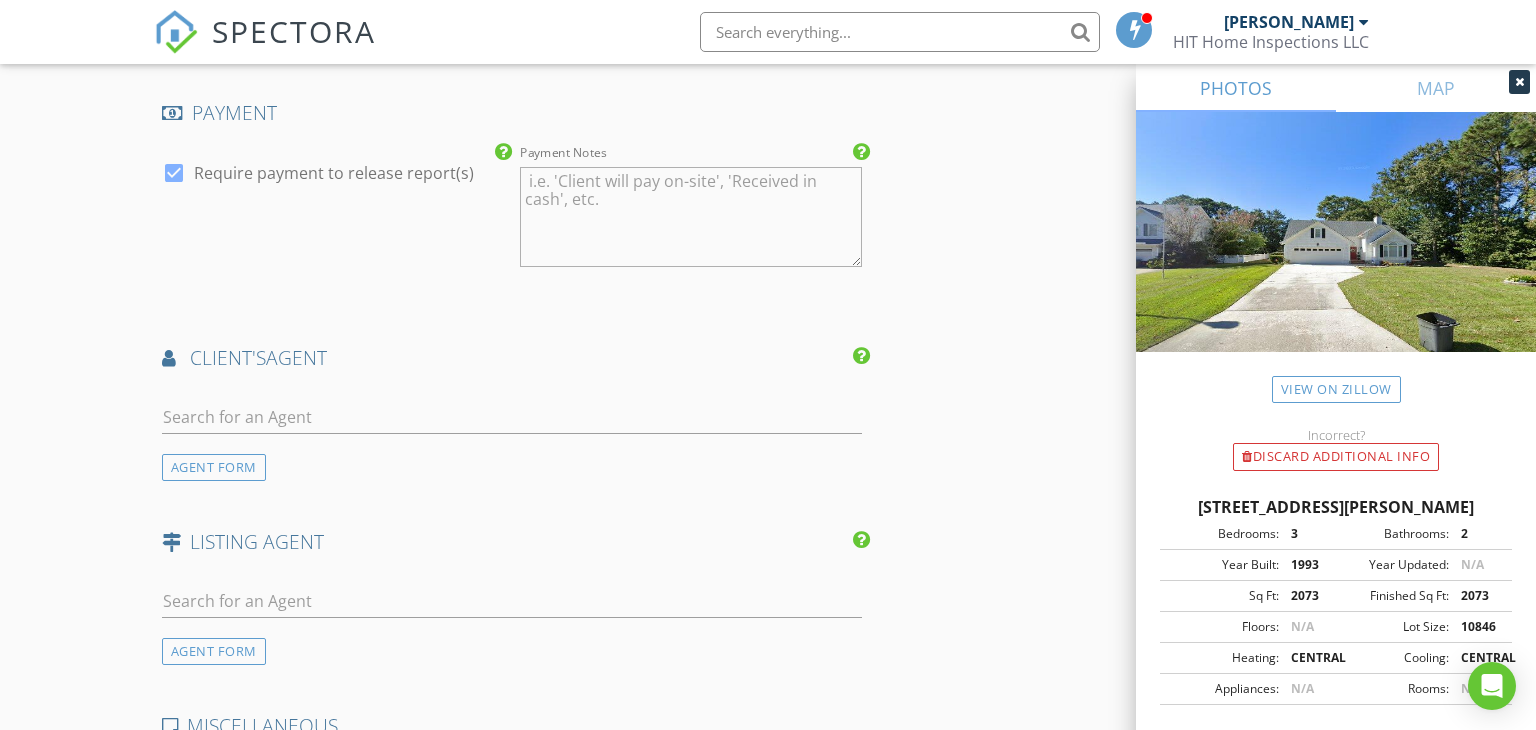 scroll, scrollTop: 2416, scrollLeft: 0, axis: vertical 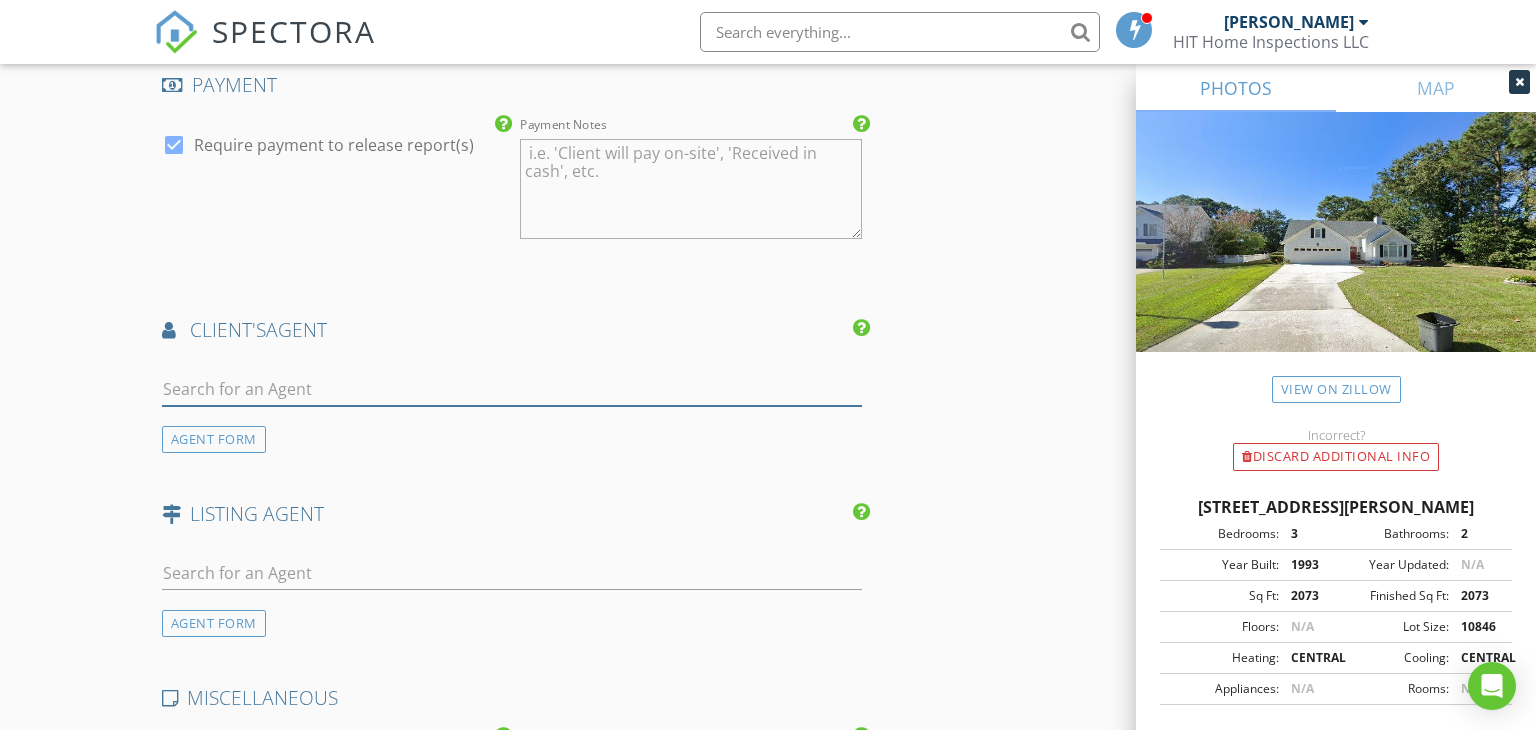 click at bounding box center (512, 389) 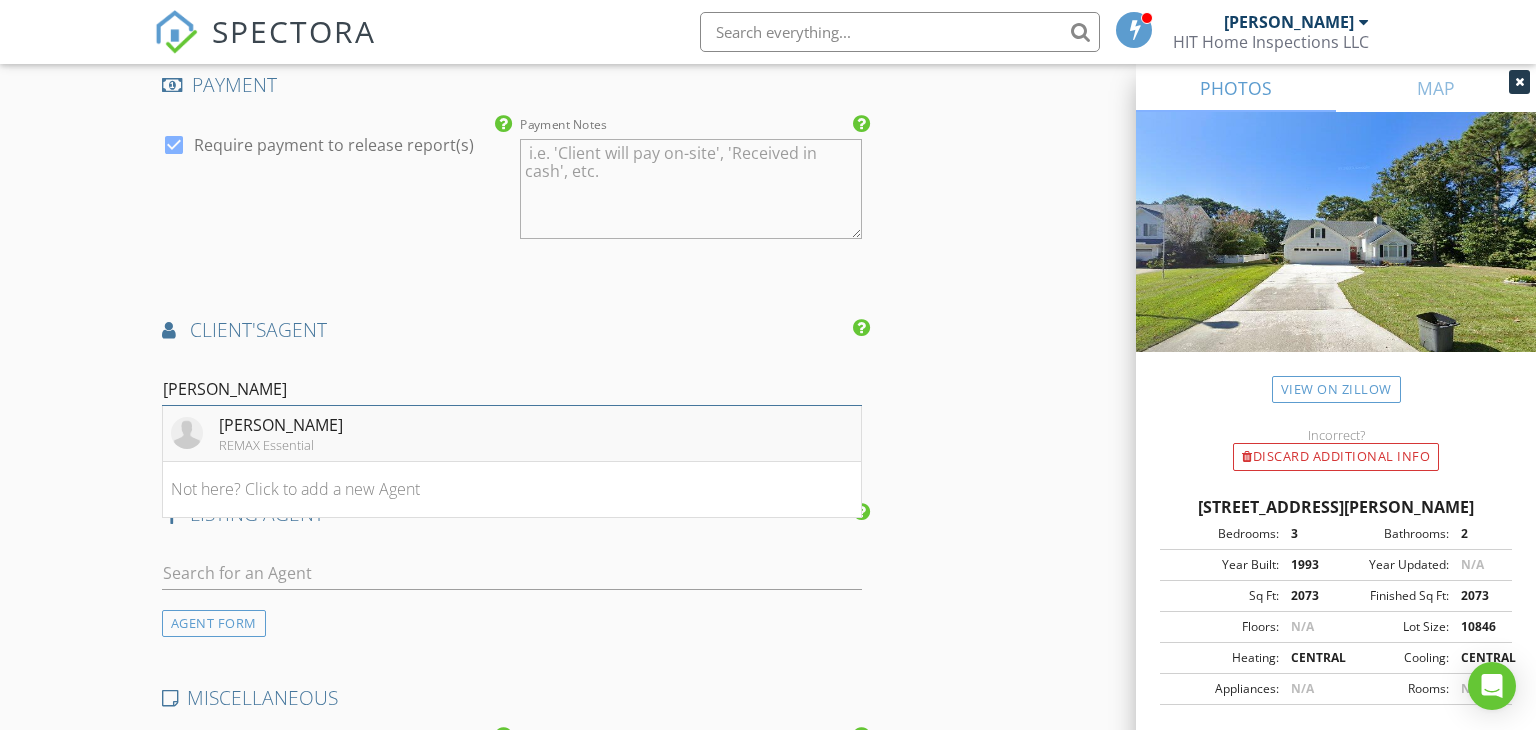 type on "brett" 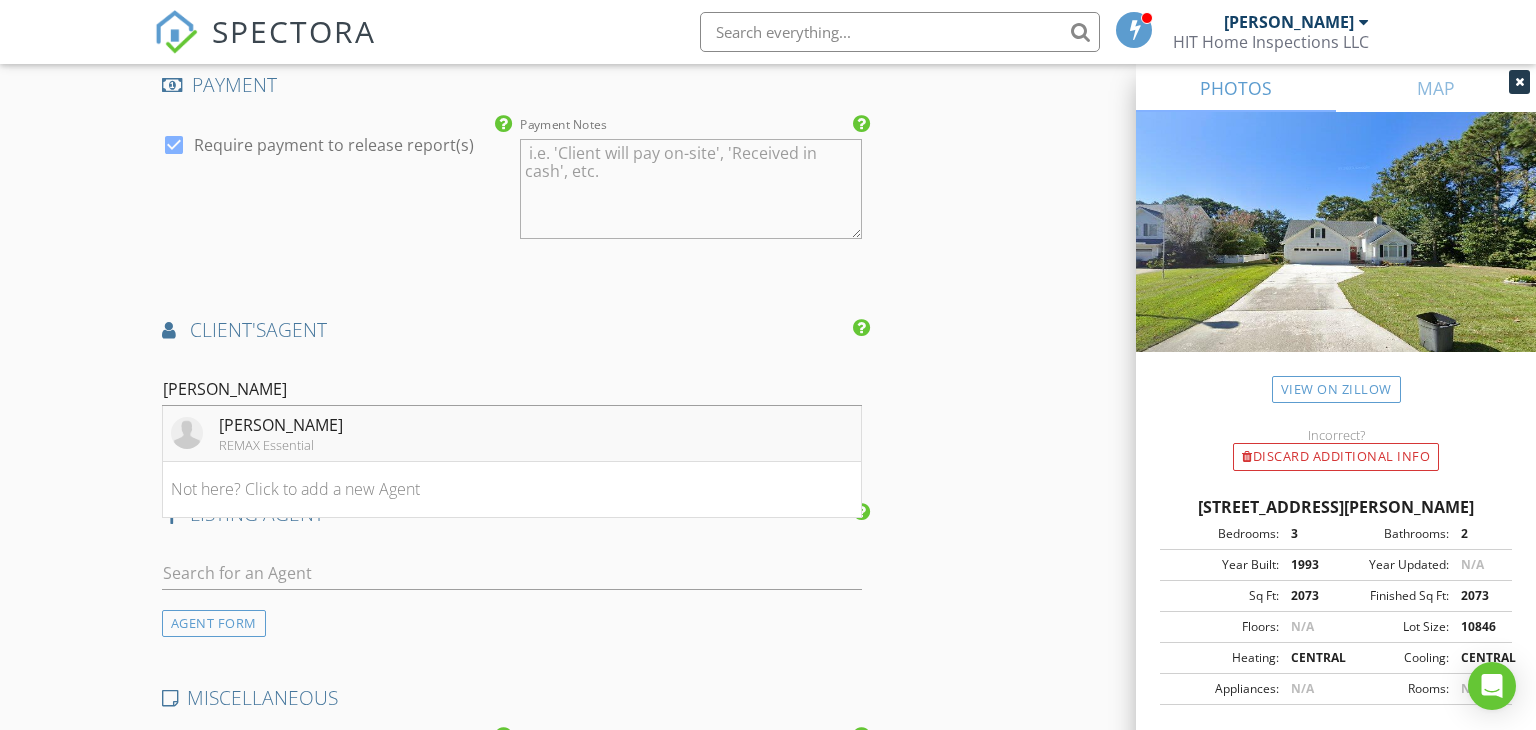 click on "Brett Weaver
REMAX Essential" at bounding box center [512, 434] 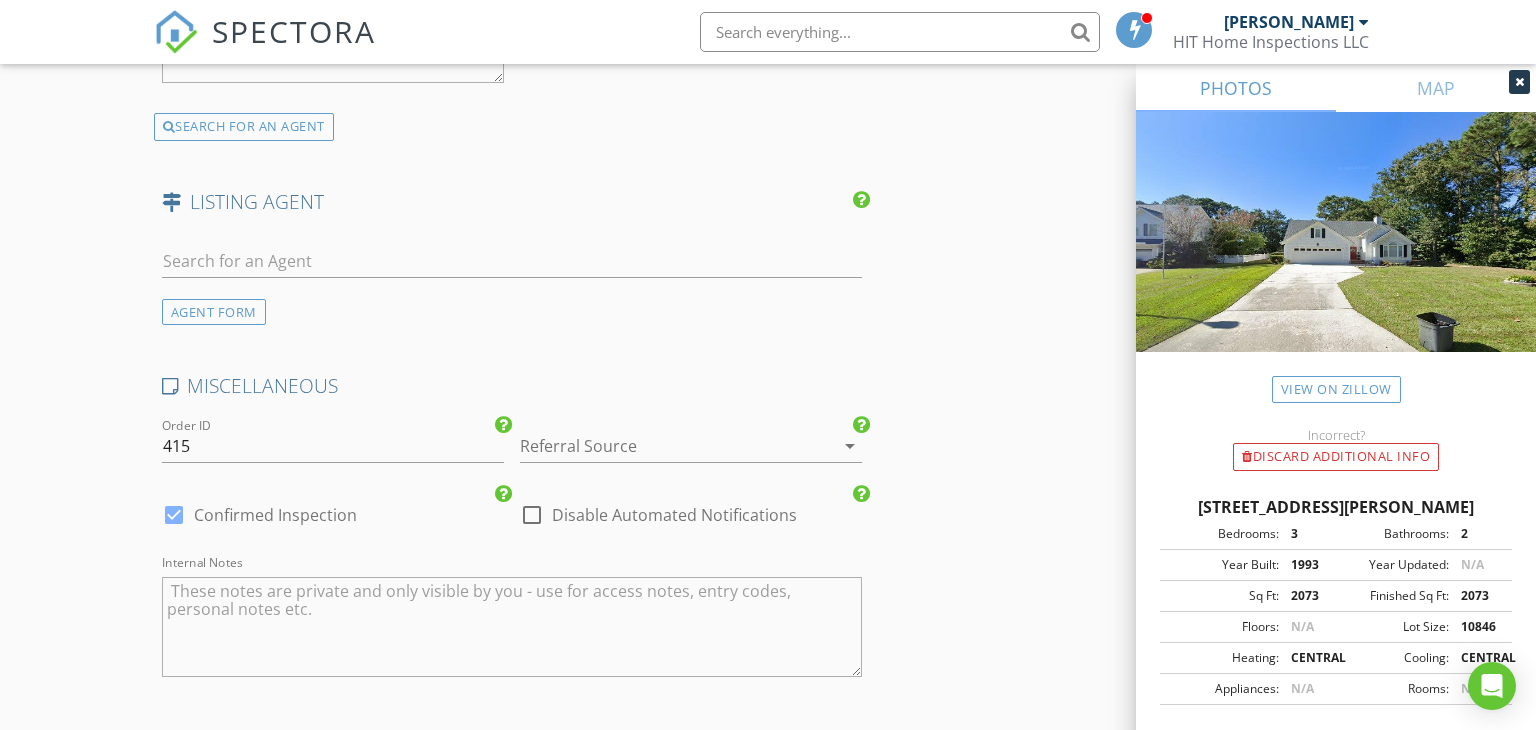 scroll, scrollTop: 3207, scrollLeft: 0, axis: vertical 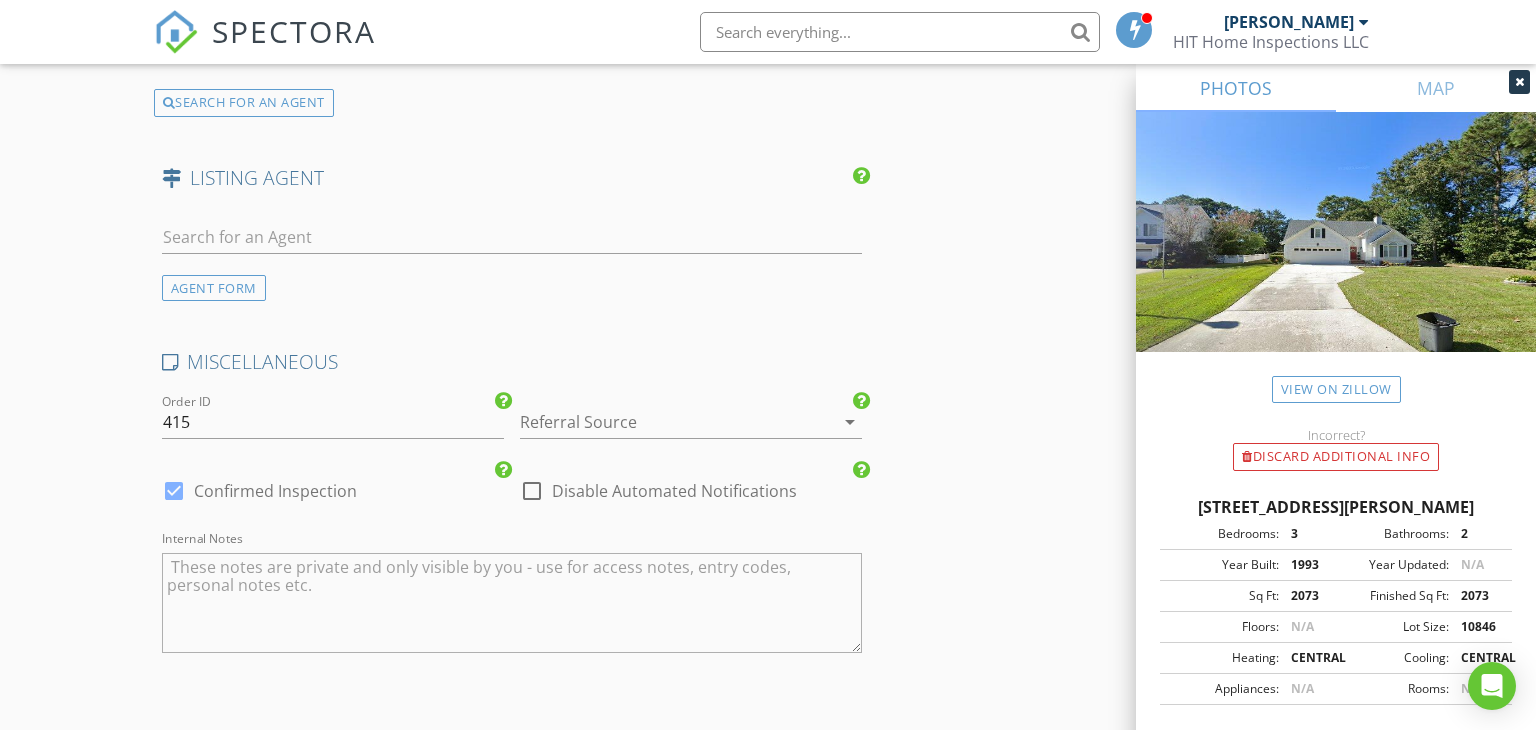 click at bounding box center (663, 422) 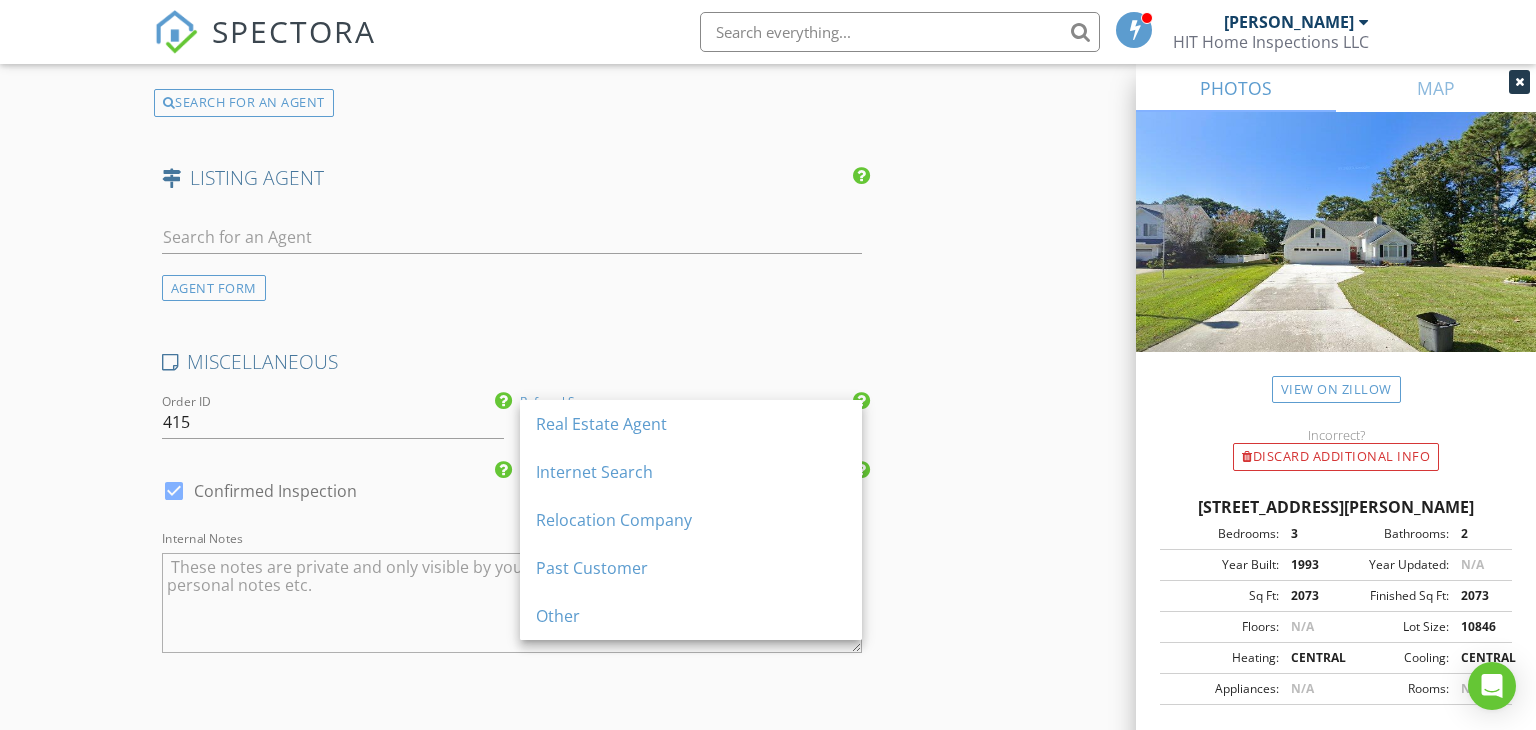 click on "Real Estate Agent" at bounding box center [691, 424] 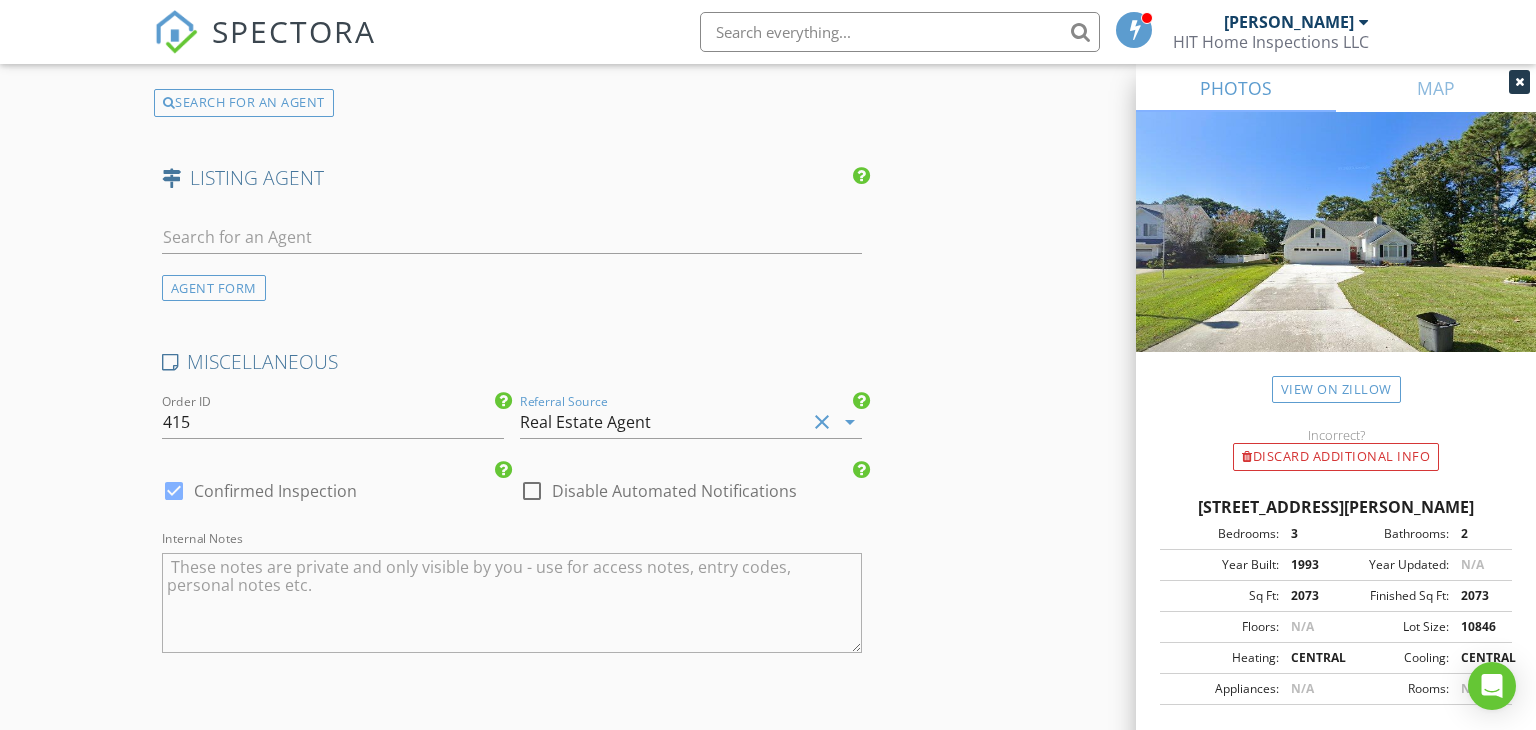 click on "Real Estate Agent" at bounding box center (663, 422) 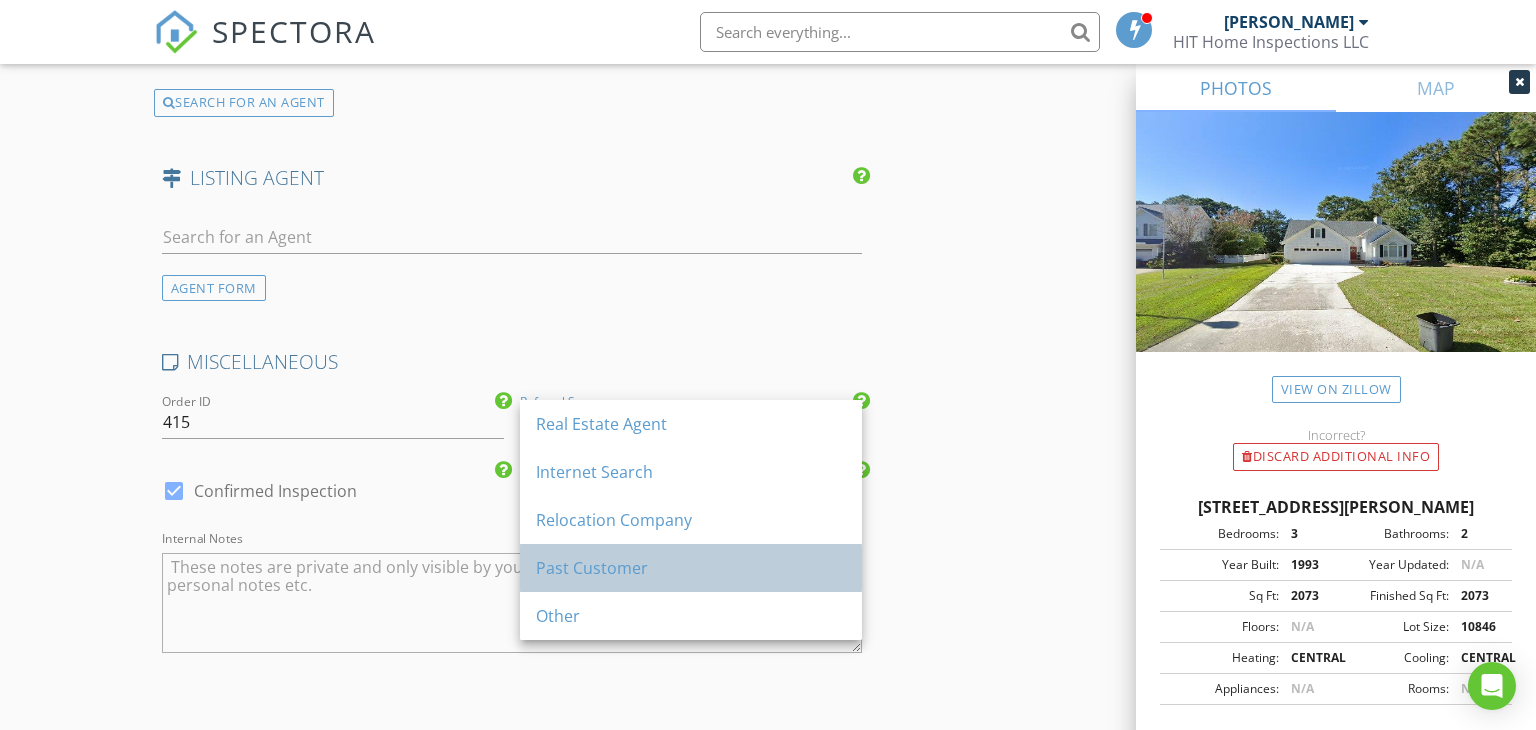 click on "Past Customer" at bounding box center [691, 568] 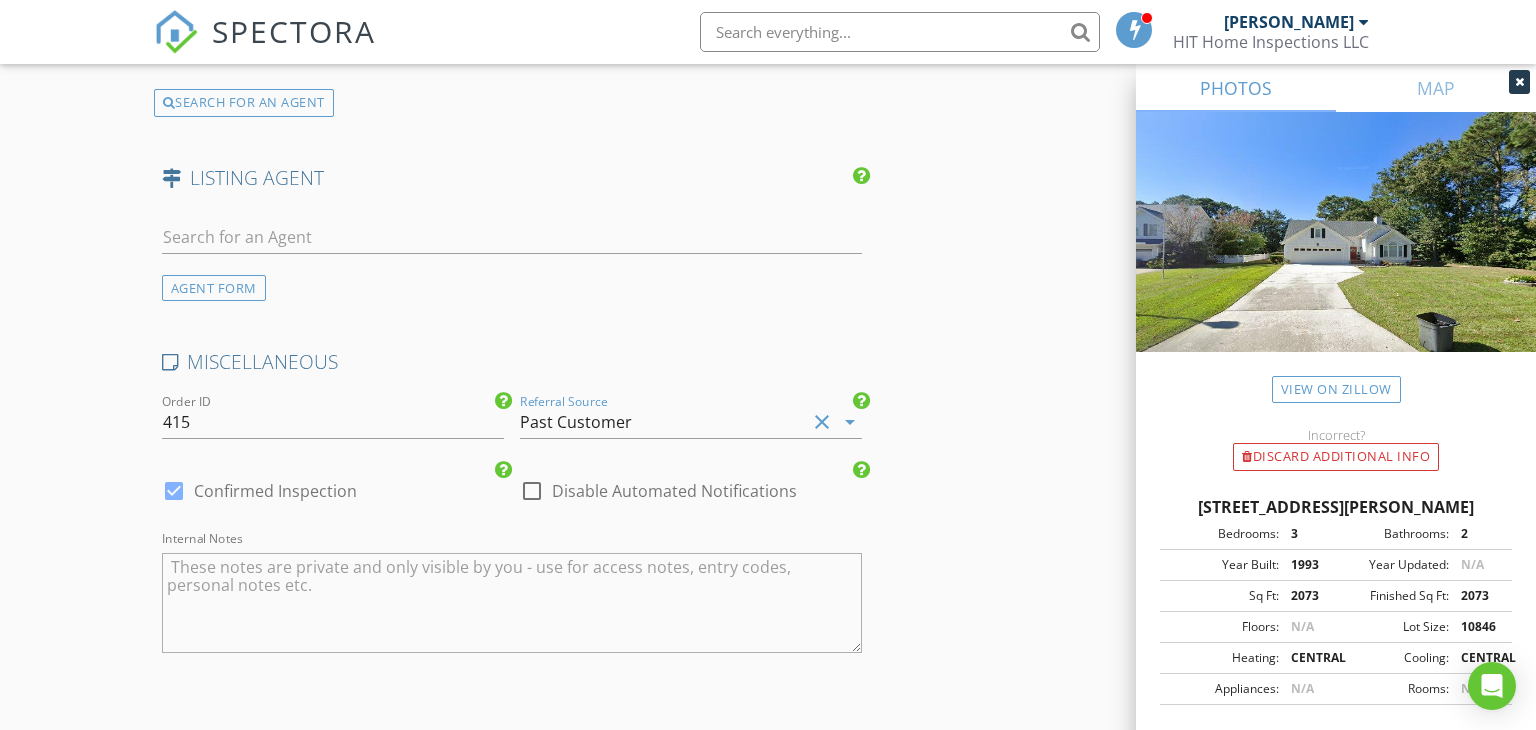 click on "INSPECTOR(S)
check_box   Brandon Hawkins   PRIMARY   Brandon Hawkins arrow_drop_down   check_box Brandon Hawkins specifically requested
Date/Time
07/16/2025 8:00 AM
Location
Address Search       Address 649 N Hampton Rd   Unit   City Wilmington   State NC   Zip 28409   County New Hanover     Square Feet 1944   Year Built 1993   Foundation Slab arrow_drop_down     Brandon Hawkins     0.7 miles     (3 minutes)
client
check_box Enable Client CC email for this inspection   Client Search     check_box_outline_blank Client is a Company/Organization     First Name Elliott   Last Name Weston   Email blueplanet2@hotmail.com   CC Email   Phone 831-247-5237           Notes   Private Notes
ADD ADDITIONAL client
SERVICES
check_box_outline_blank   Reinspection   check_box_outline_blank" at bounding box center [768, -990] 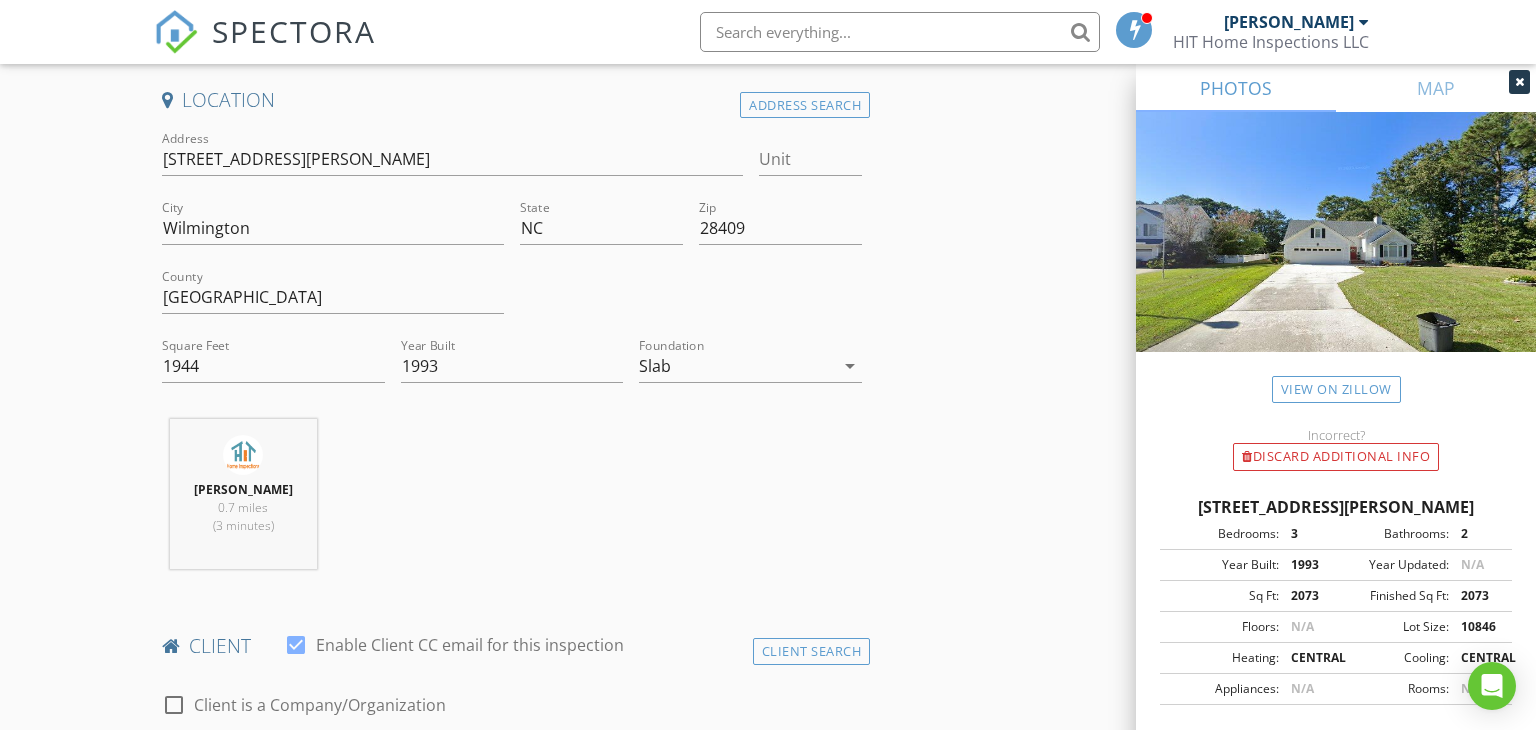 scroll, scrollTop: 0, scrollLeft: 0, axis: both 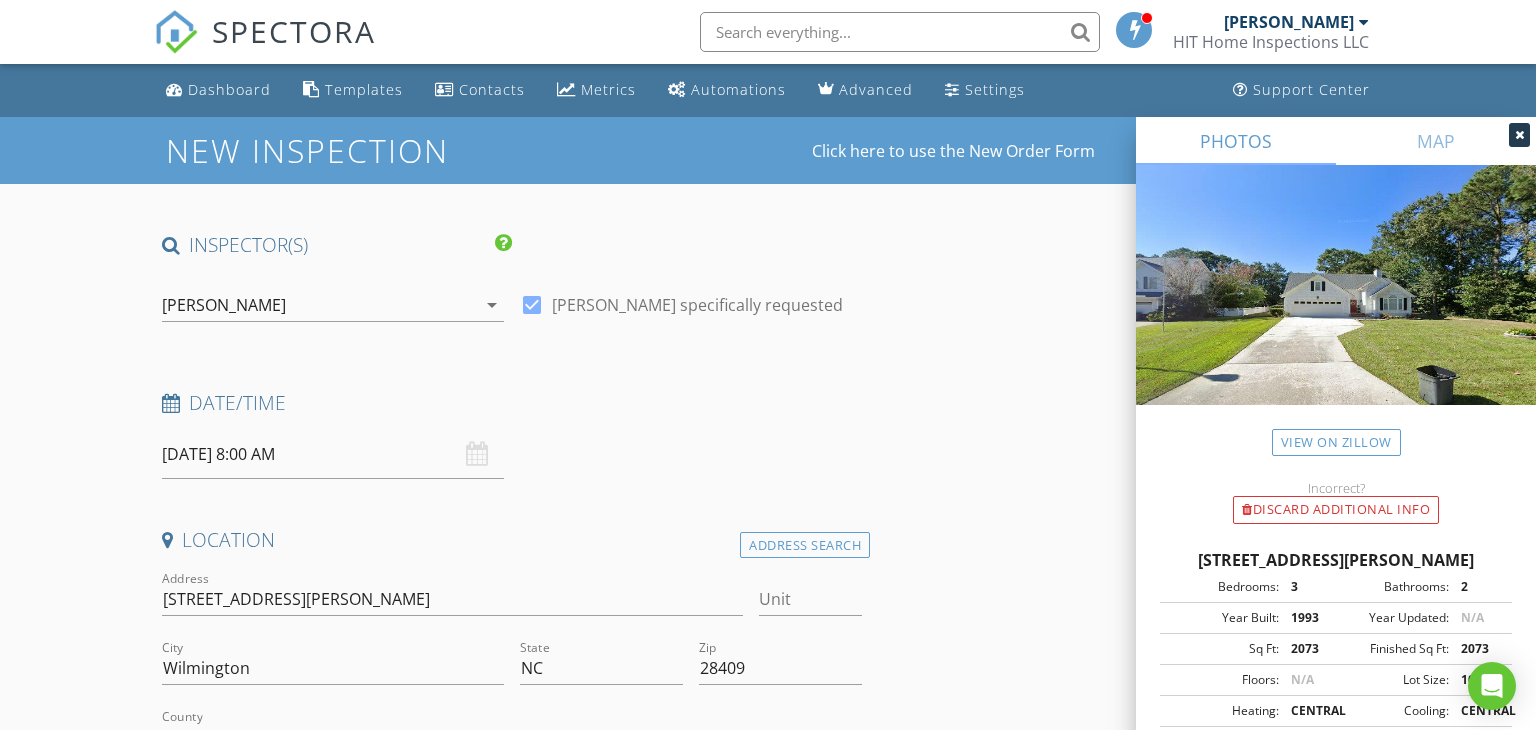 click on "New Inspection
Click here to use the New Order Form
INSPECTOR(S)
check_box   Brandon Hawkins   PRIMARY   Brandon Hawkins arrow_drop_down   check_box Brandon Hawkins specifically requested
Date/Time
07/16/2025 8:00 AM
Location
Address Search       Address 649 N Hampton Rd   Unit   City Wilmington   State NC   Zip 28409   County New Hanover     Square Feet 1944   Year Built 1993   Foundation Slab arrow_drop_down     Brandon Hawkins     0.7 miles     (3 minutes)
client
check_box Enable Client CC email for this inspection   Client Search     check_box_outline_blank Client is a Company/Organization     First Name Elliott   Last Name Weston   Email blueplanet2@hotmail.com   CC Email   Phone 831-247-5237           Notes   Private Notes
ADD ADDITIONAL client
SERVICES" at bounding box center (768, 2184) 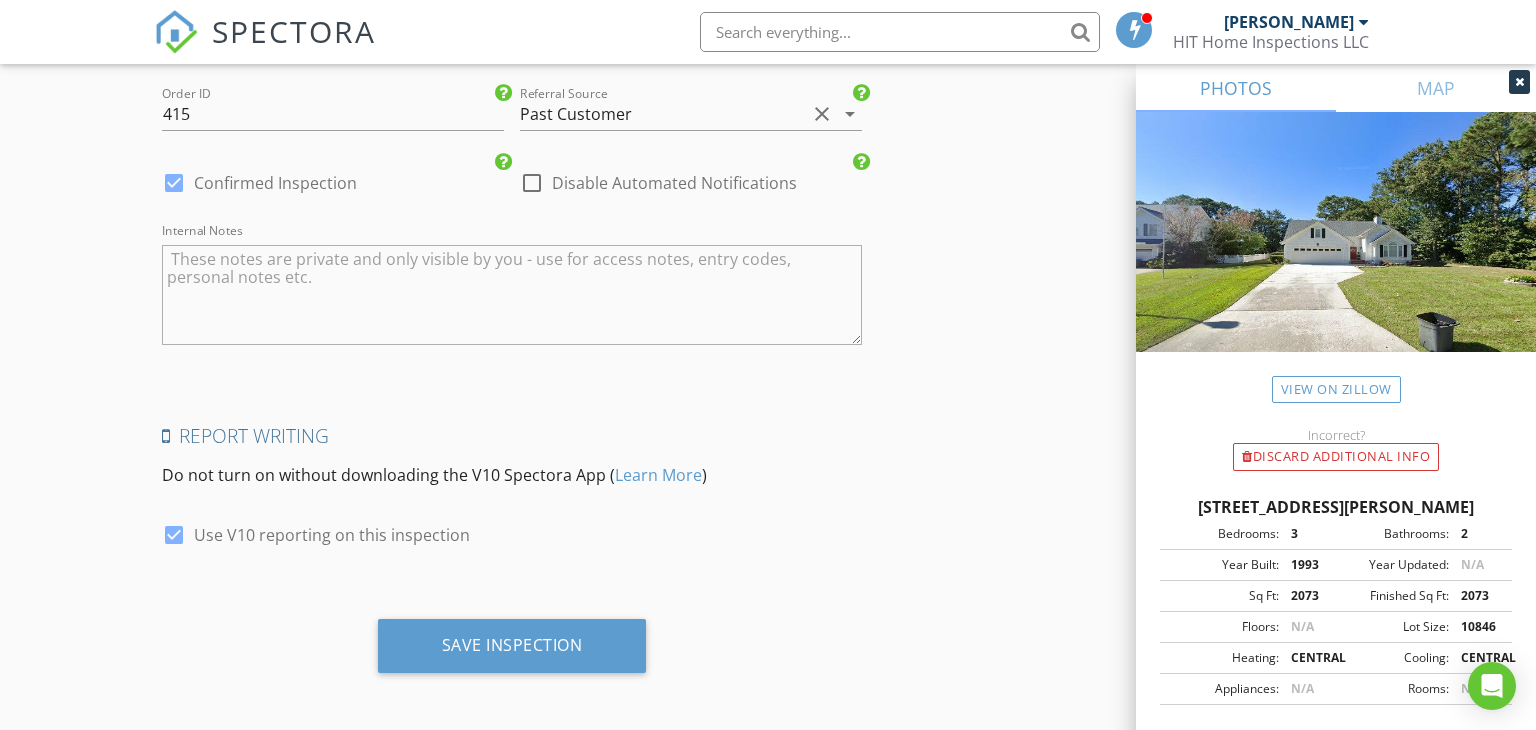 scroll, scrollTop: 3516, scrollLeft: 0, axis: vertical 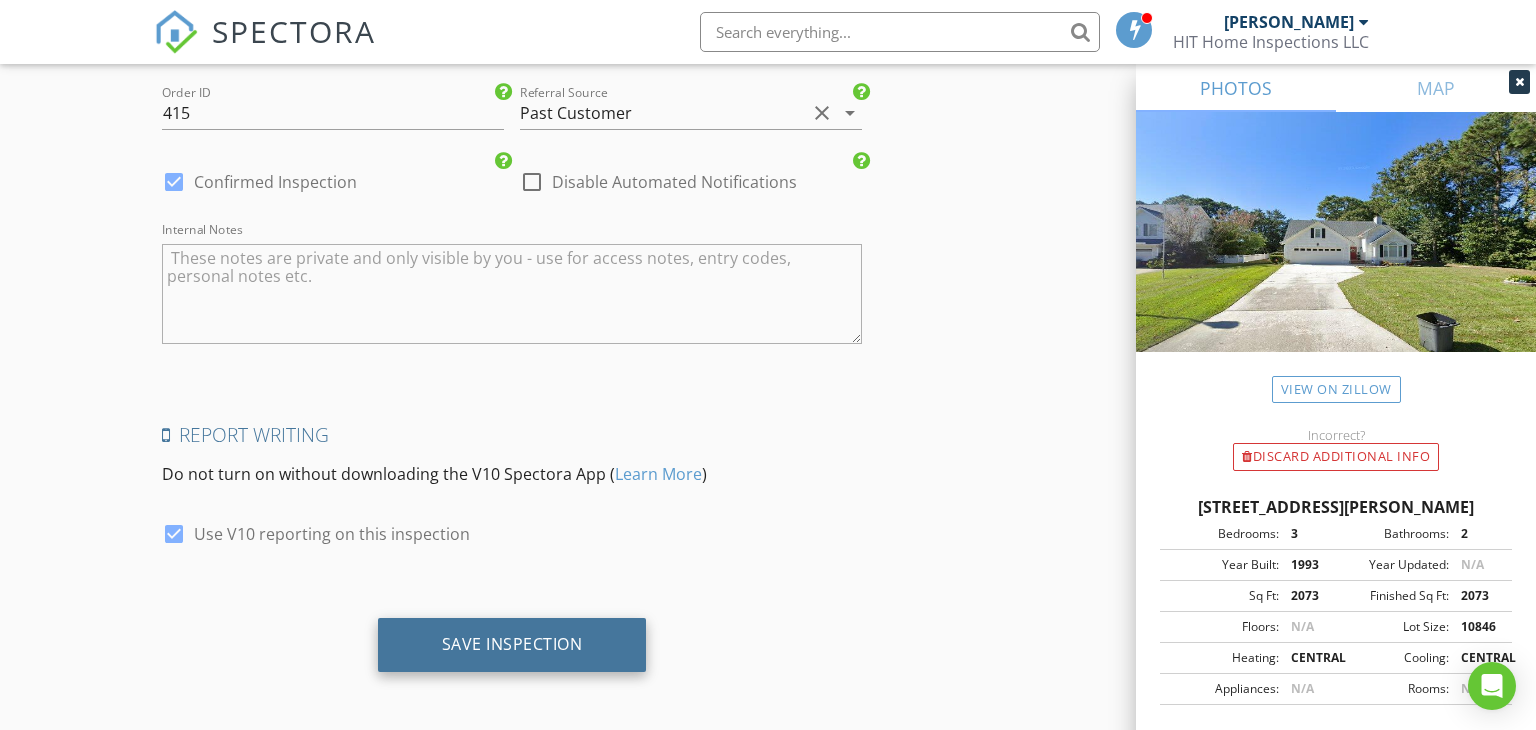 click on "Save Inspection" at bounding box center (512, 644) 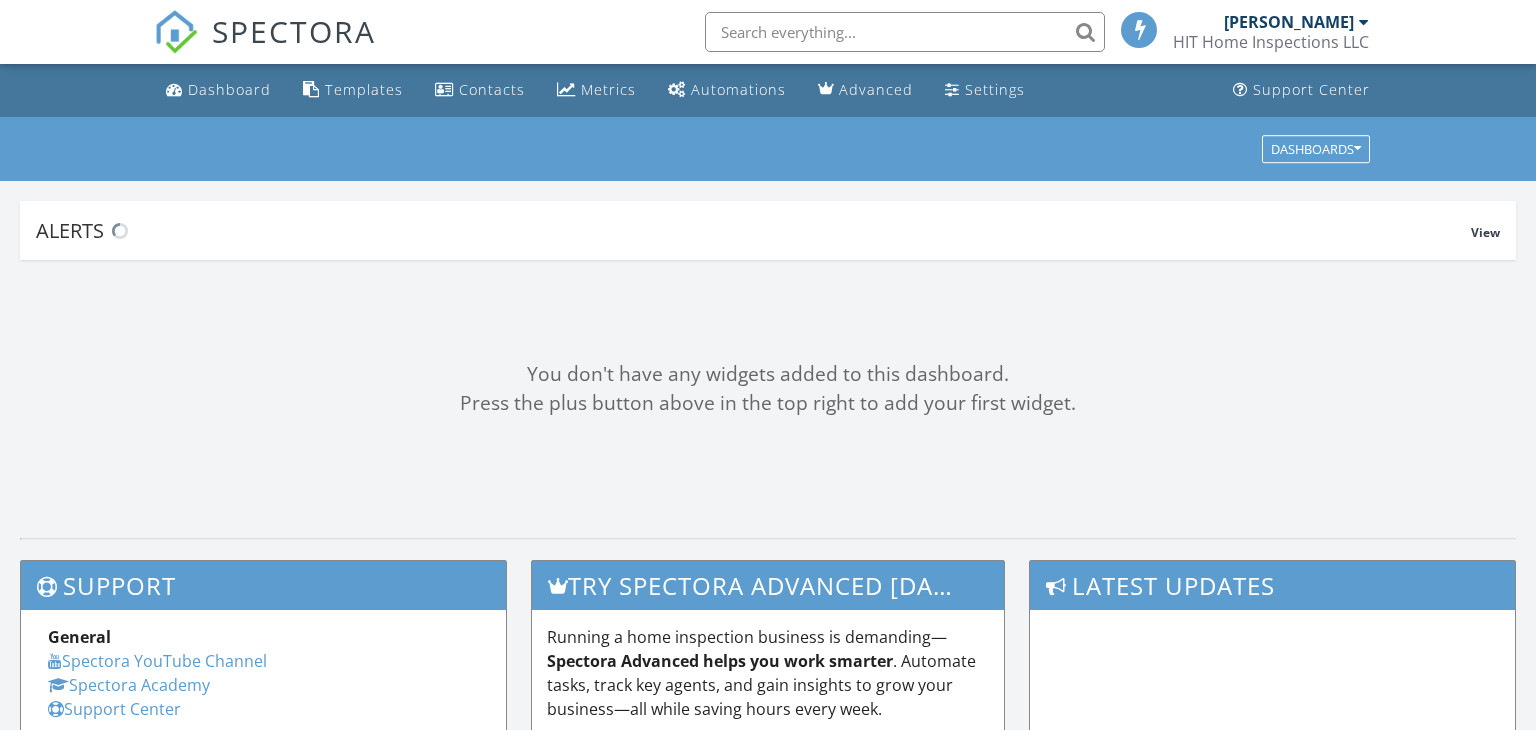 scroll, scrollTop: 0, scrollLeft: 0, axis: both 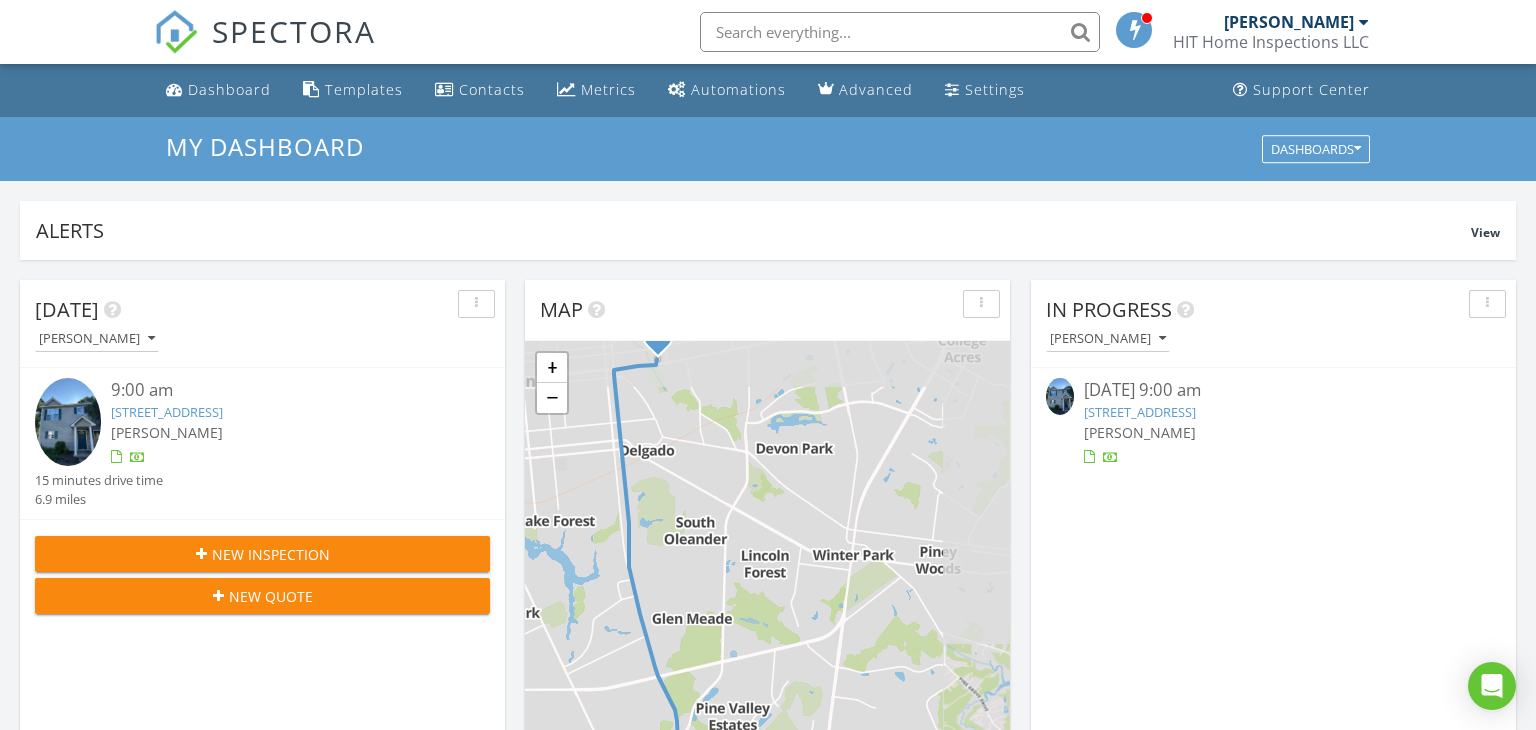 click at bounding box center (900, 32) 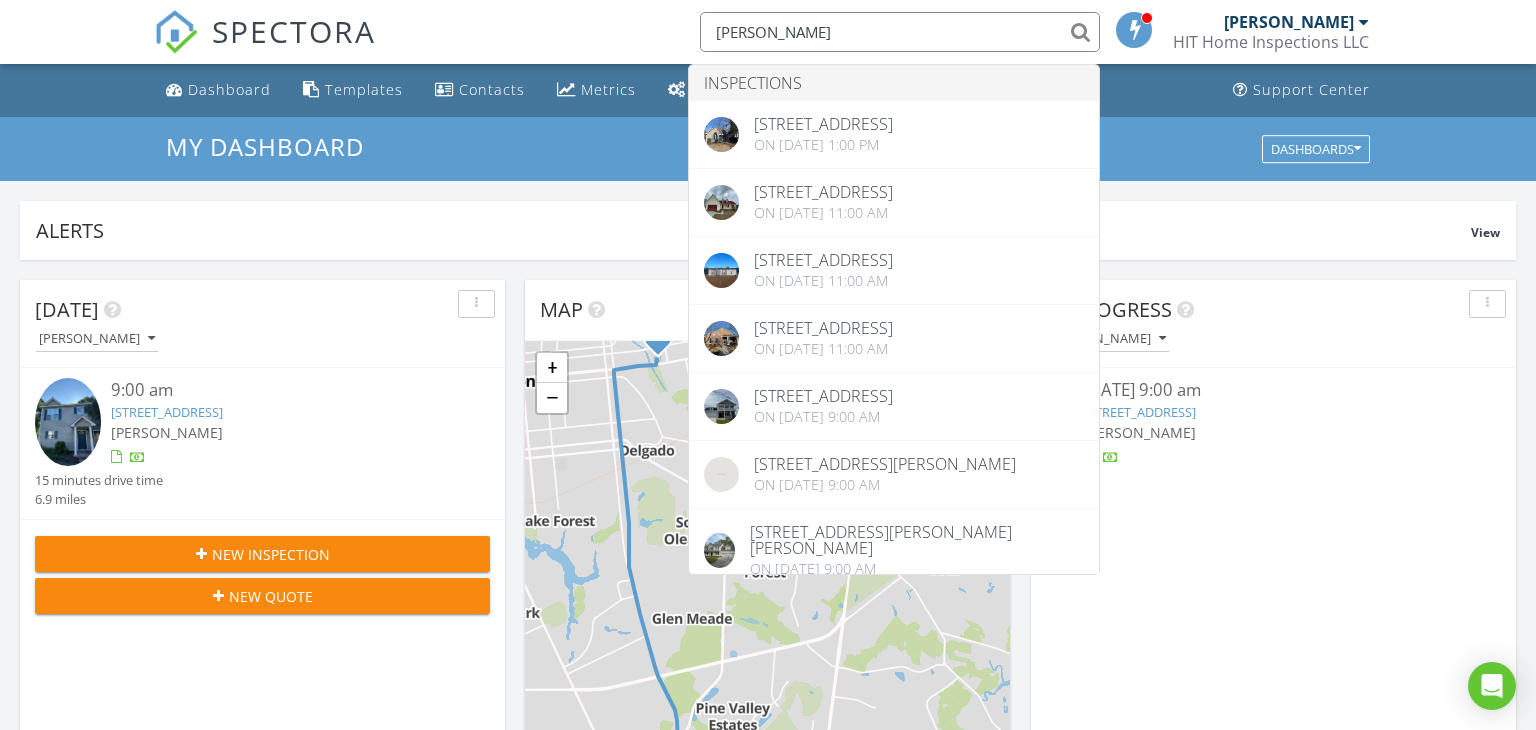 type on "[PERSON_NAME]" 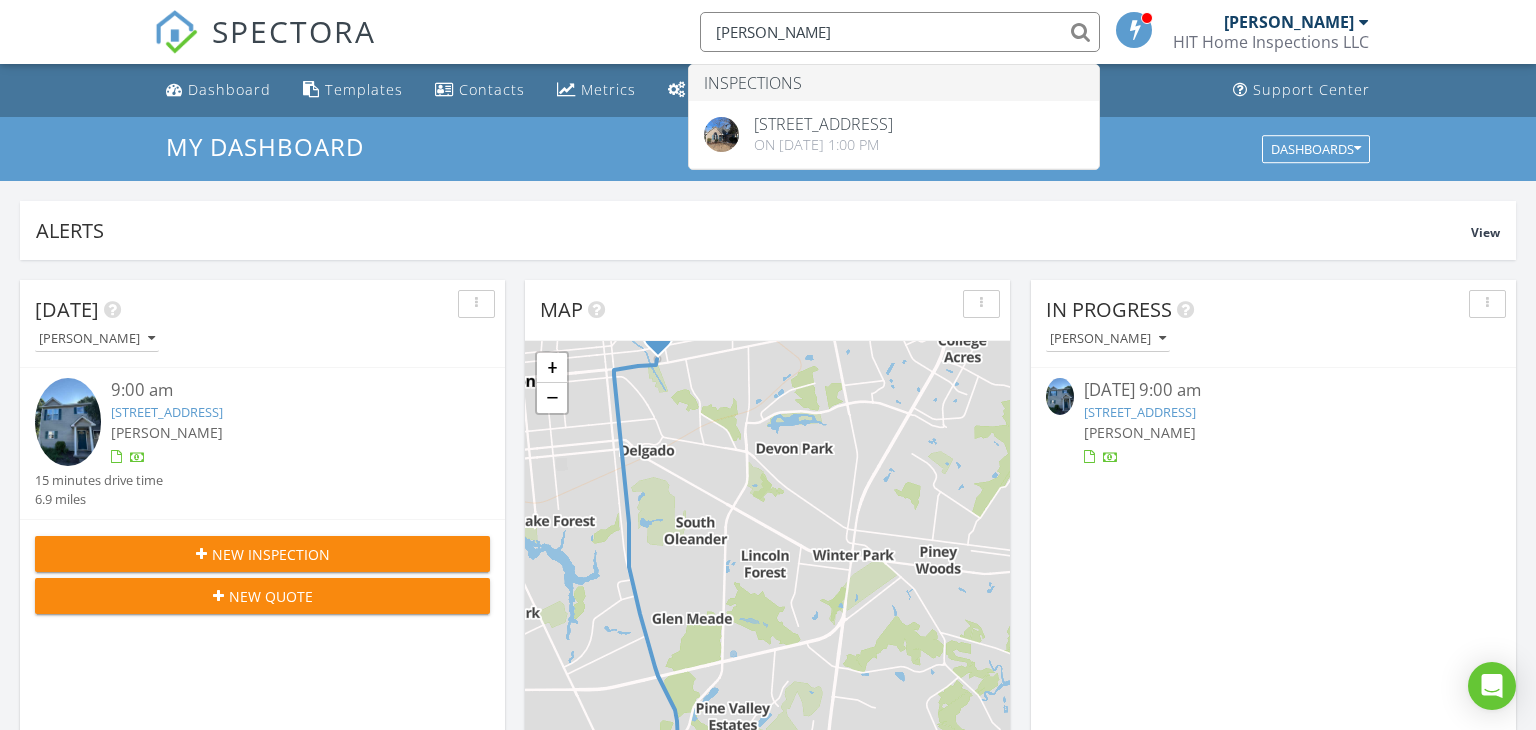 click on "[PERSON_NAME]" at bounding box center (900, 32) 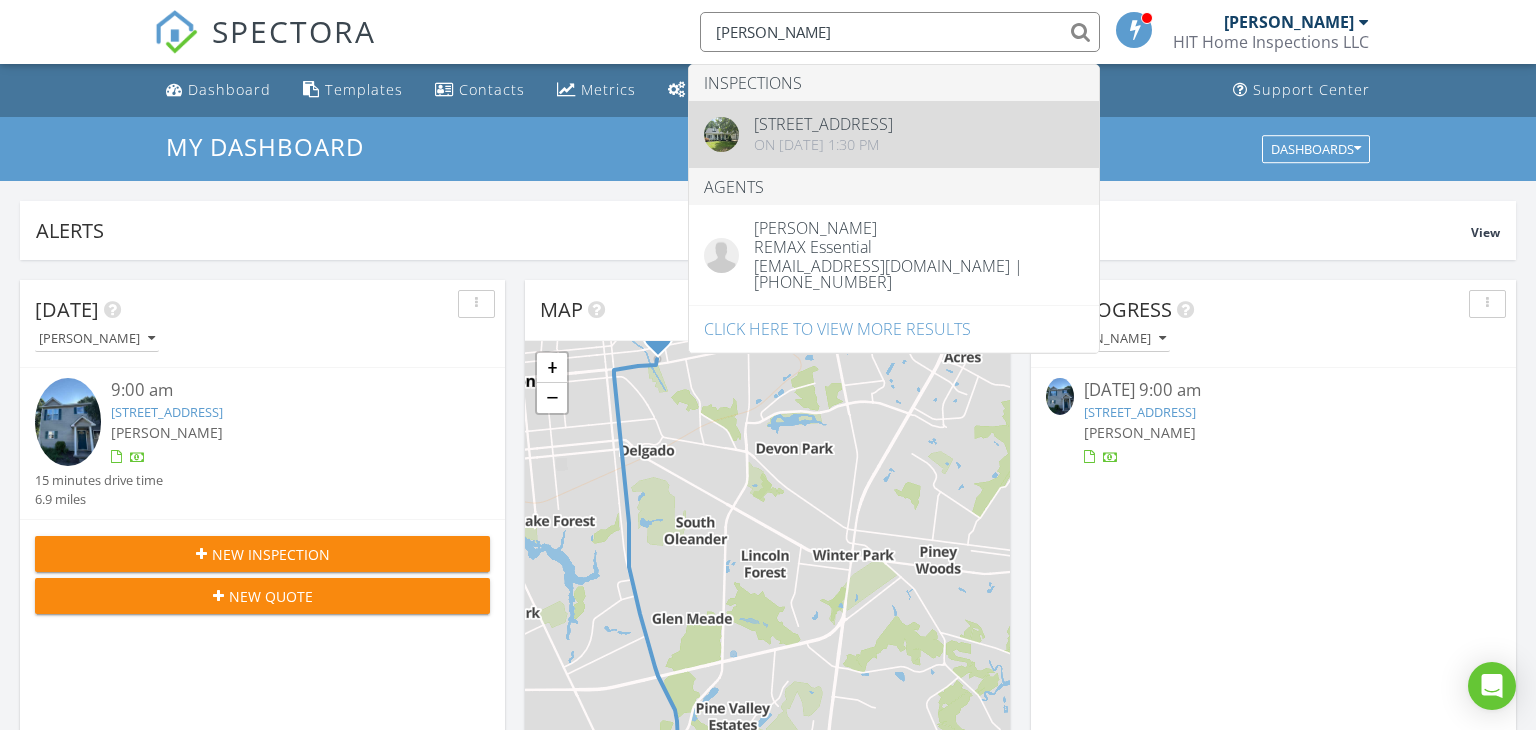 type on "[PERSON_NAME]" 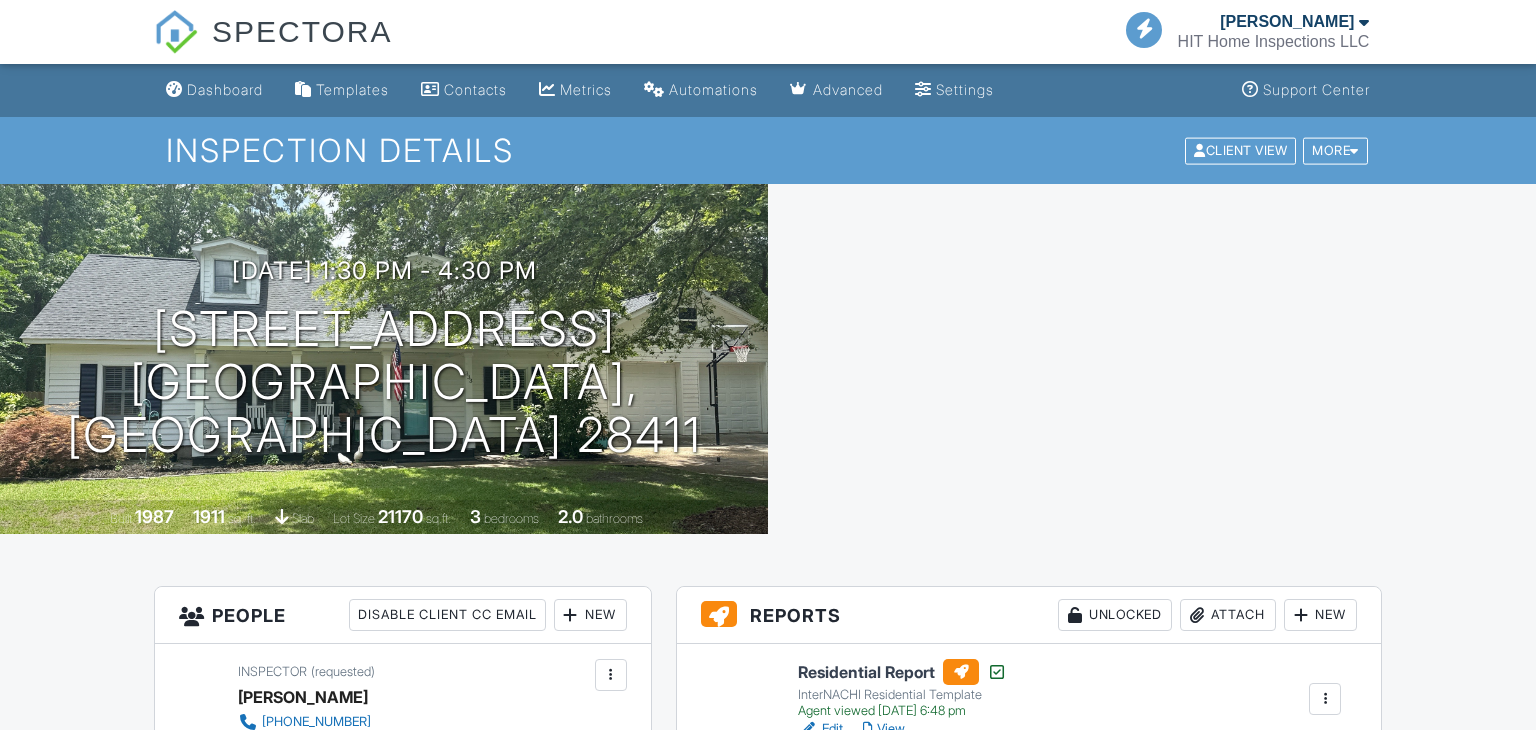 scroll, scrollTop: 0, scrollLeft: 0, axis: both 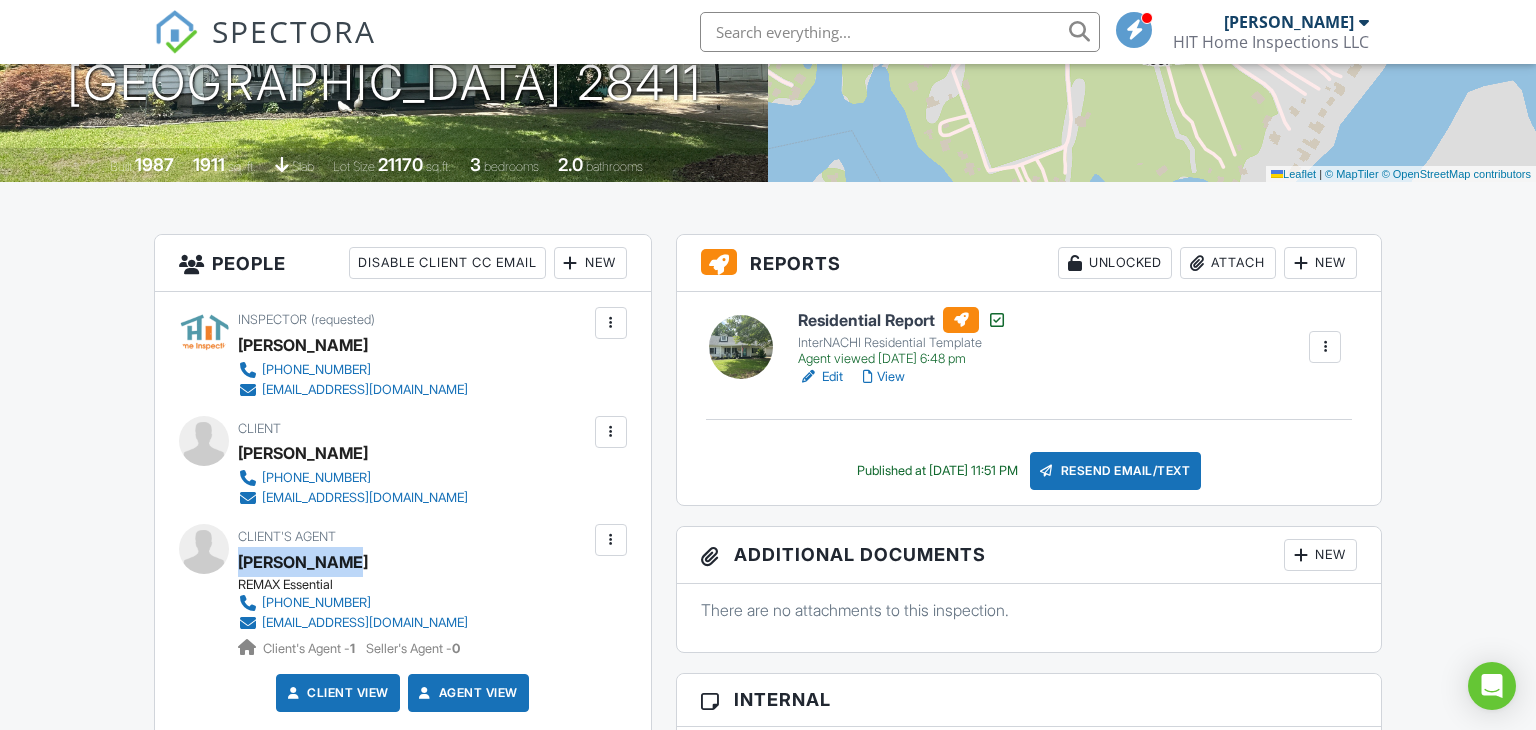 drag, startPoint x: 344, startPoint y: 556, endPoint x: 240, endPoint y: 562, distance: 104.172935 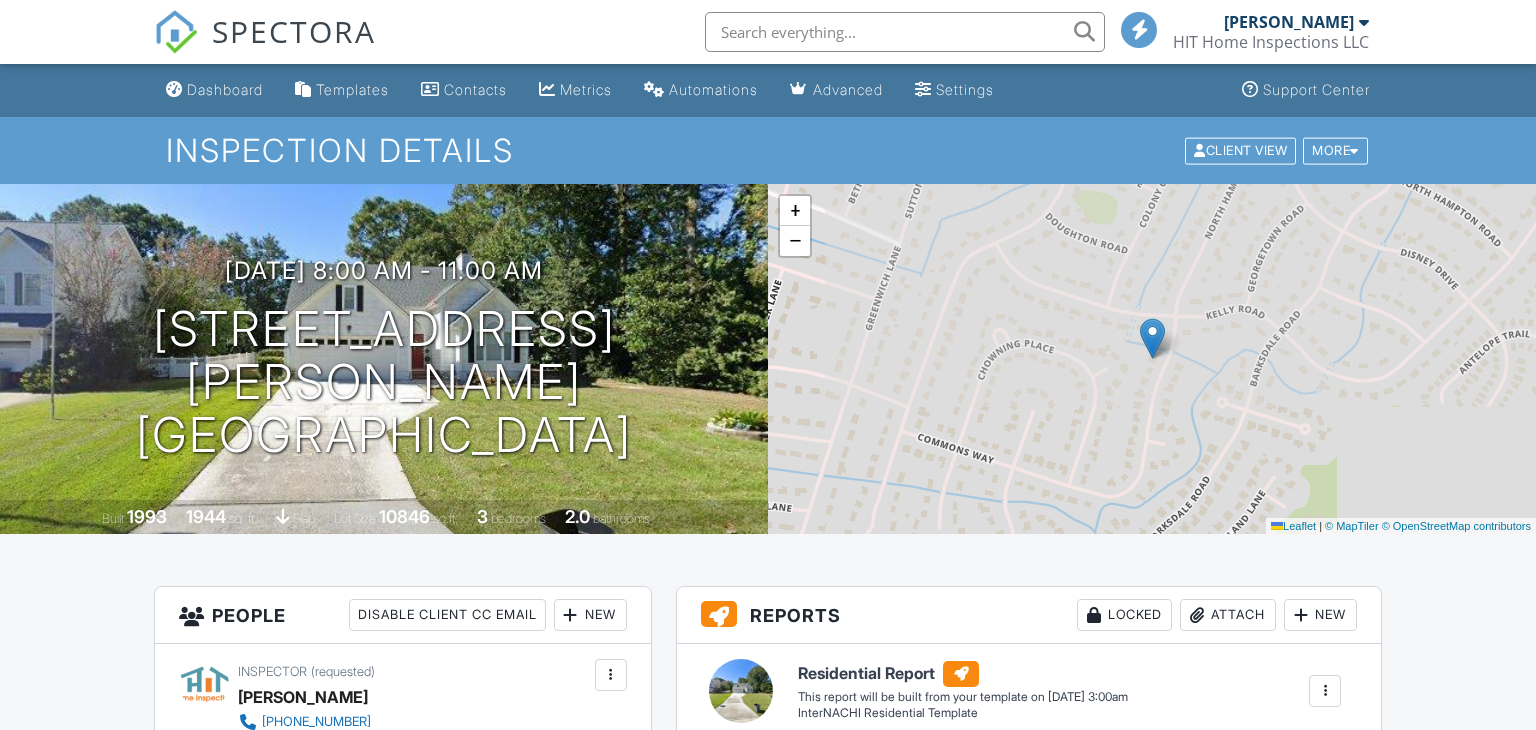 scroll, scrollTop: 0, scrollLeft: 0, axis: both 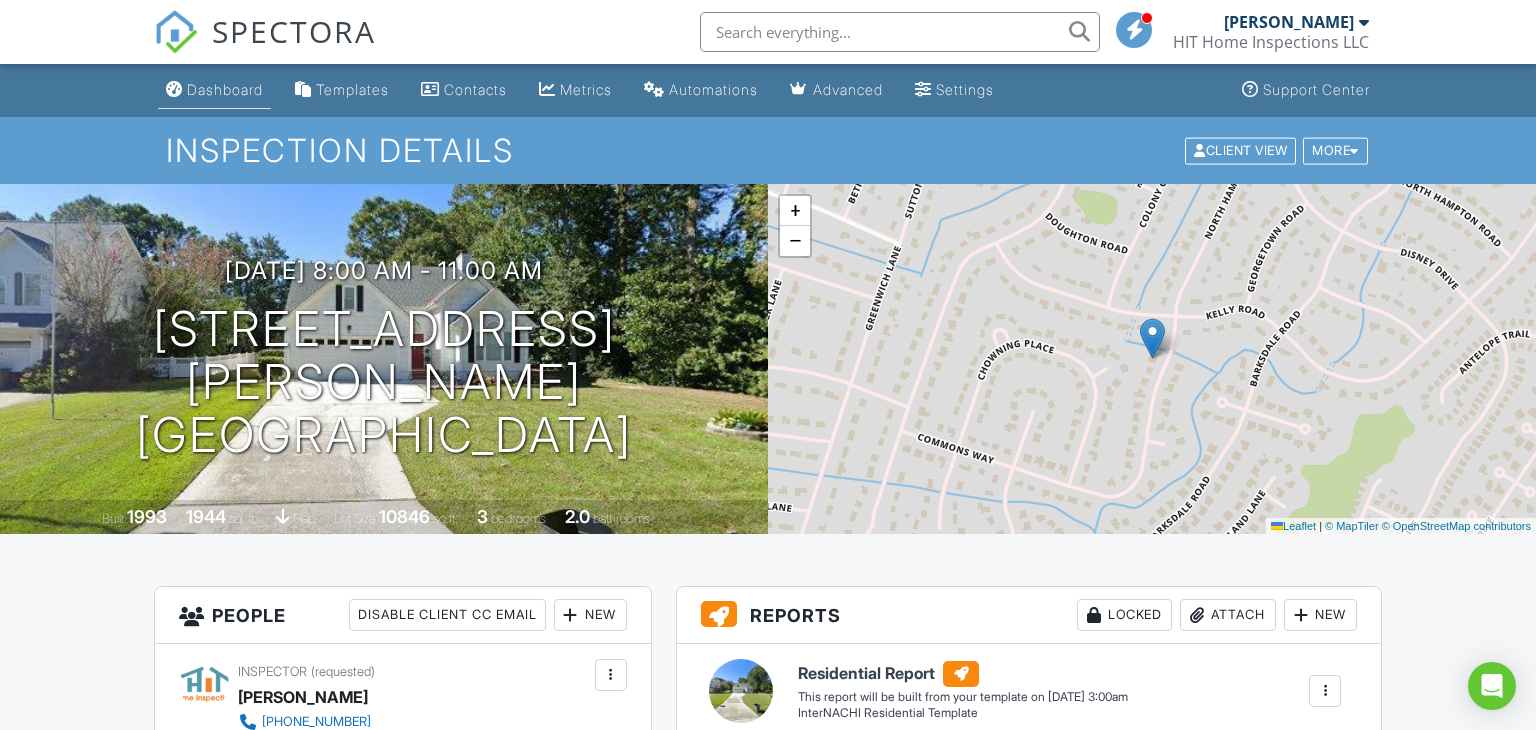 click on "Dashboard" at bounding box center [214, 90] 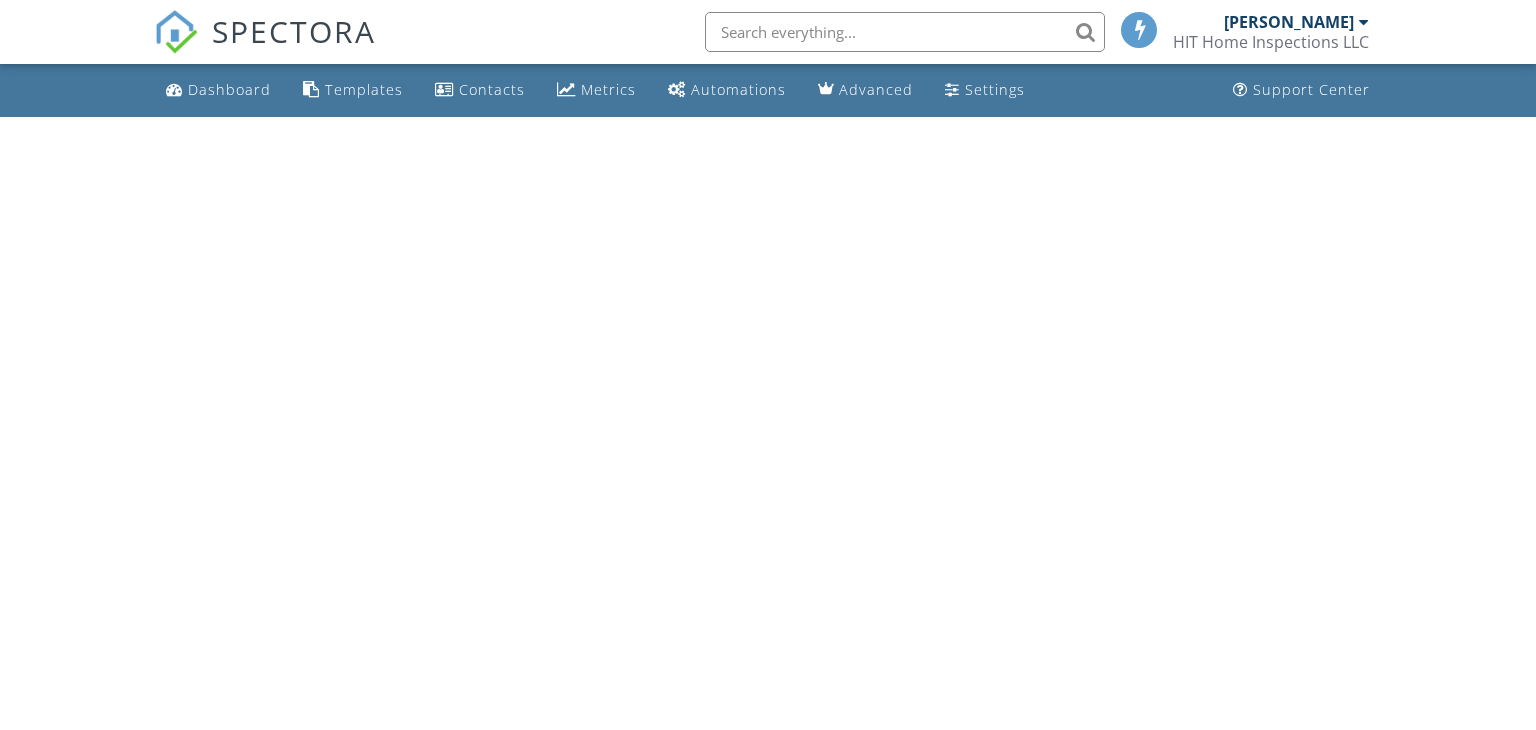 scroll, scrollTop: 0, scrollLeft: 0, axis: both 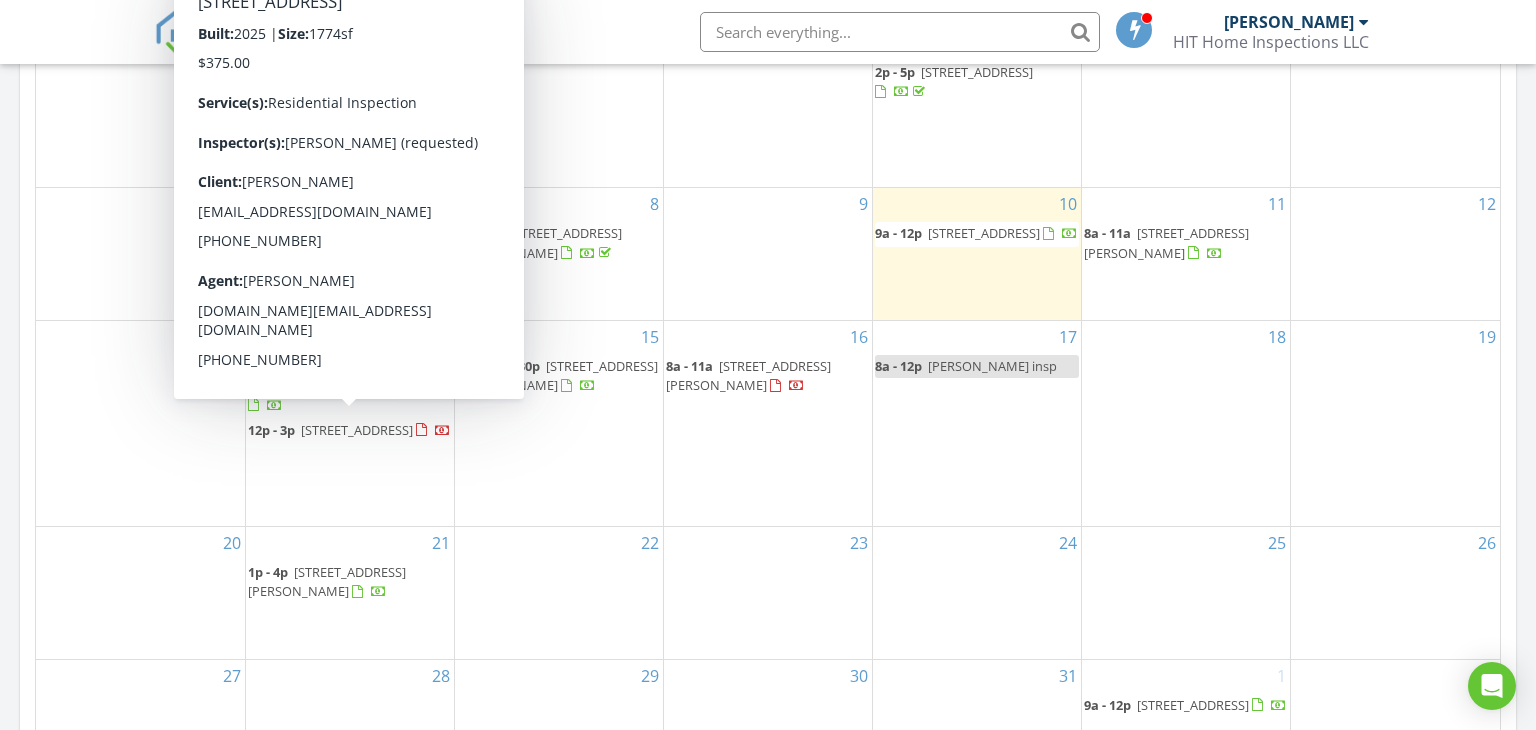 click on "SPECTORA
[PERSON_NAME]
HIT Home Inspections LLC
Role:
Inspector
Change Role
Dashboard
New Inspection
Inspections
Calendar
Template Editor
Contacts
Automations
Team
Metrics
Payments
Data Exports
Billing
Reporting
Advanced
Settings
What's New
Sign Out" at bounding box center (768, 32) 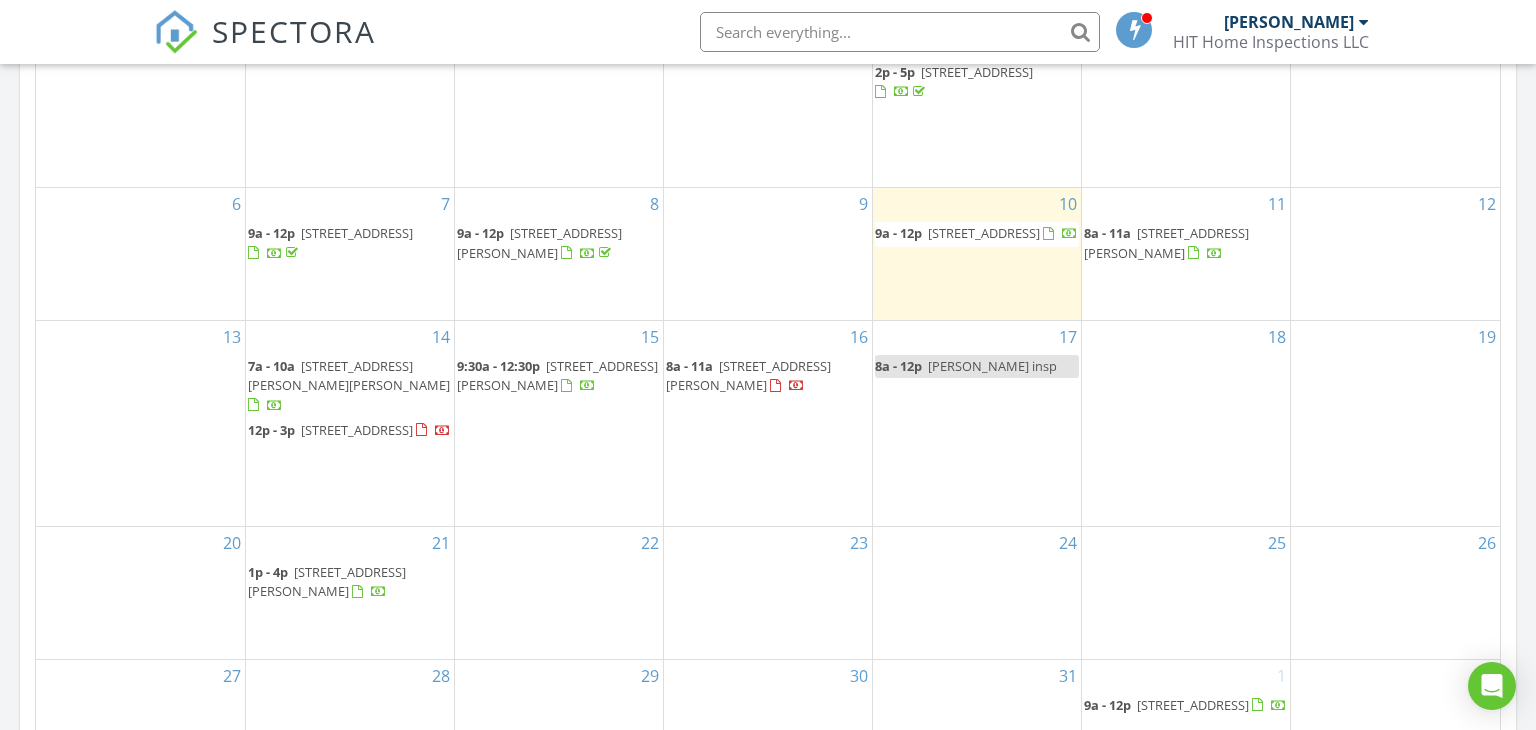 click on "[STREET_ADDRESS][PERSON_NAME]" at bounding box center [748, 375] 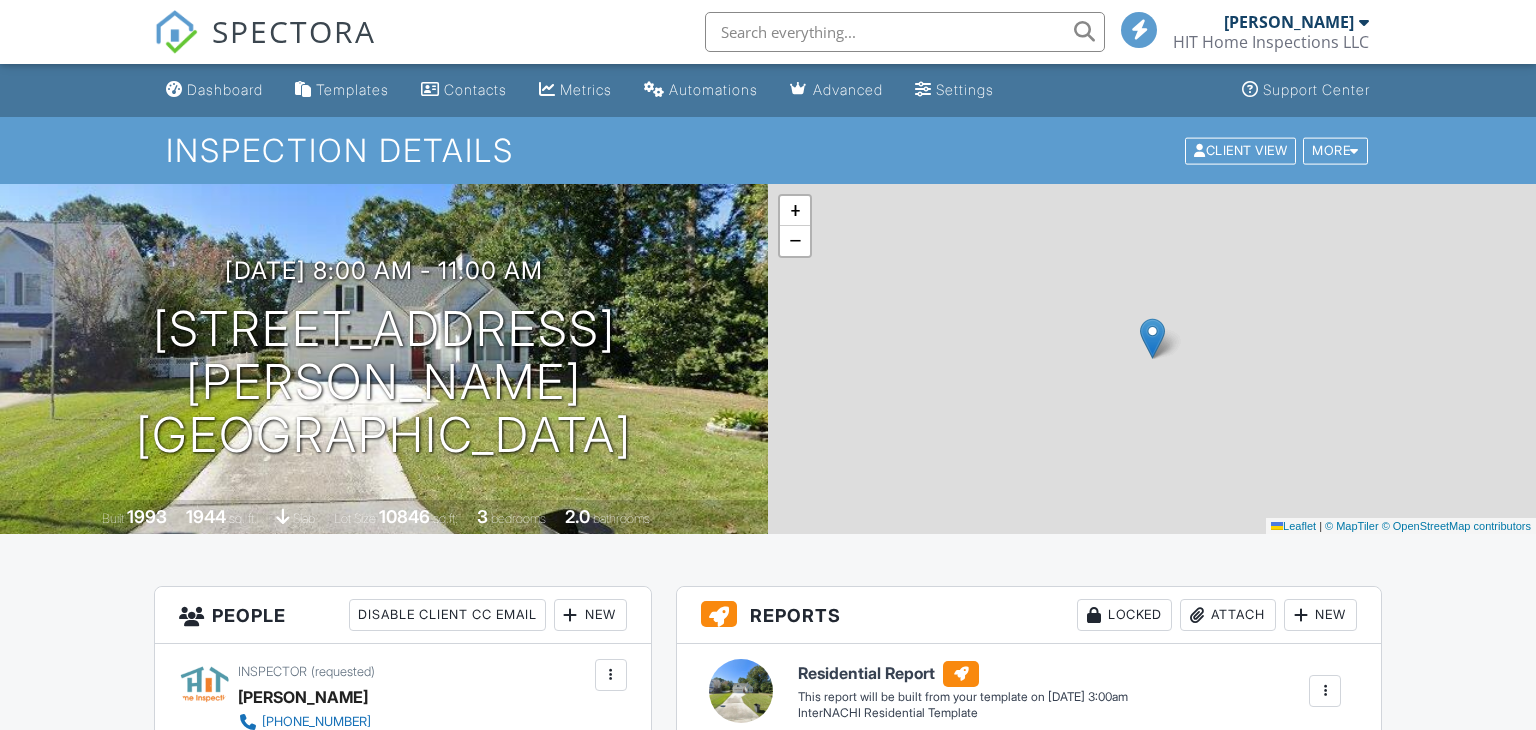 scroll, scrollTop: 0, scrollLeft: 0, axis: both 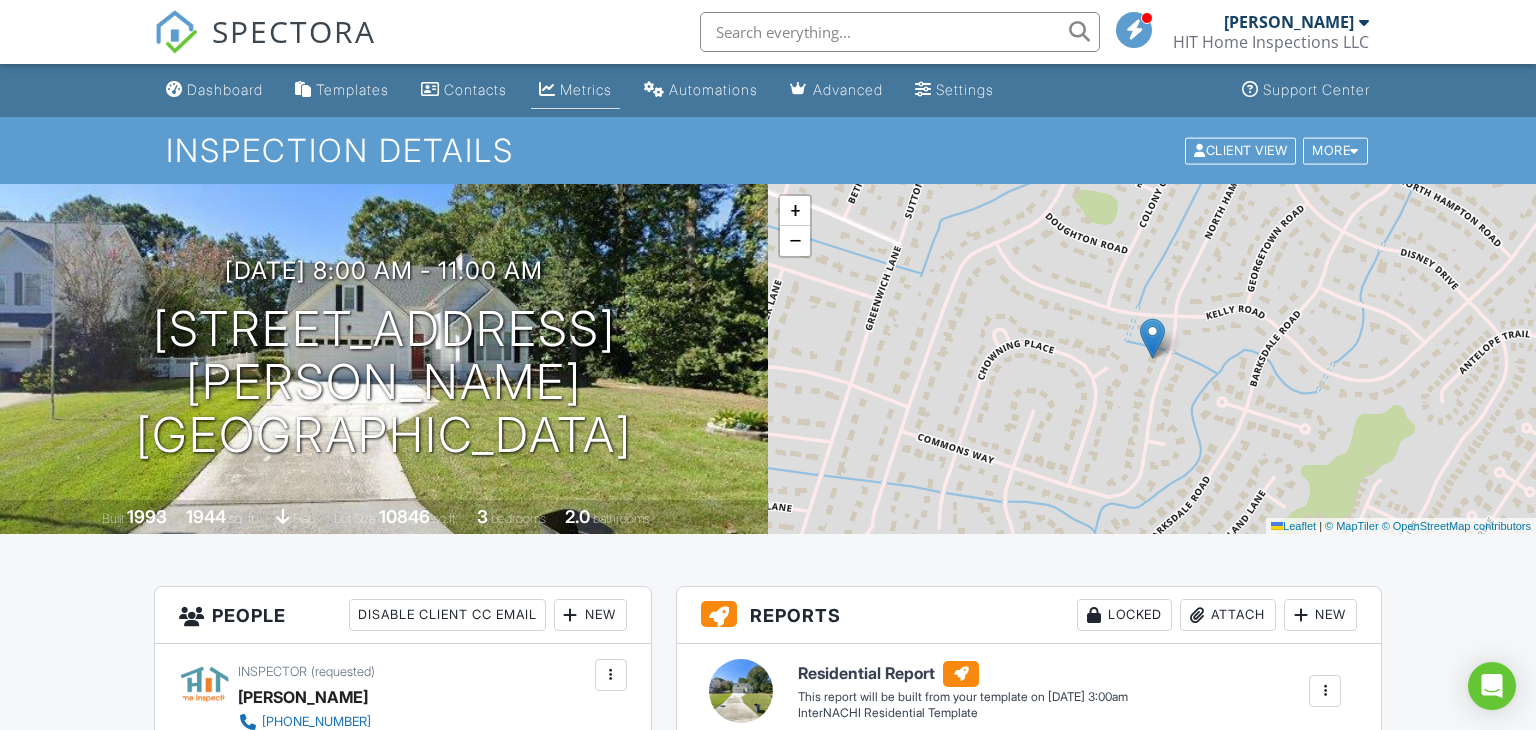 click on "Metrics" at bounding box center [586, 89] 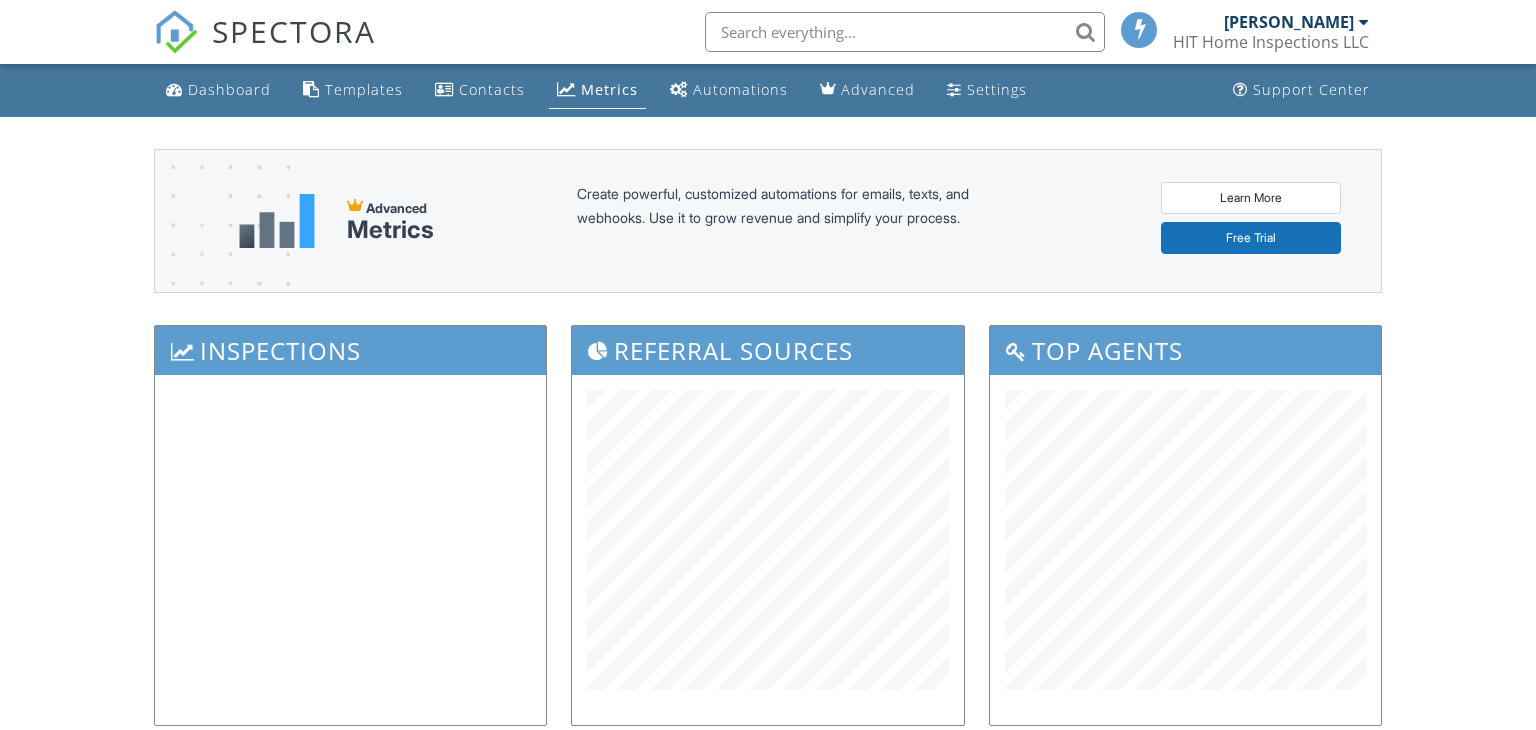 scroll, scrollTop: 0, scrollLeft: 0, axis: both 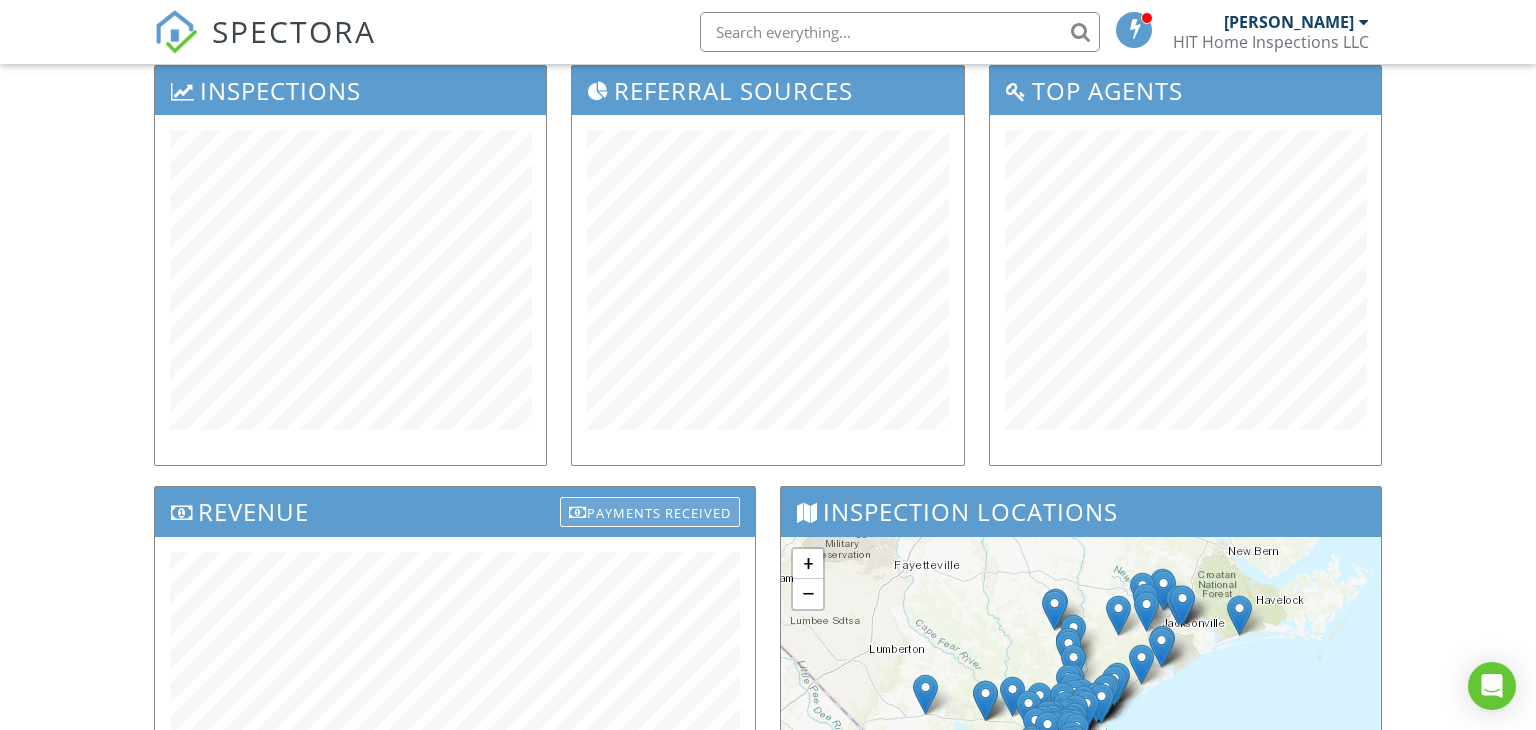 click on "Payments Received" at bounding box center (650, 512) 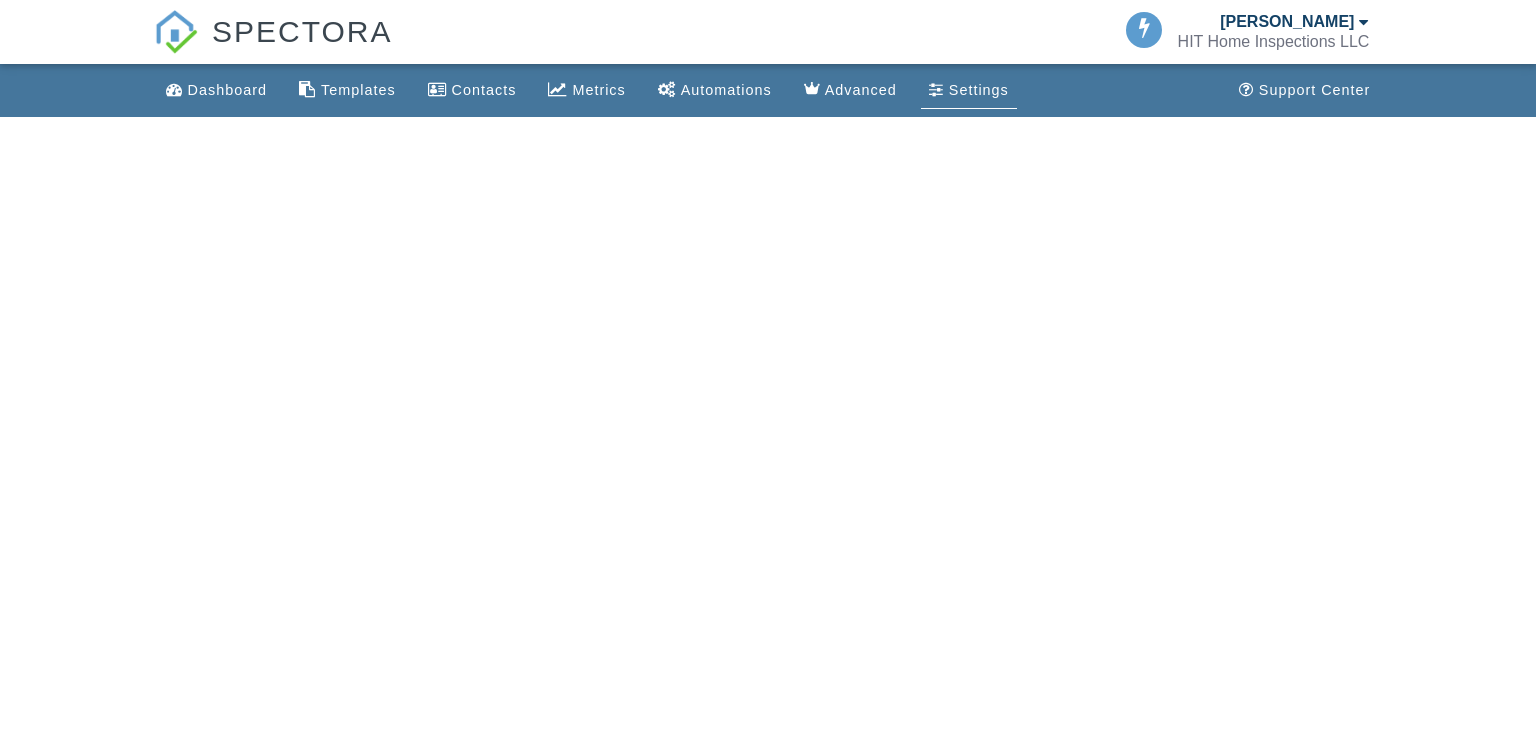 scroll, scrollTop: 0, scrollLeft: 0, axis: both 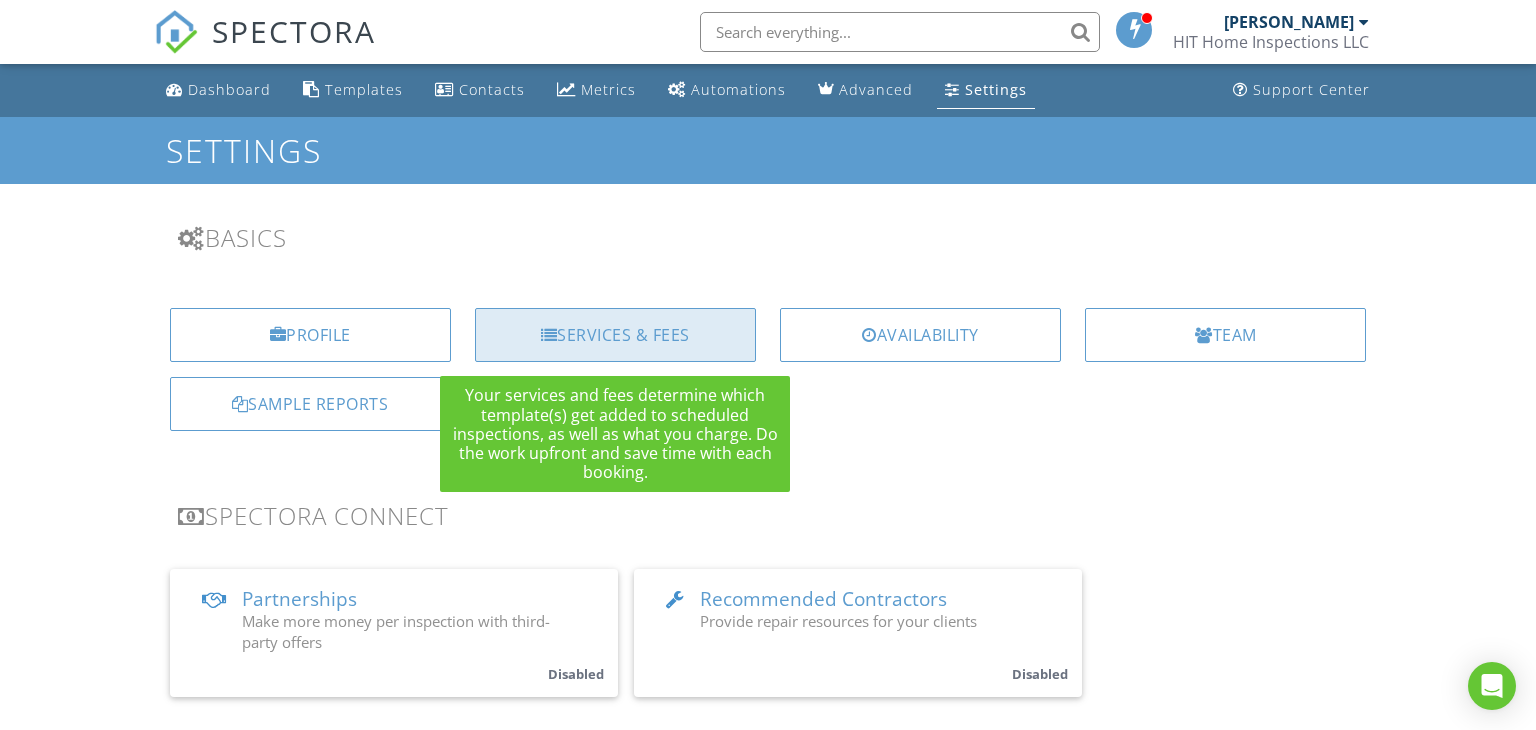 click on "Services & Fees" at bounding box center (615, 335) 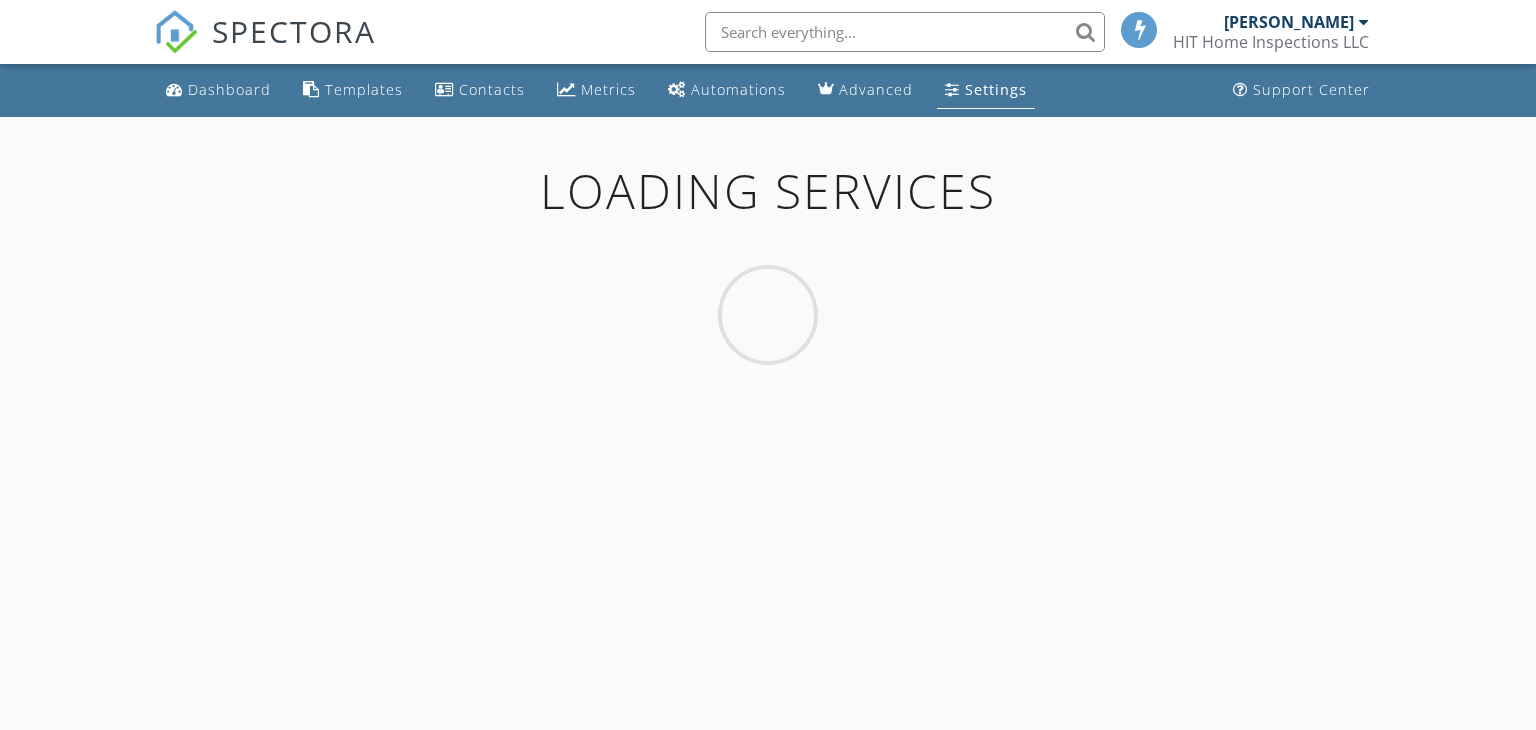 scroll, scrollTop: 0, scrollLeft: 0, axis: both 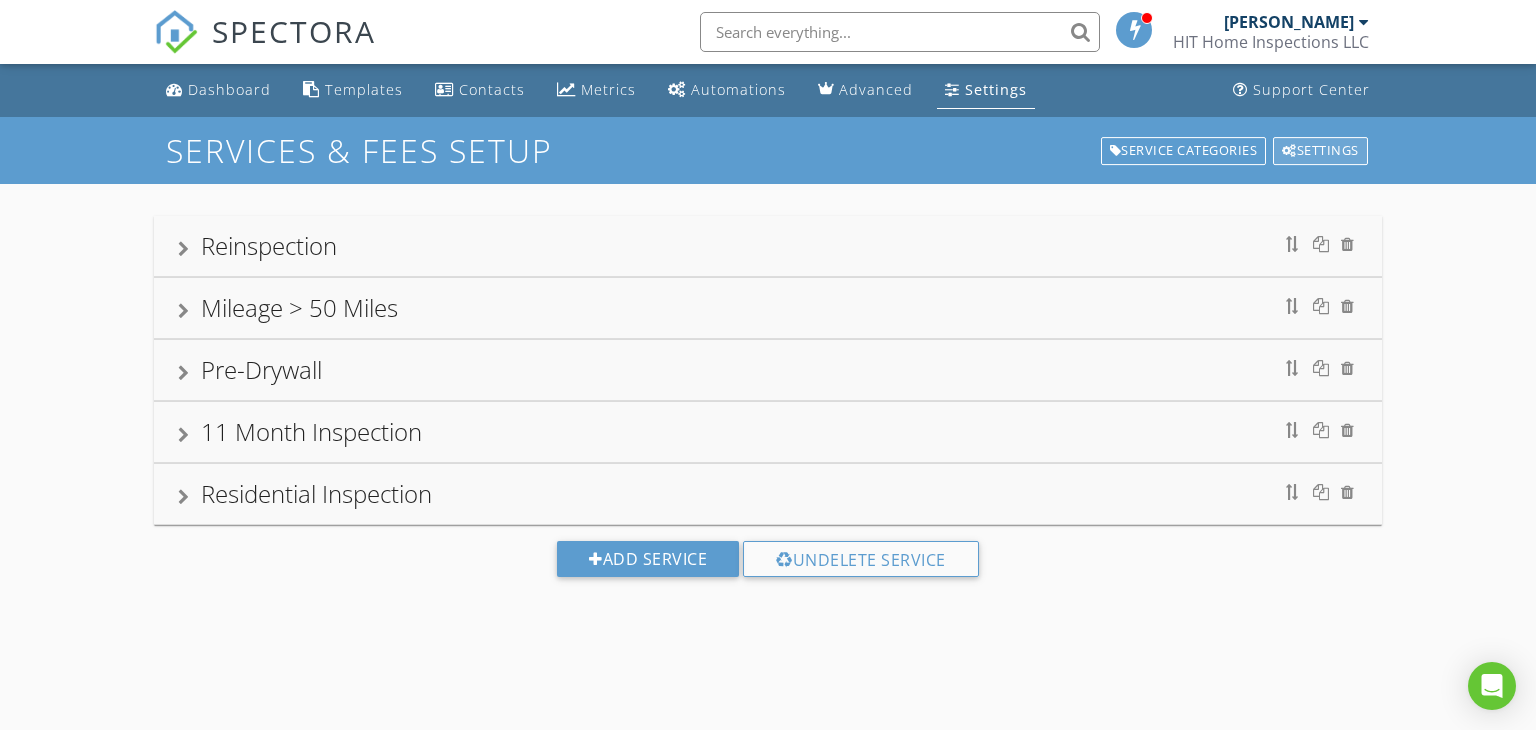 click on "Settings" at bounding box center [1320, 151] 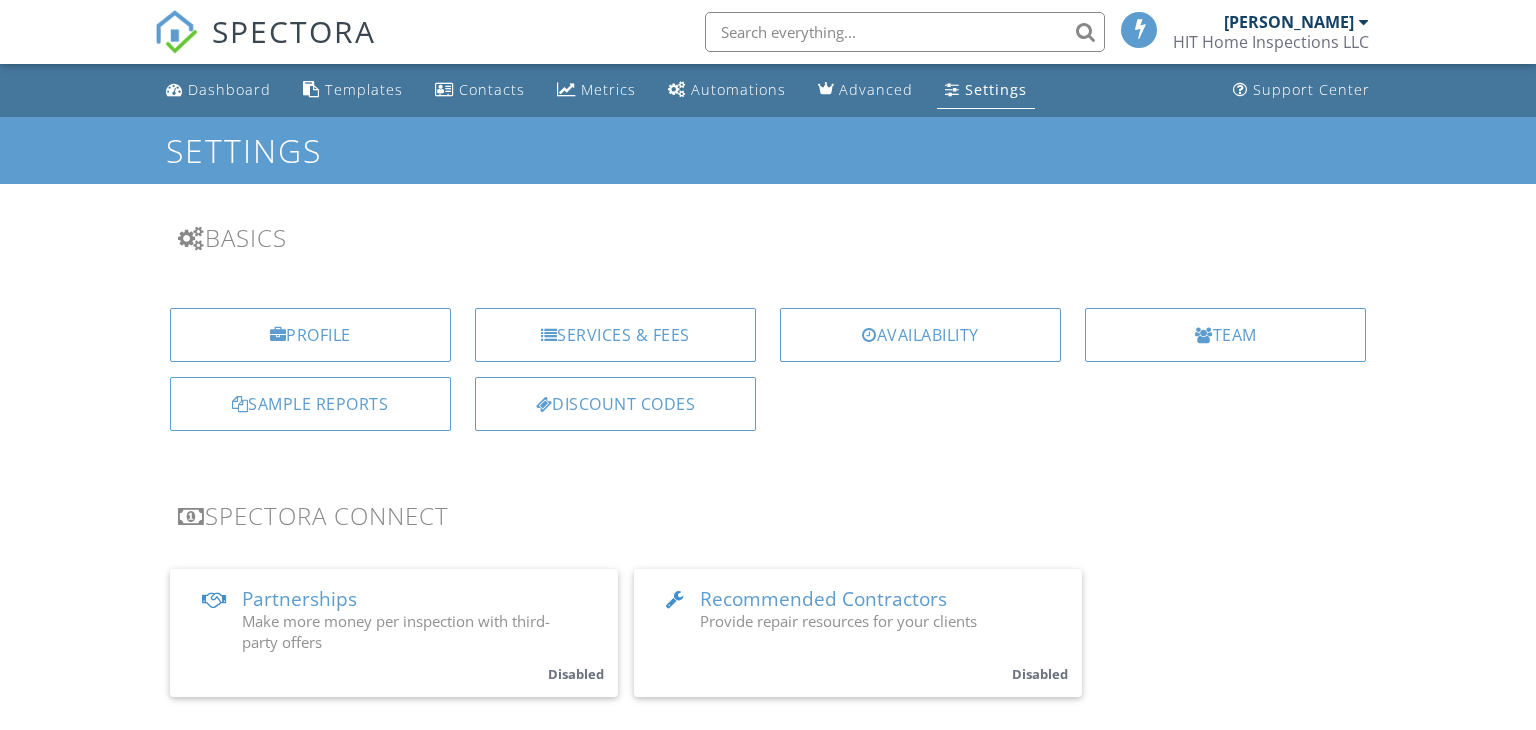 scroll, scrollTop: 0, scrollLeft: 0, axis: both 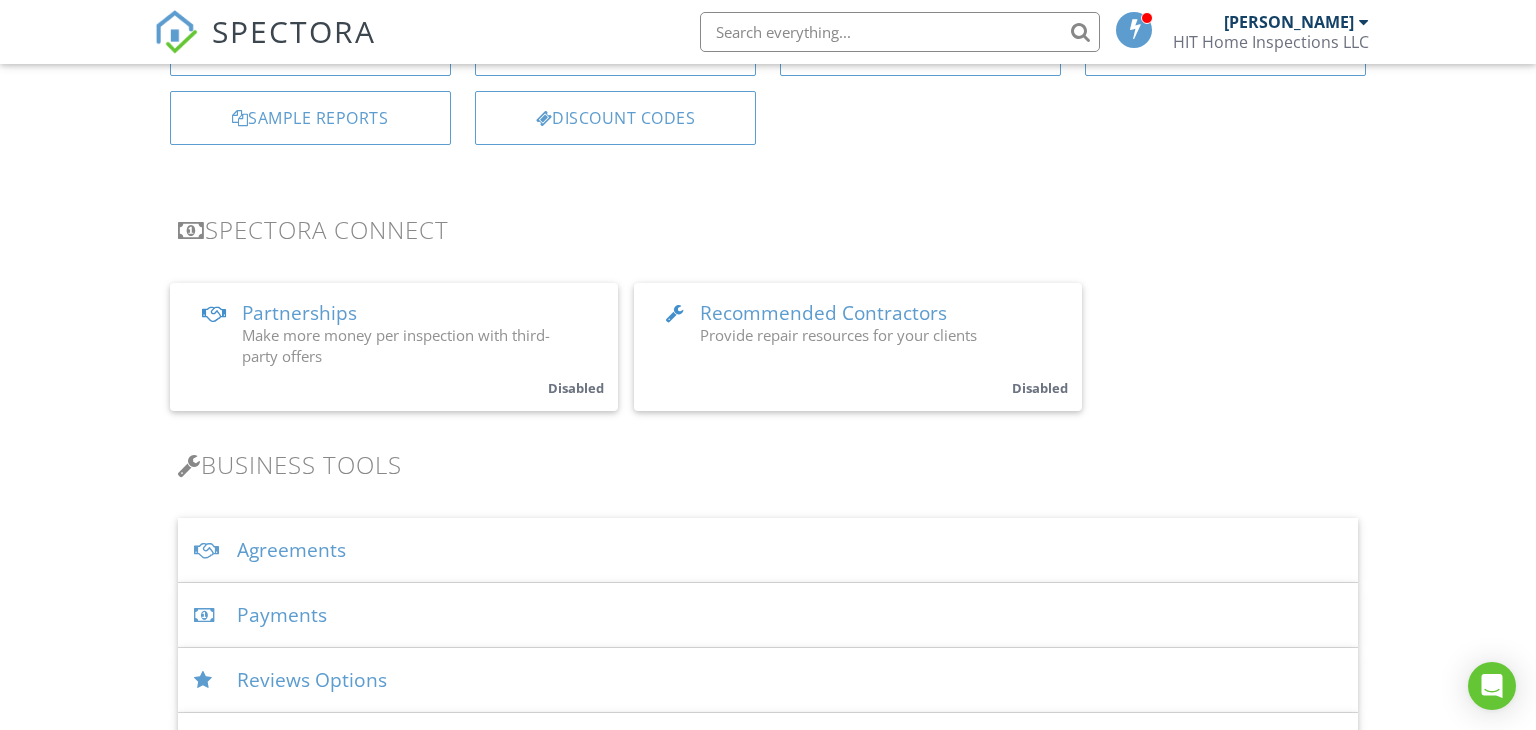 click on "Agreements" at bounding box center (768, 550) 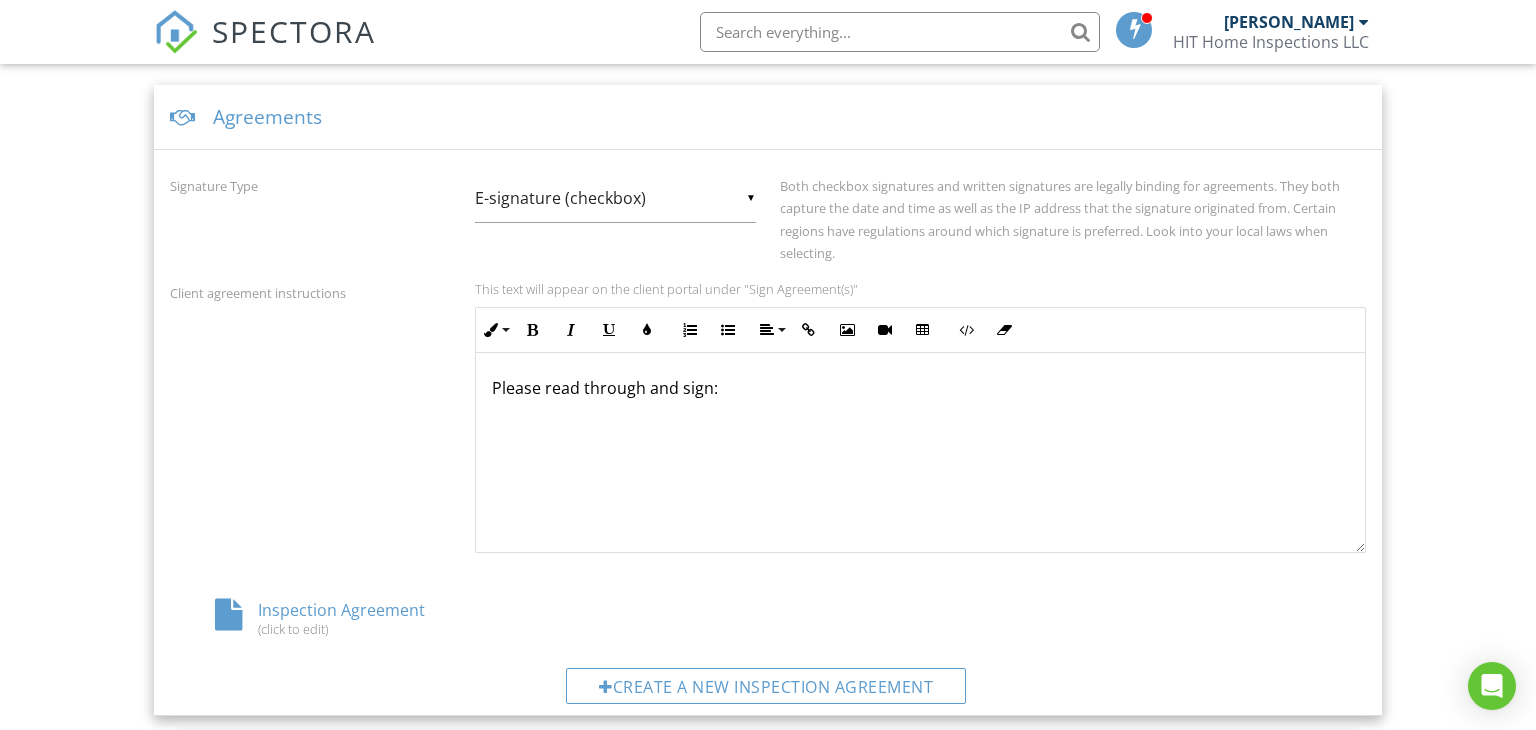 scroll, scrollTop: 1016, scrollLeft: 0, axis: vertical 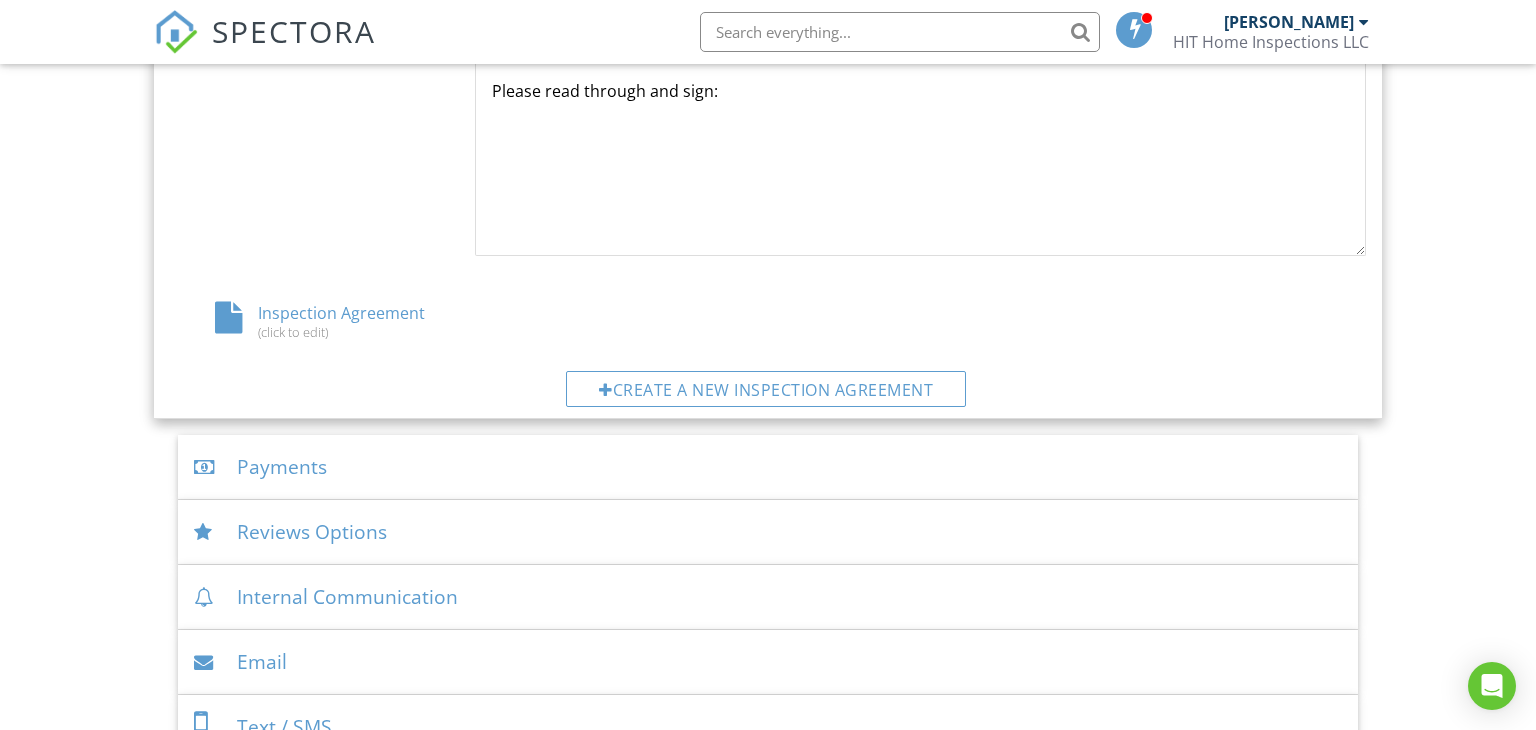 click on "Payments" at bounding box center (768, 467) 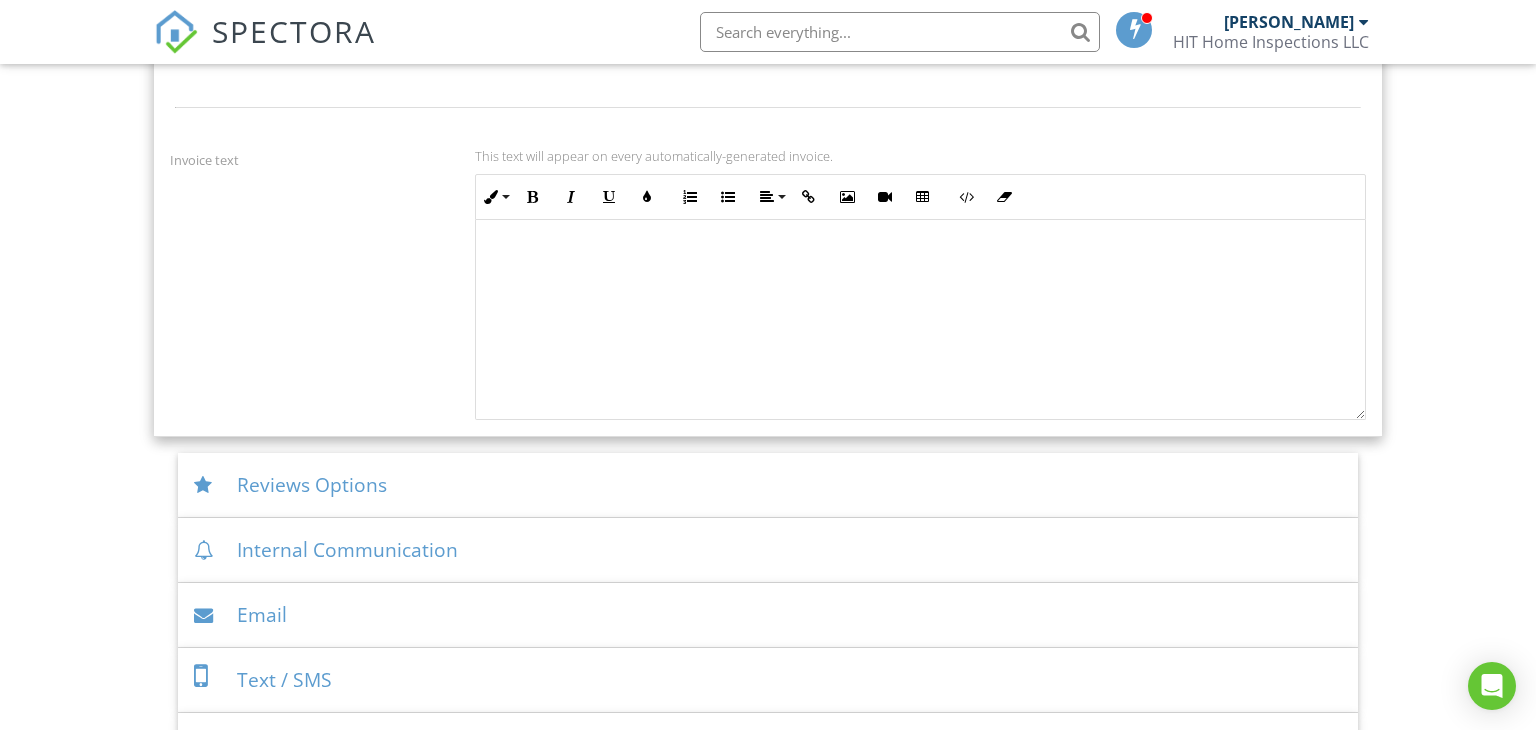scroll, scrollTop: 2112, scrollLeft: 0, axis: vertical 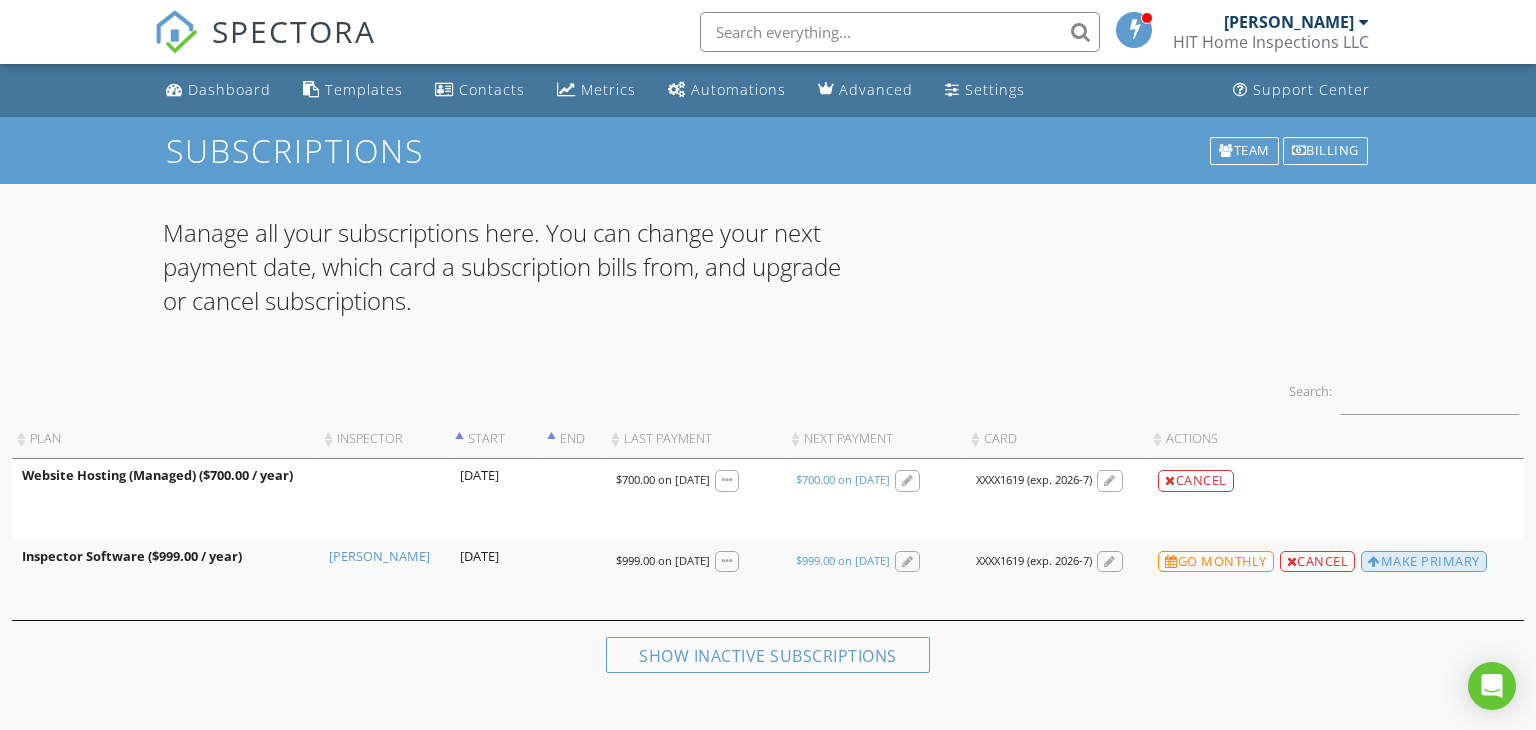 click on "Make Primary" at bounding box center [1424, 562] 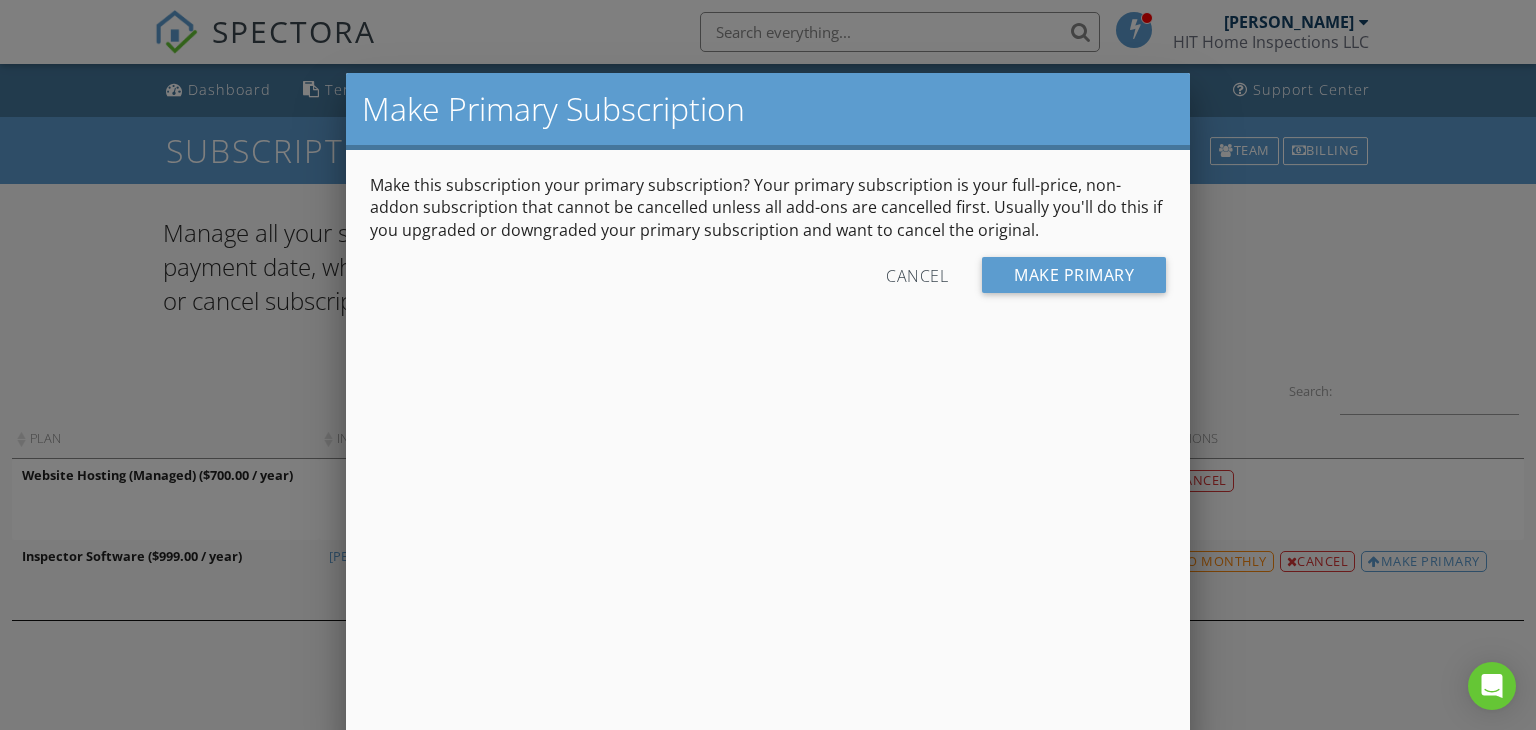 click on "Cancel" at bounding box center (917, 275) 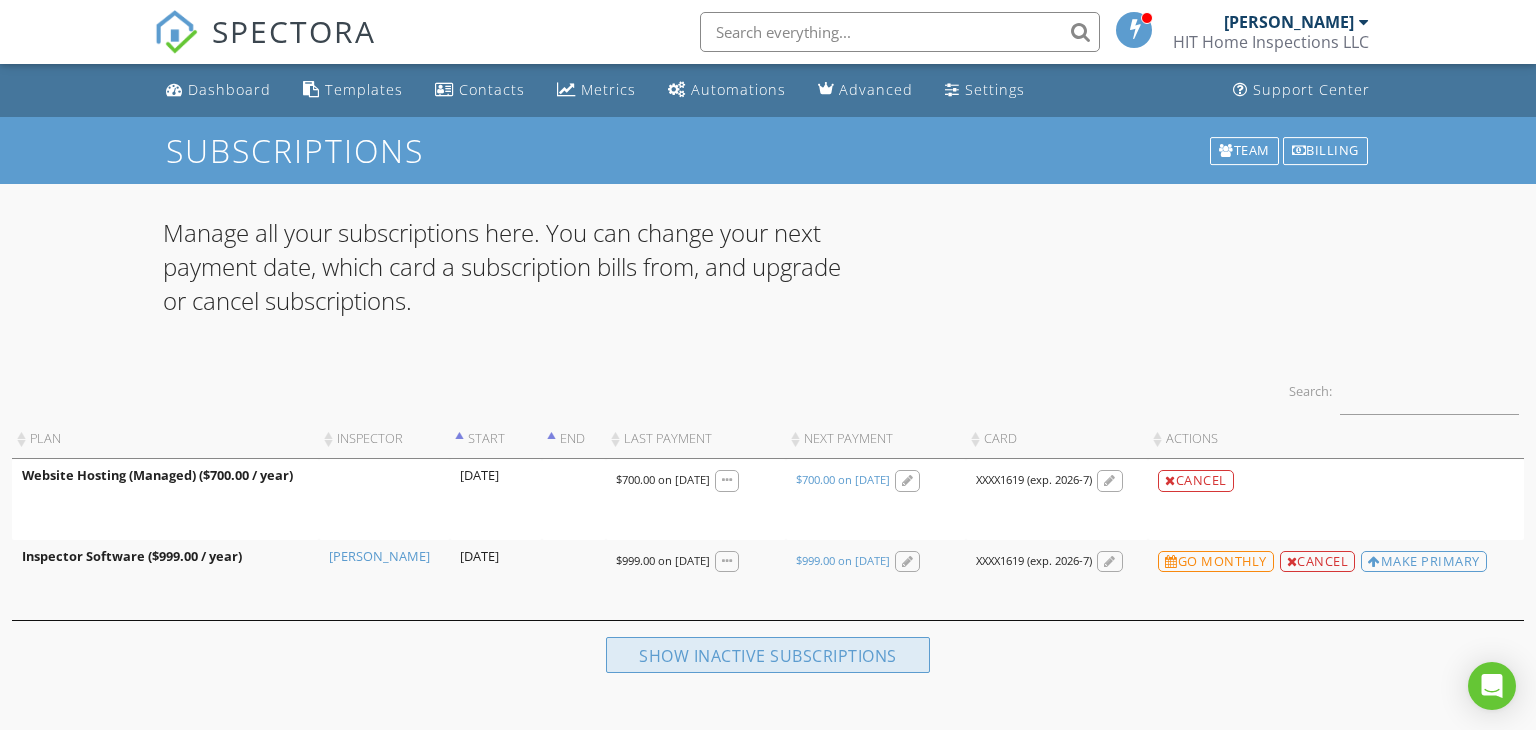 click on "Show inactive subscriptions" at bounding box center (768, 655) 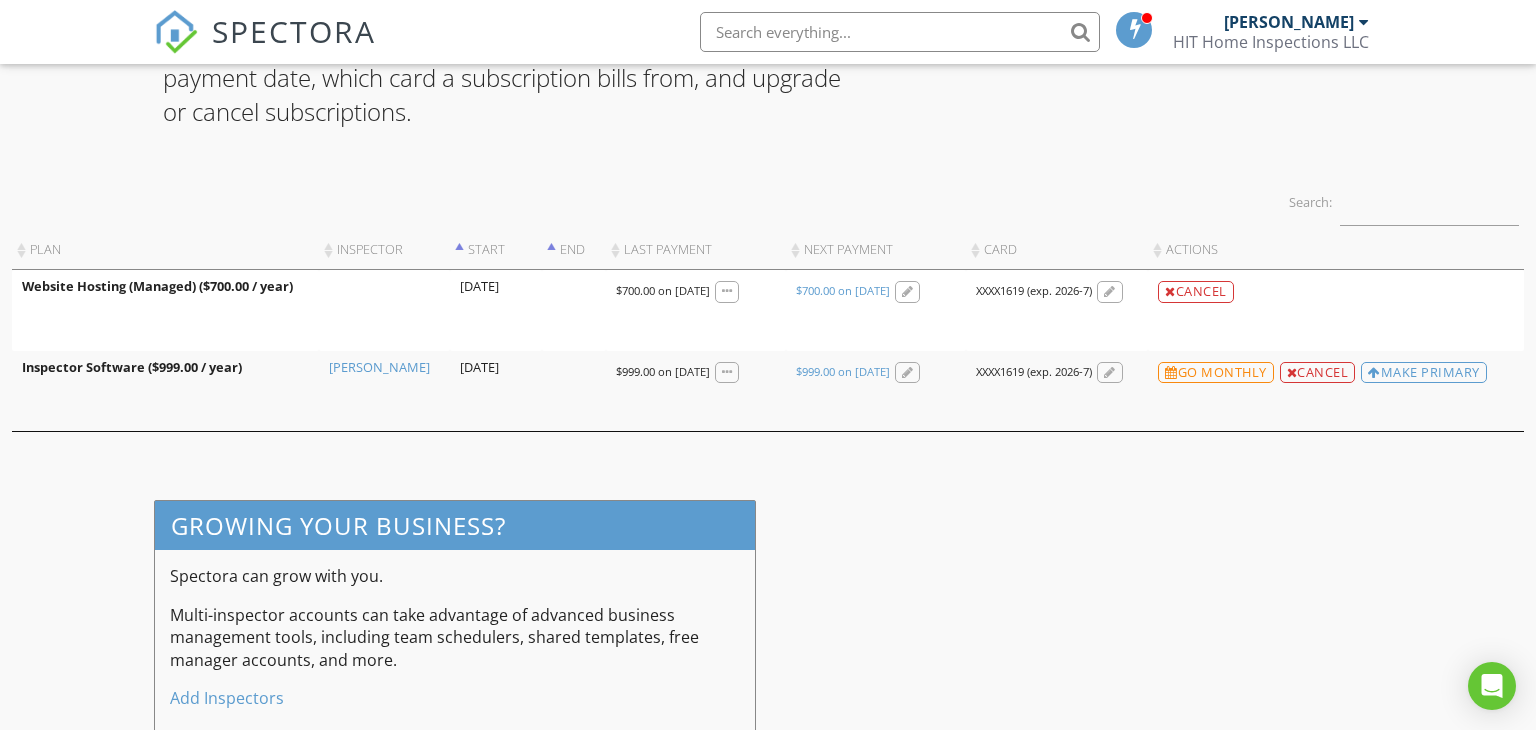 scroll, scrollTop: 239, scrollLeft: 0, axis: vertical 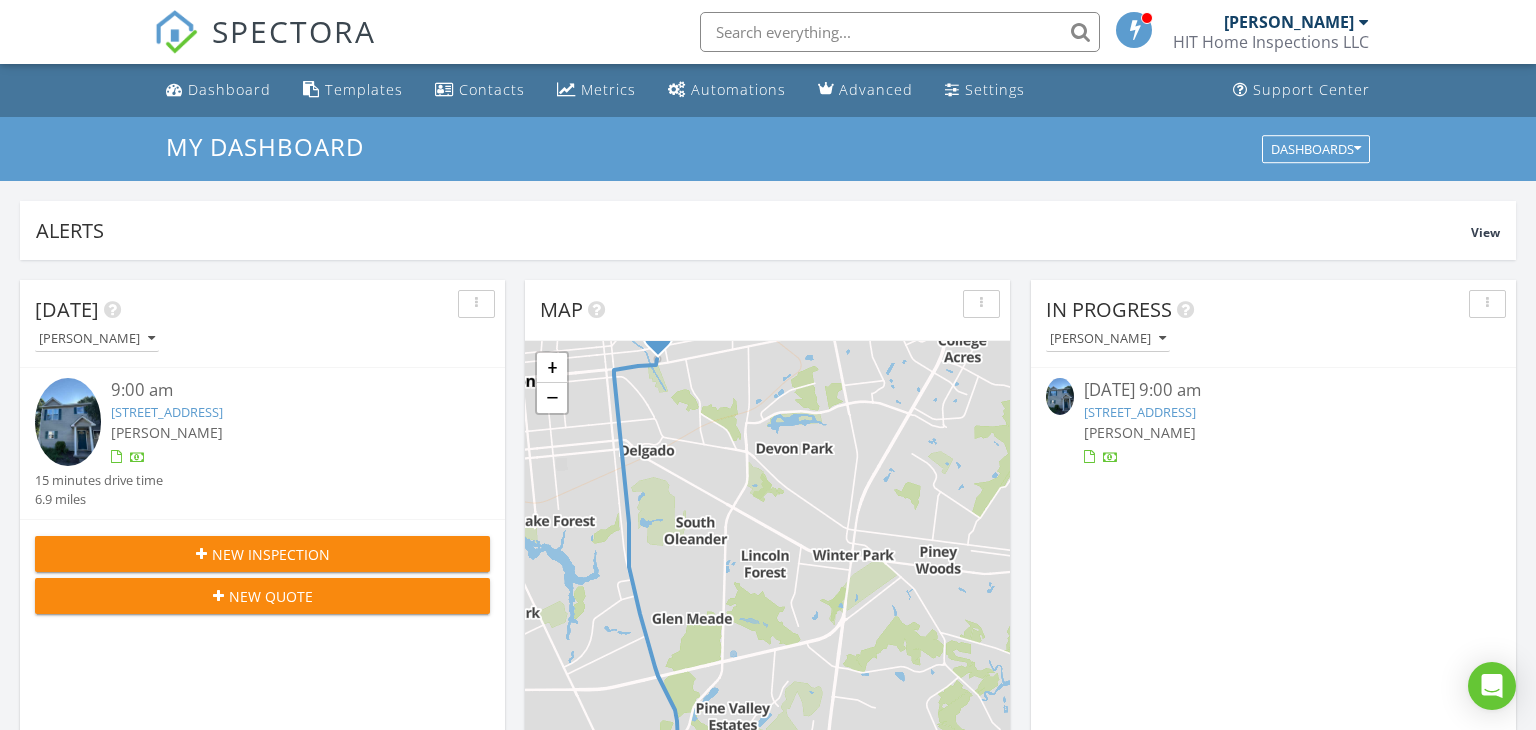 click on "2143 Market St, Wilmington, NC 28403" at bounding box center [1140, 412] 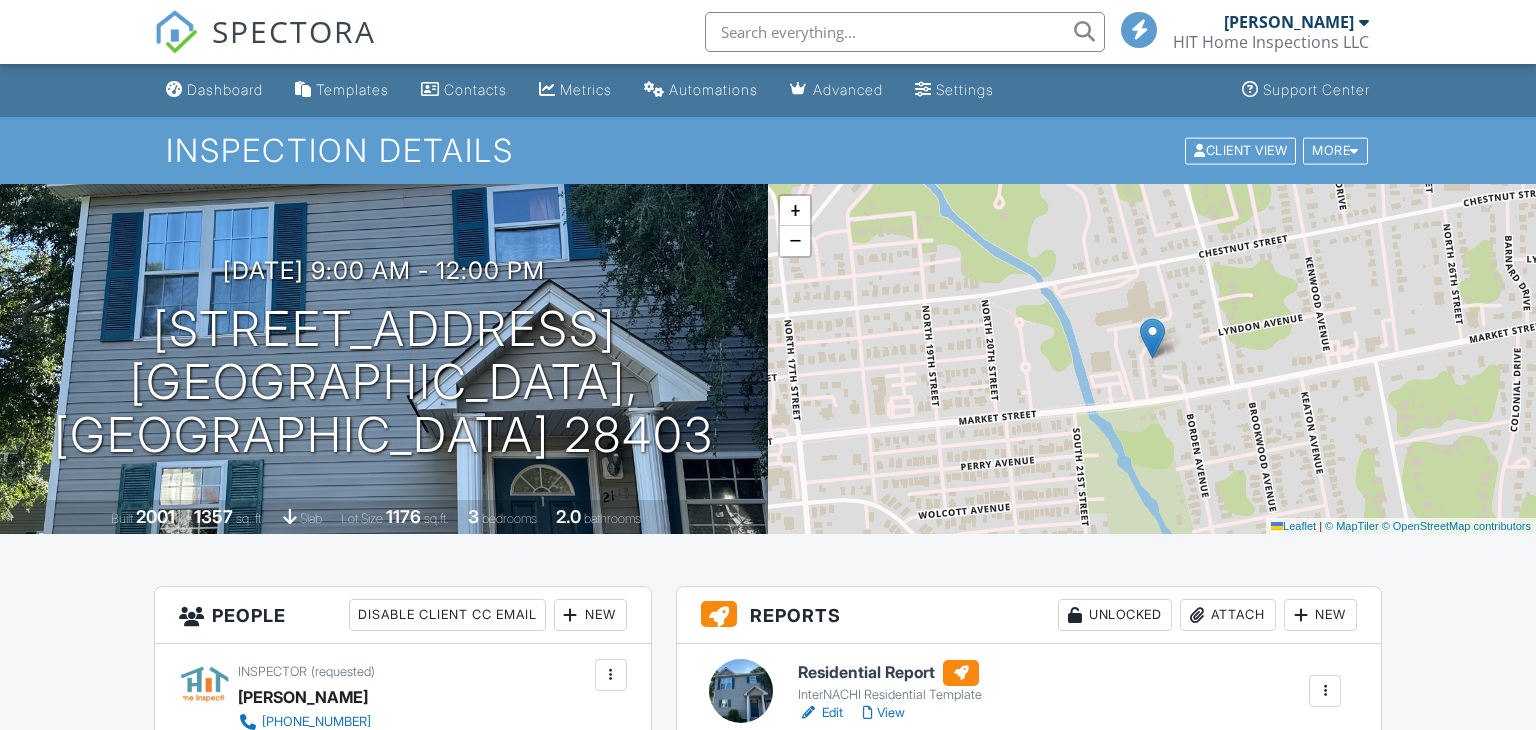 scroll, scrollTop: 0, scrollLeft: 0, axis: both 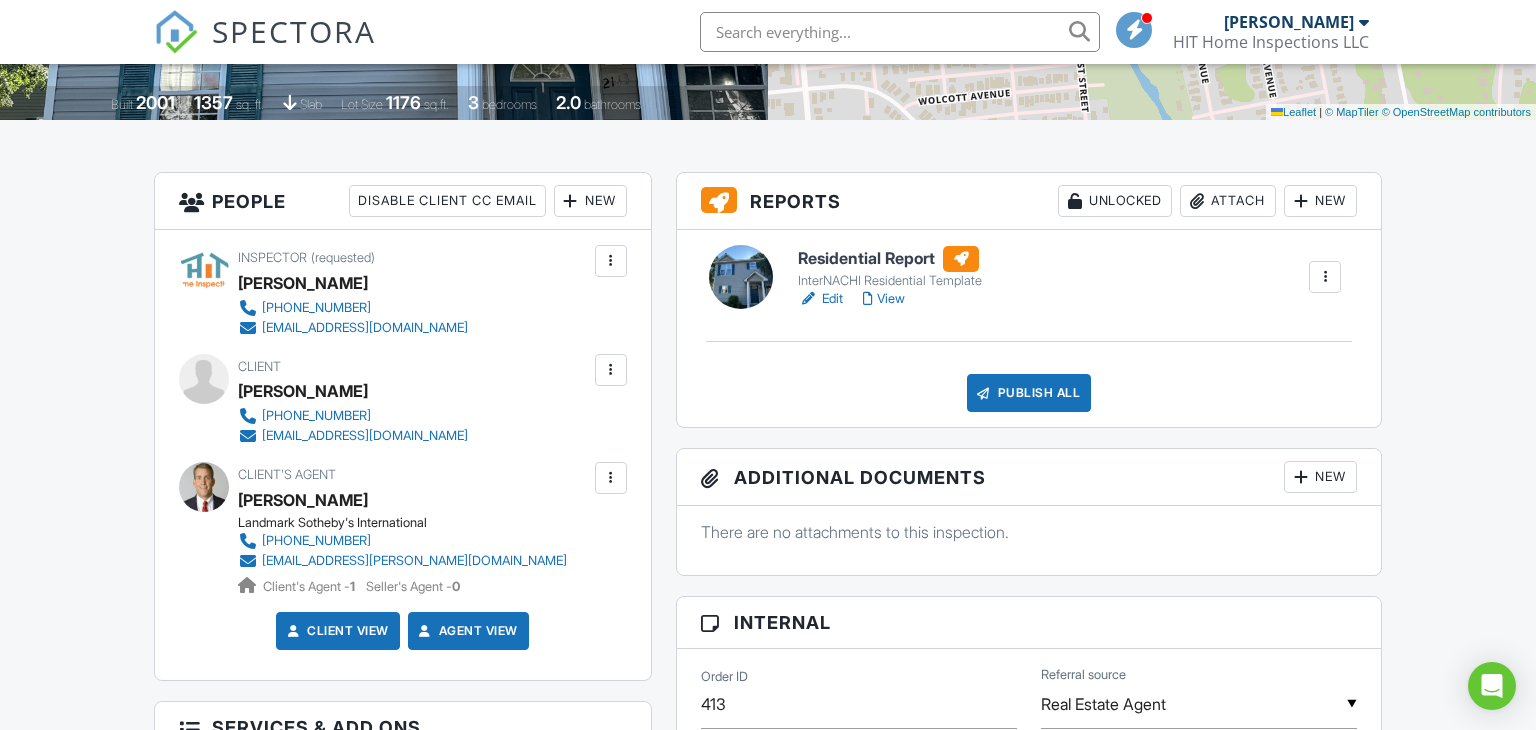 click on "Edit" at bounding box center [820, 299] 